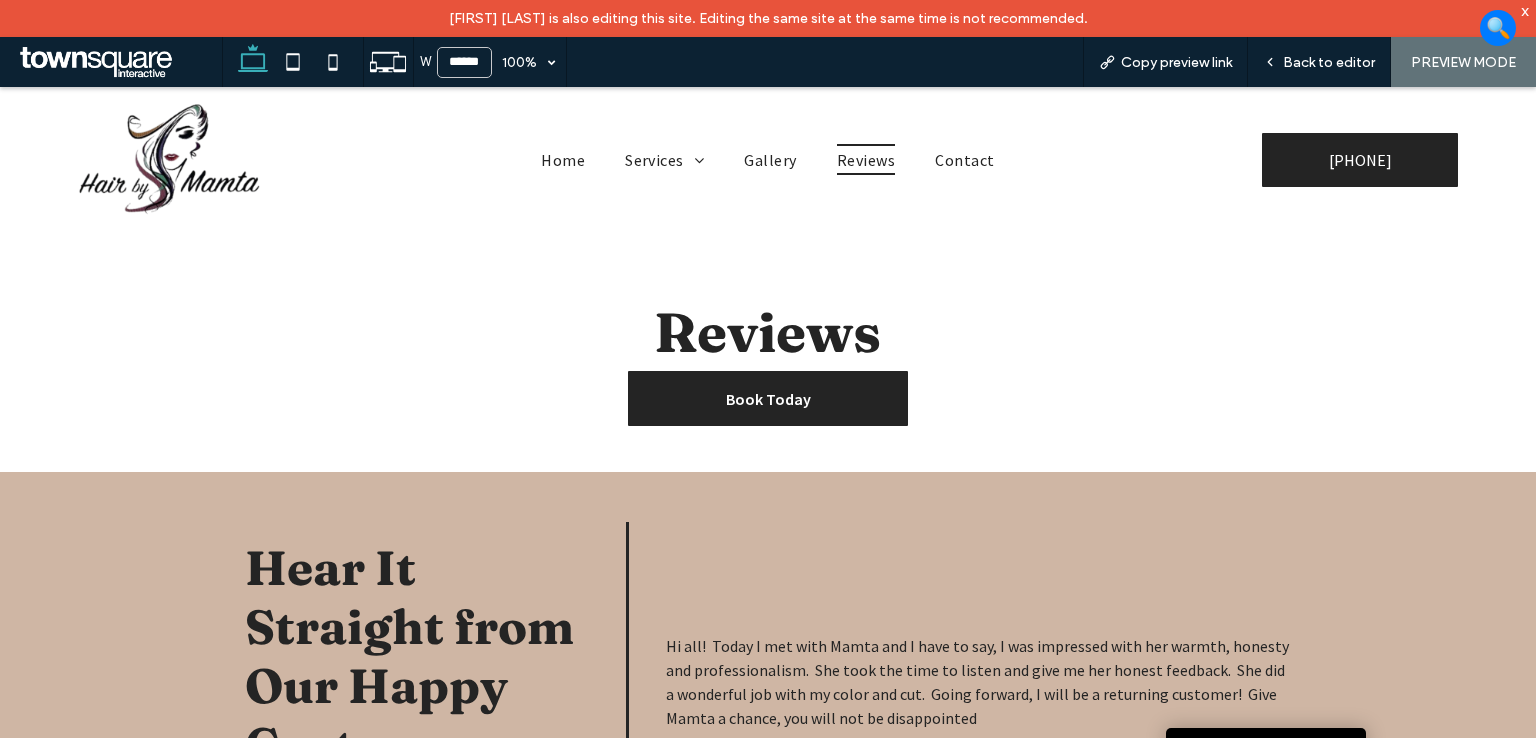scroll, scrollTop: 500, scrollLeft: 0, axis: vertical 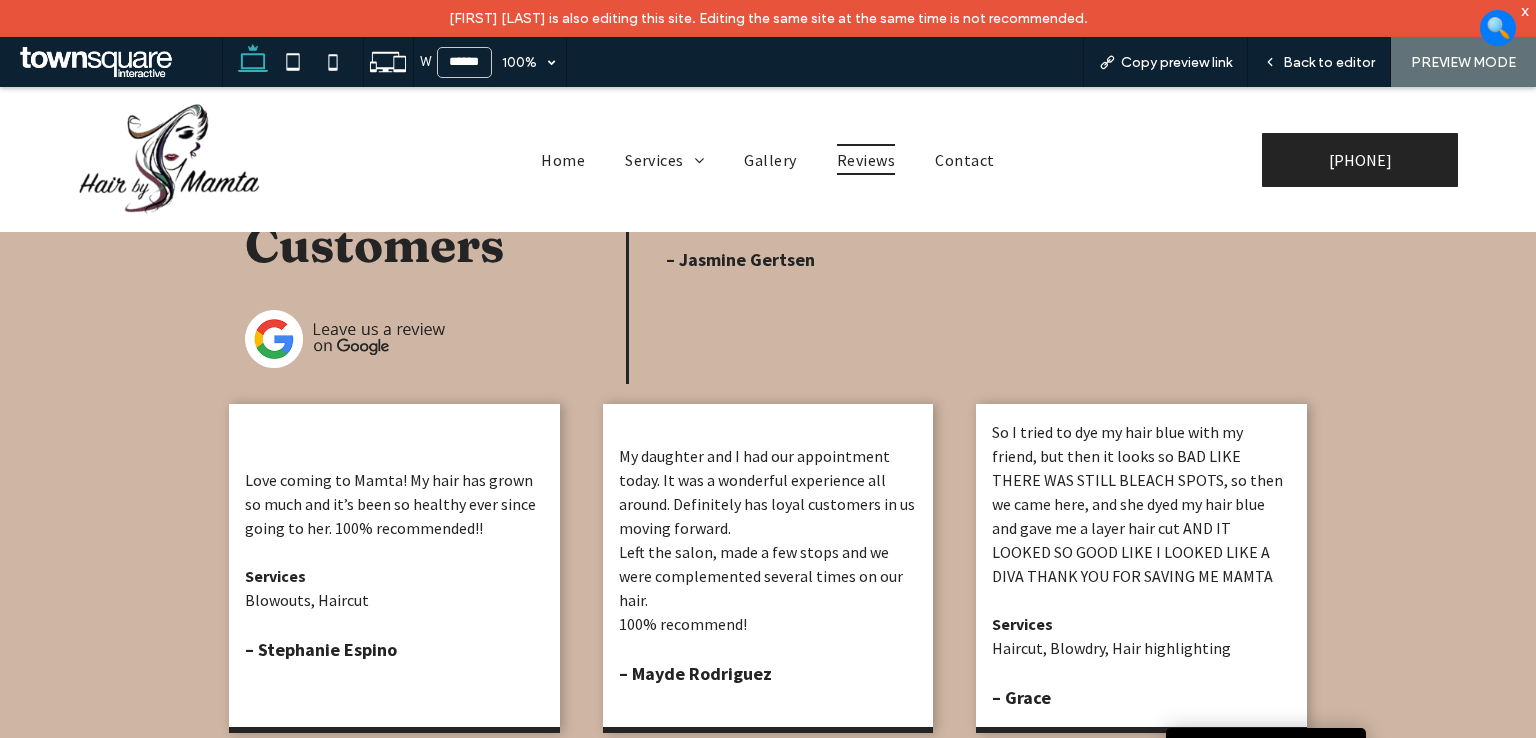 click on "x" at bounding box center (1525, 10) 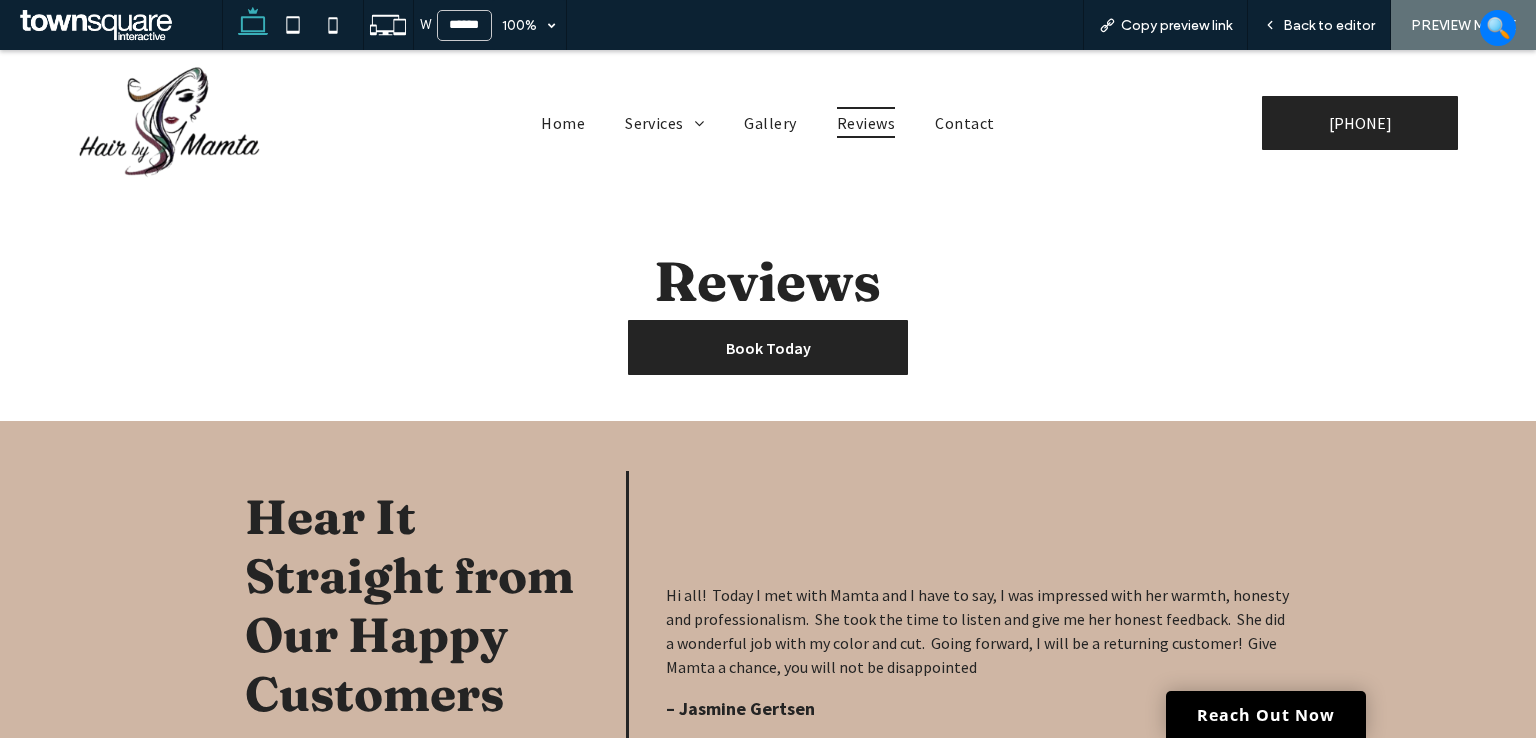 scroll, scrollTop: 0, scrollLeft: 0, axis: both 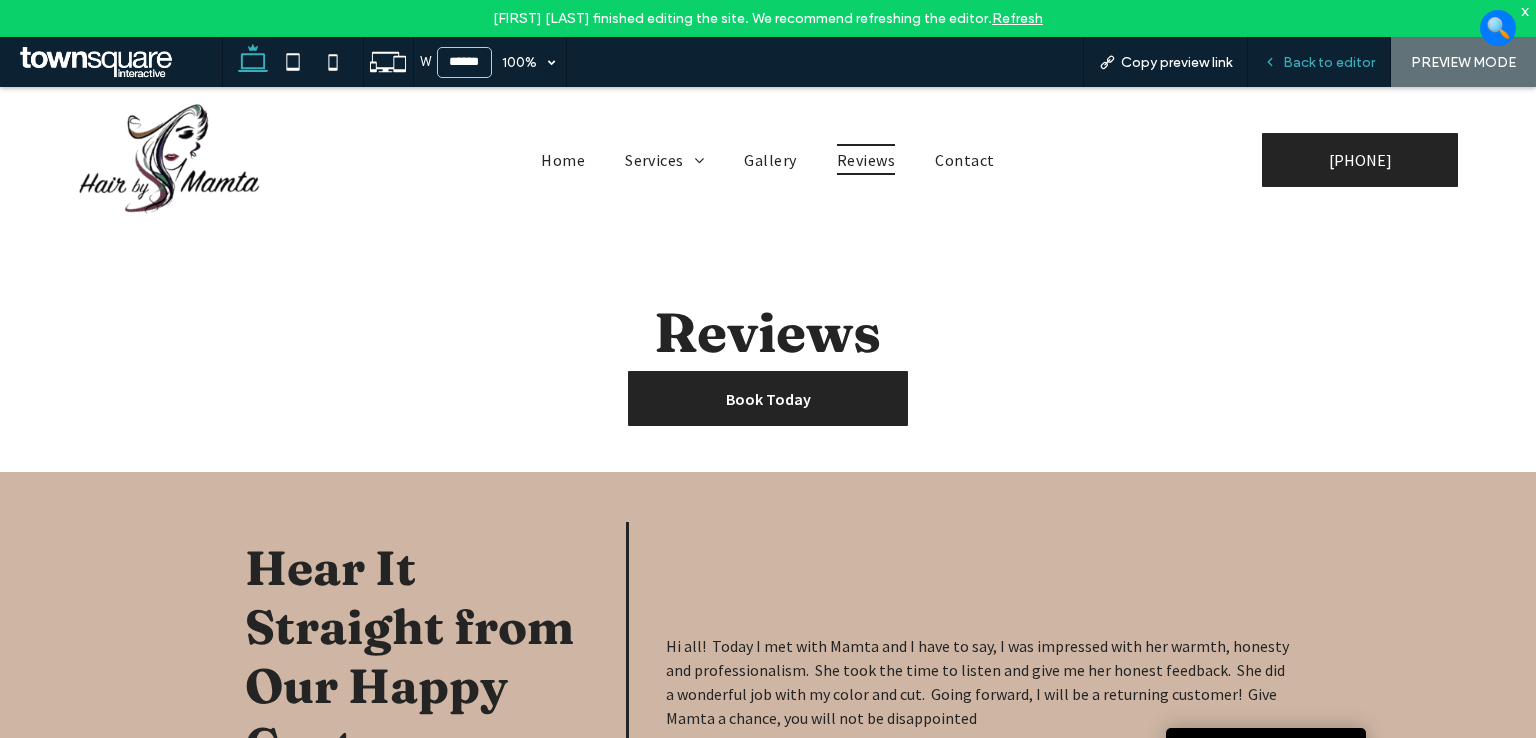 click on "Back to editor" at bounding box center [1319, 62] 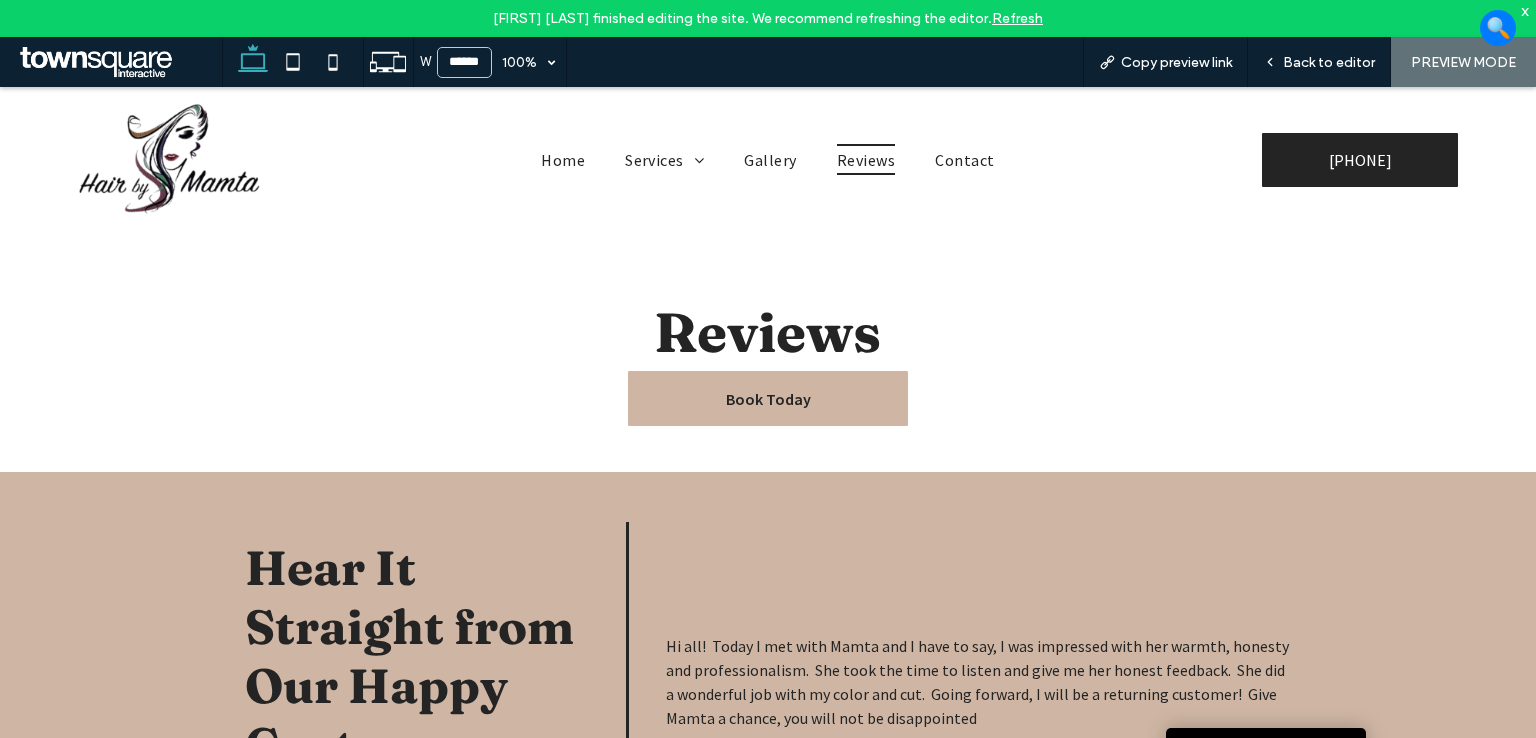 click on "Book Today" at bounding box center [768, 398] 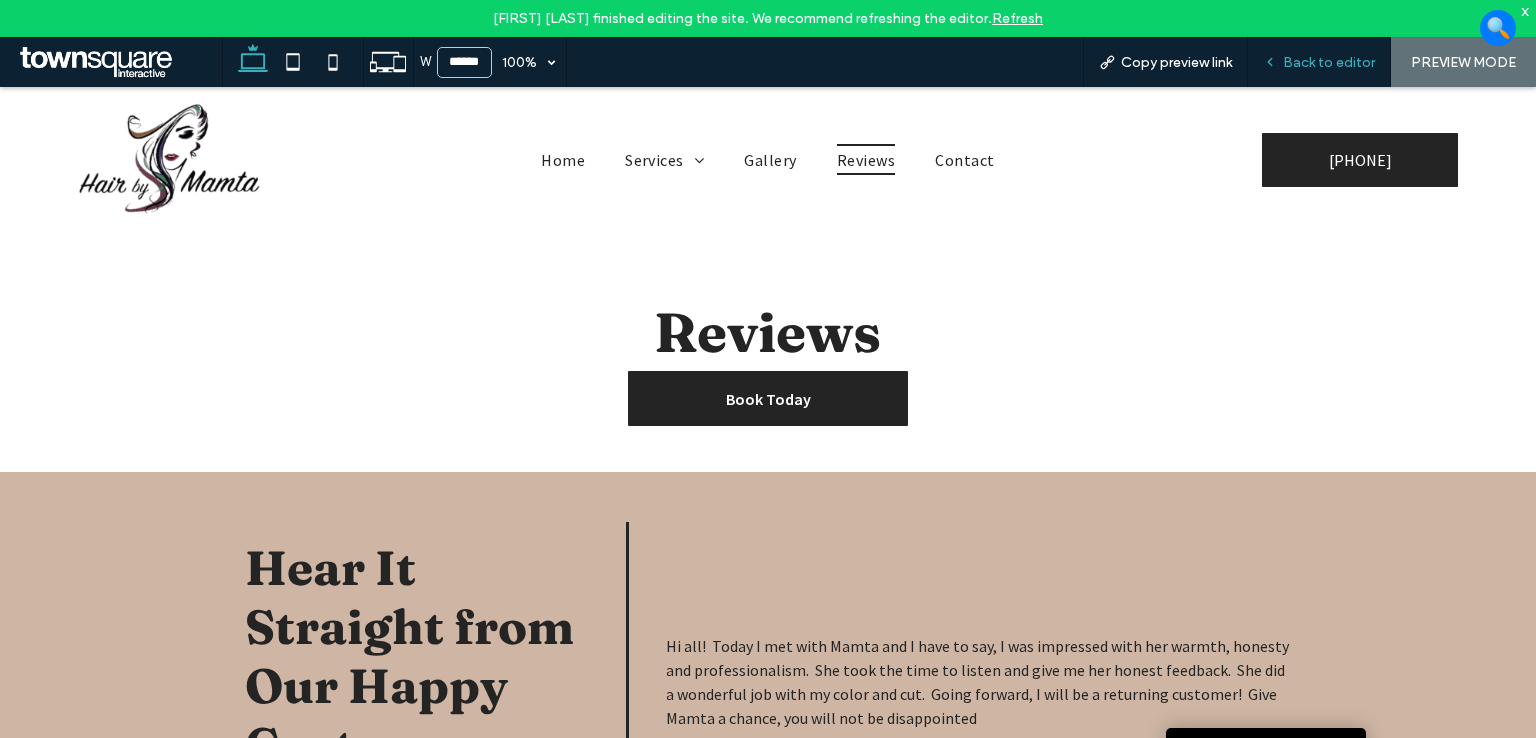 click on "Back to editor" at bounding box center (1329, 62) 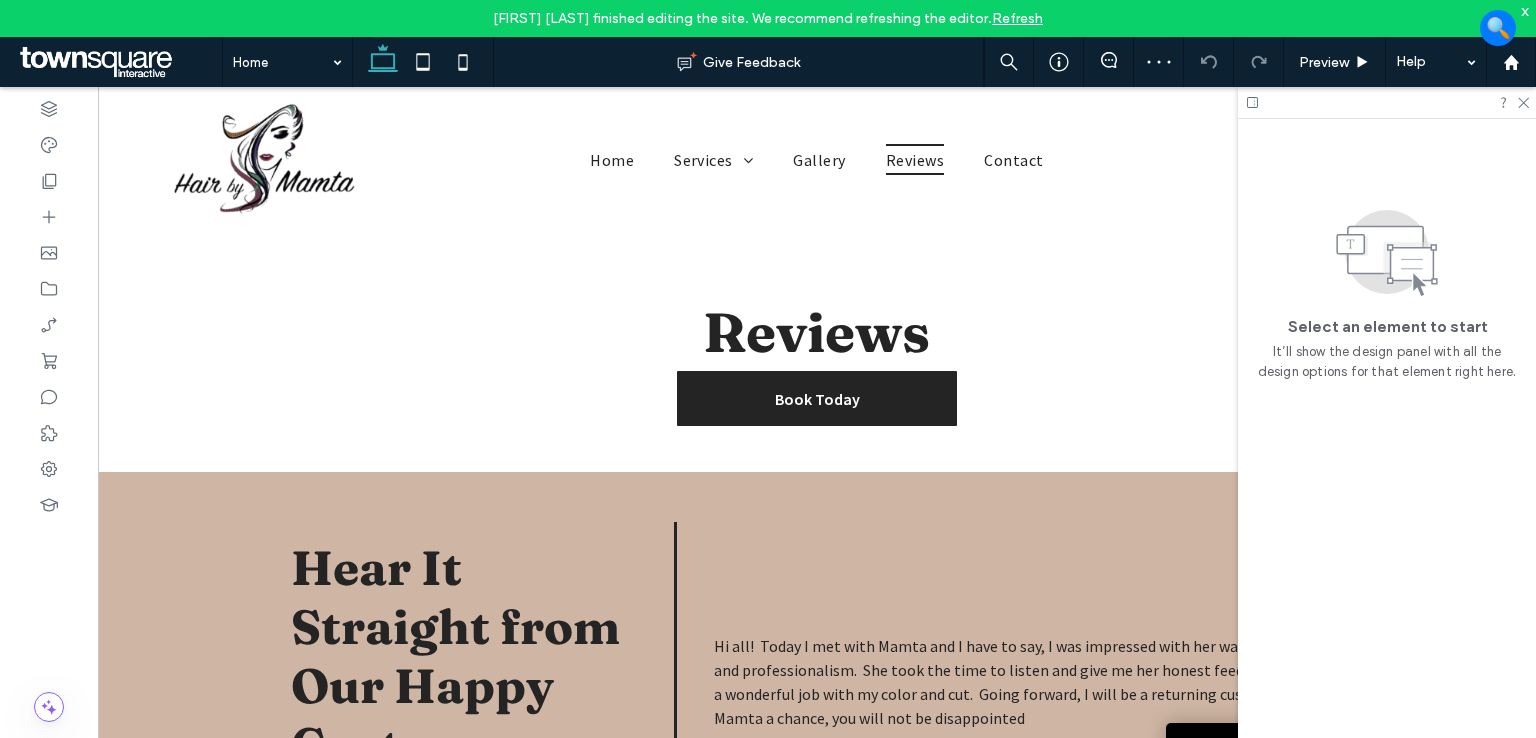 click on "Refresh" at bounding box center (1017, 18) 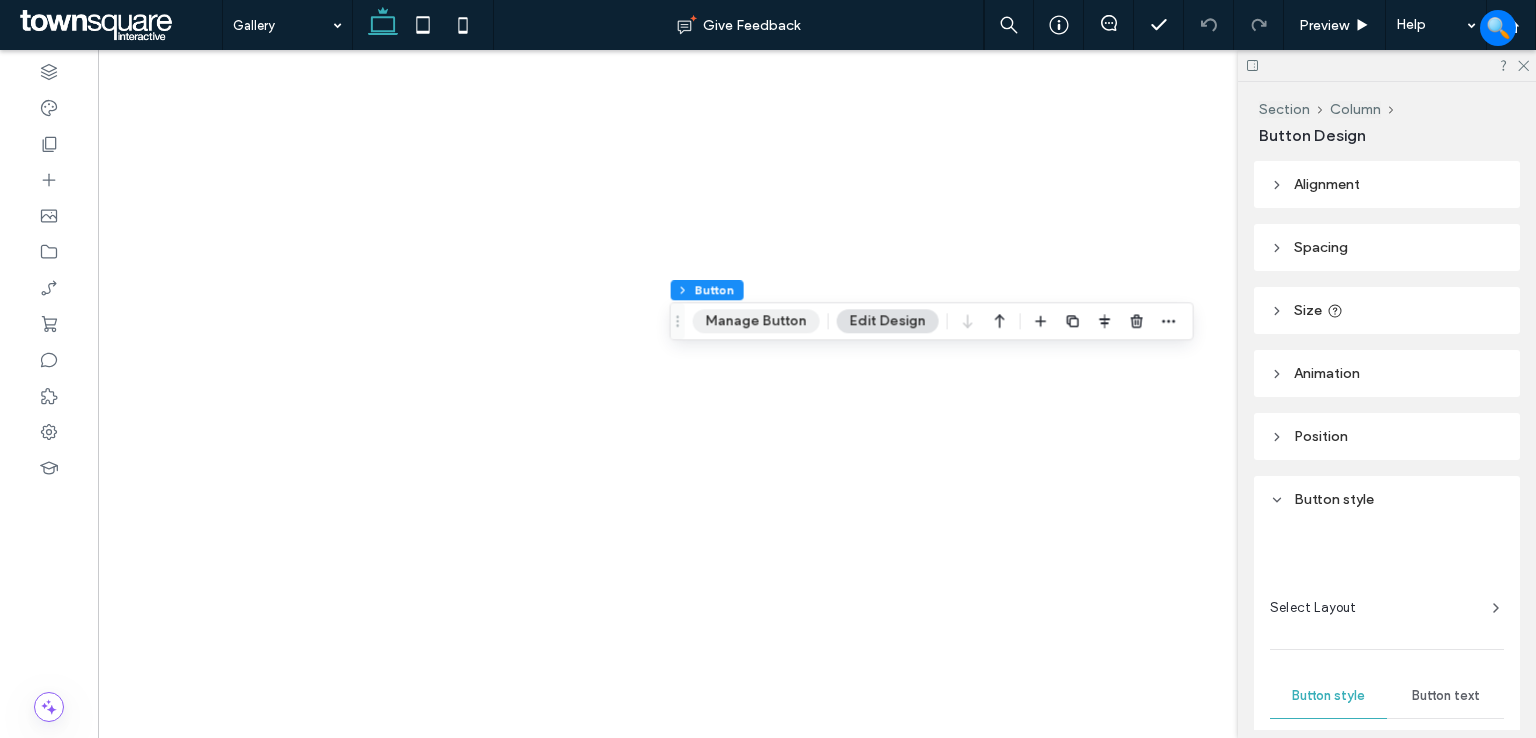 click on "Manage Button" at bounding box center [756, 321] 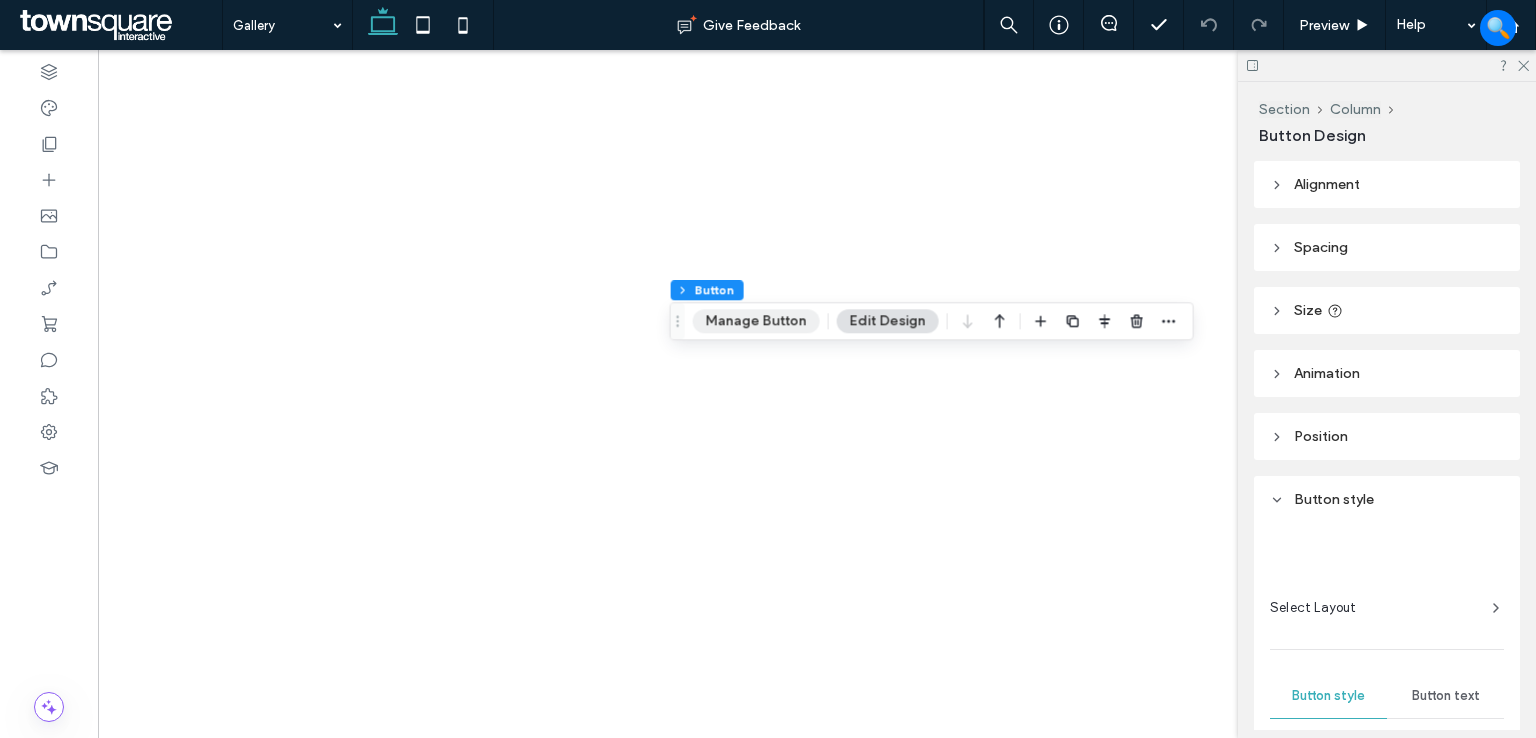 type on "**" 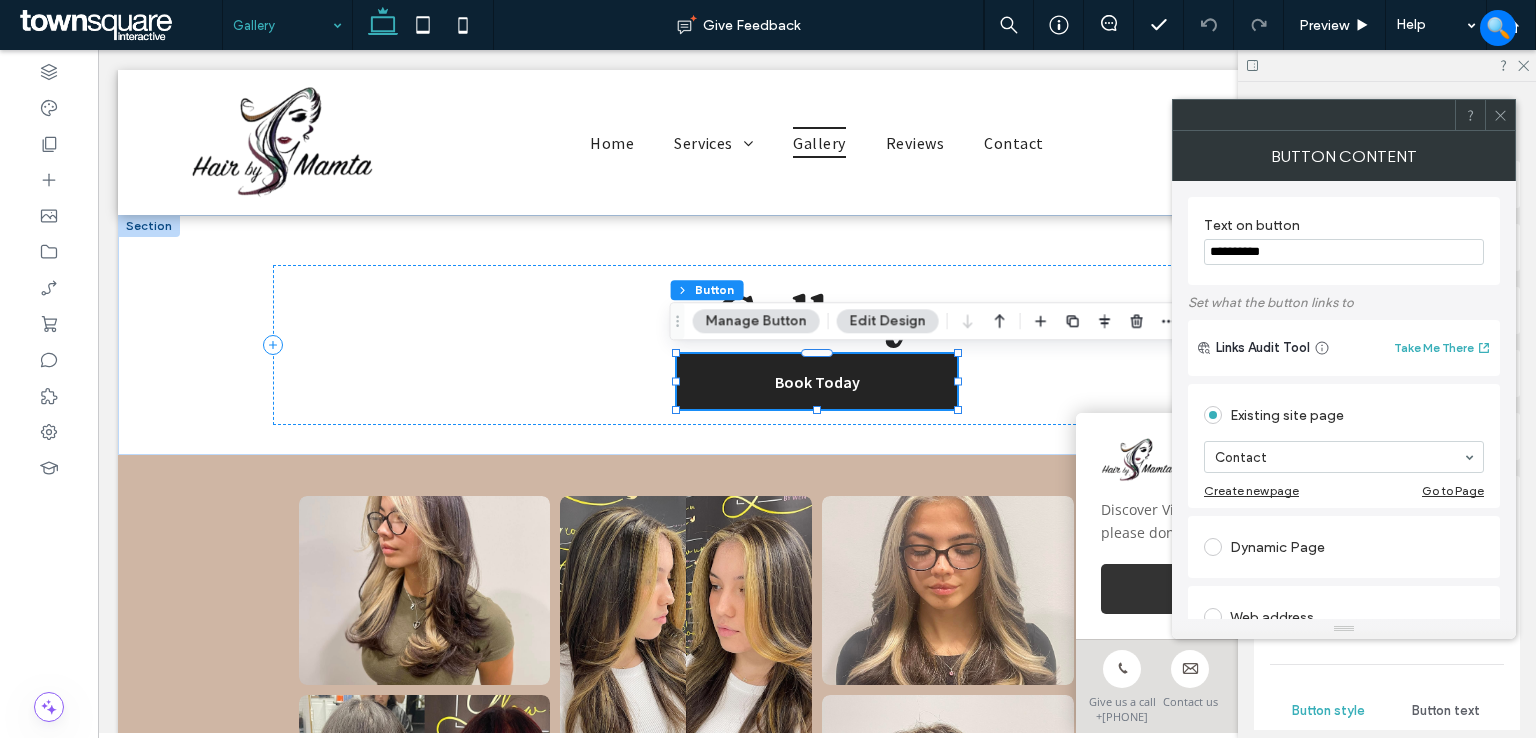 scroll, scrollTop: 0, scrollLeft: 0, axis: both 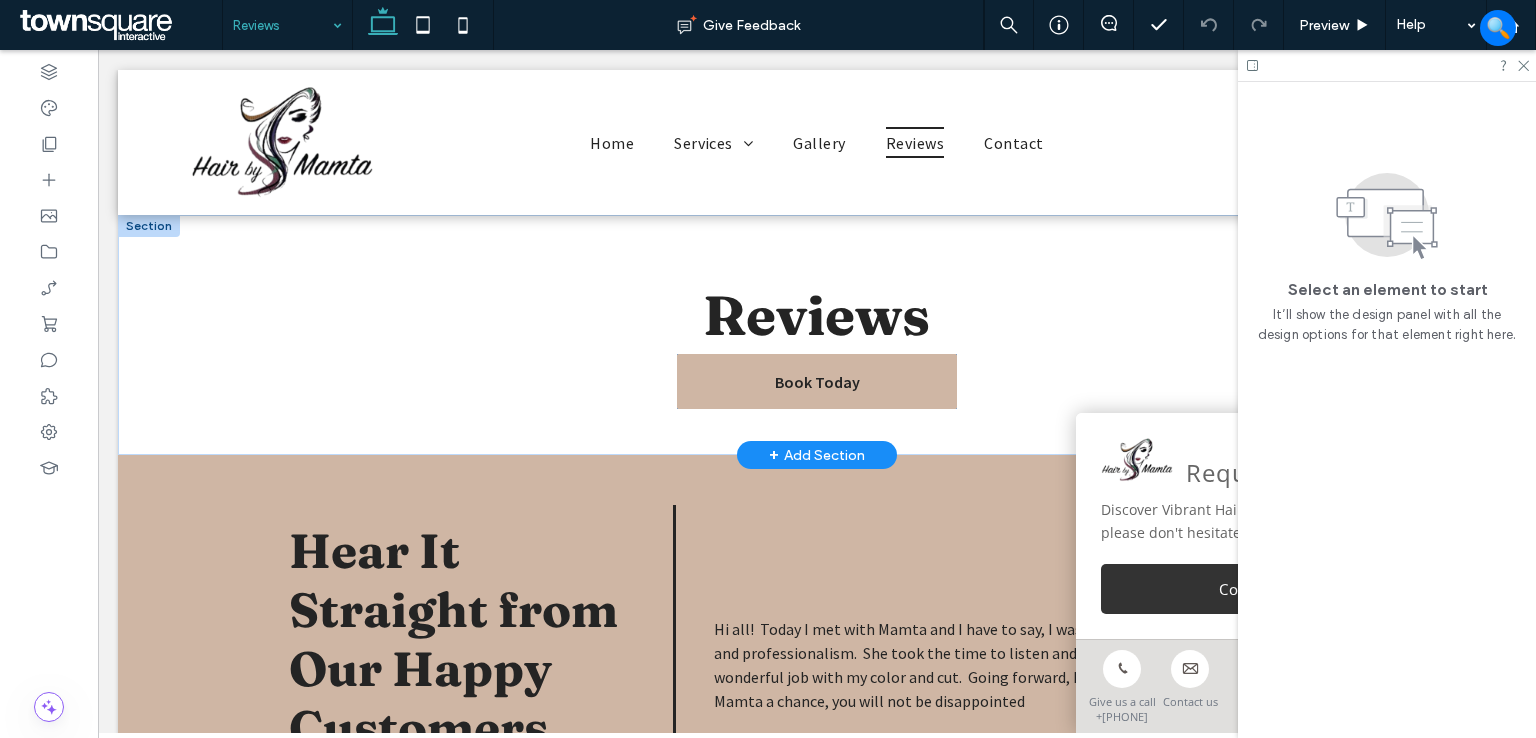 click on "Book Today" at bounding box center [817, 381] 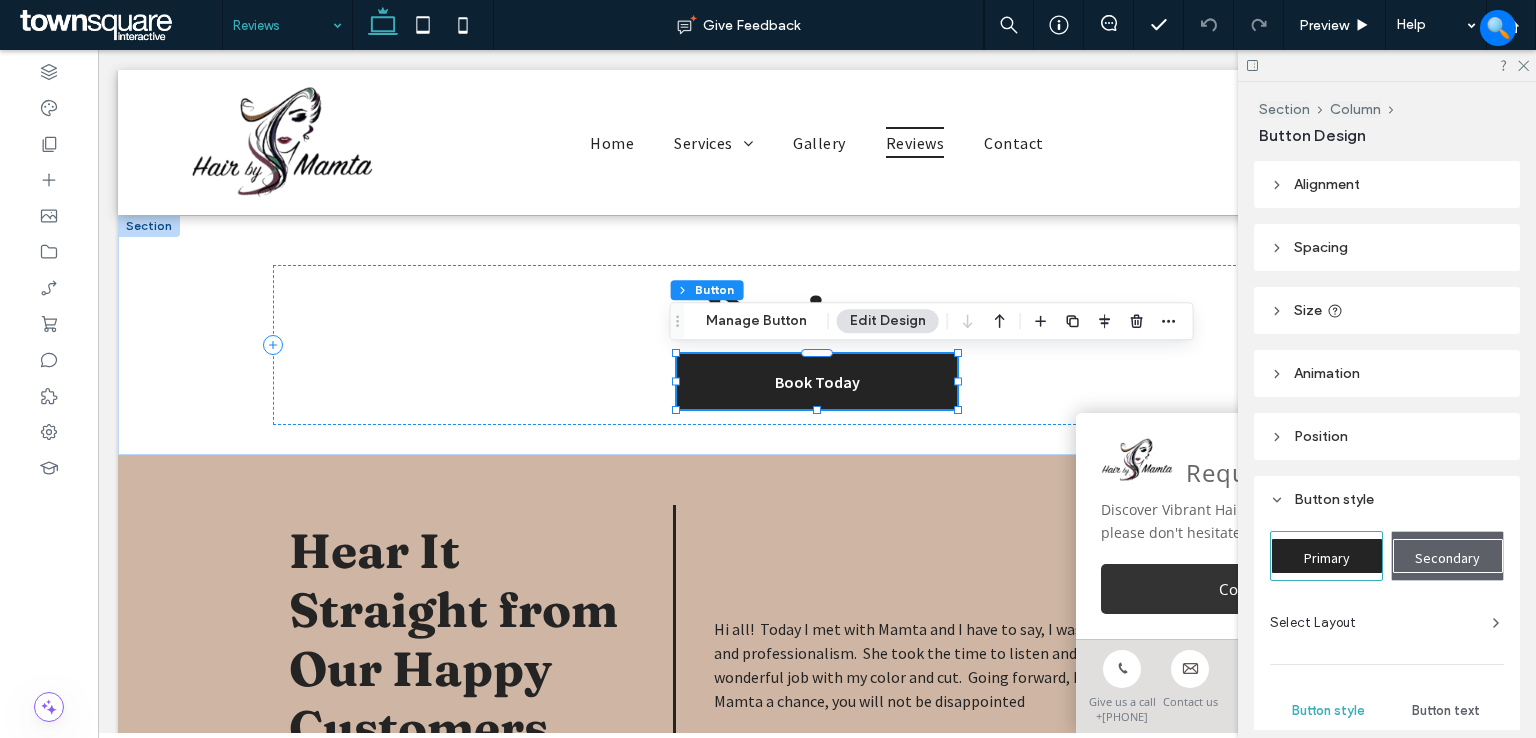 type on "**" 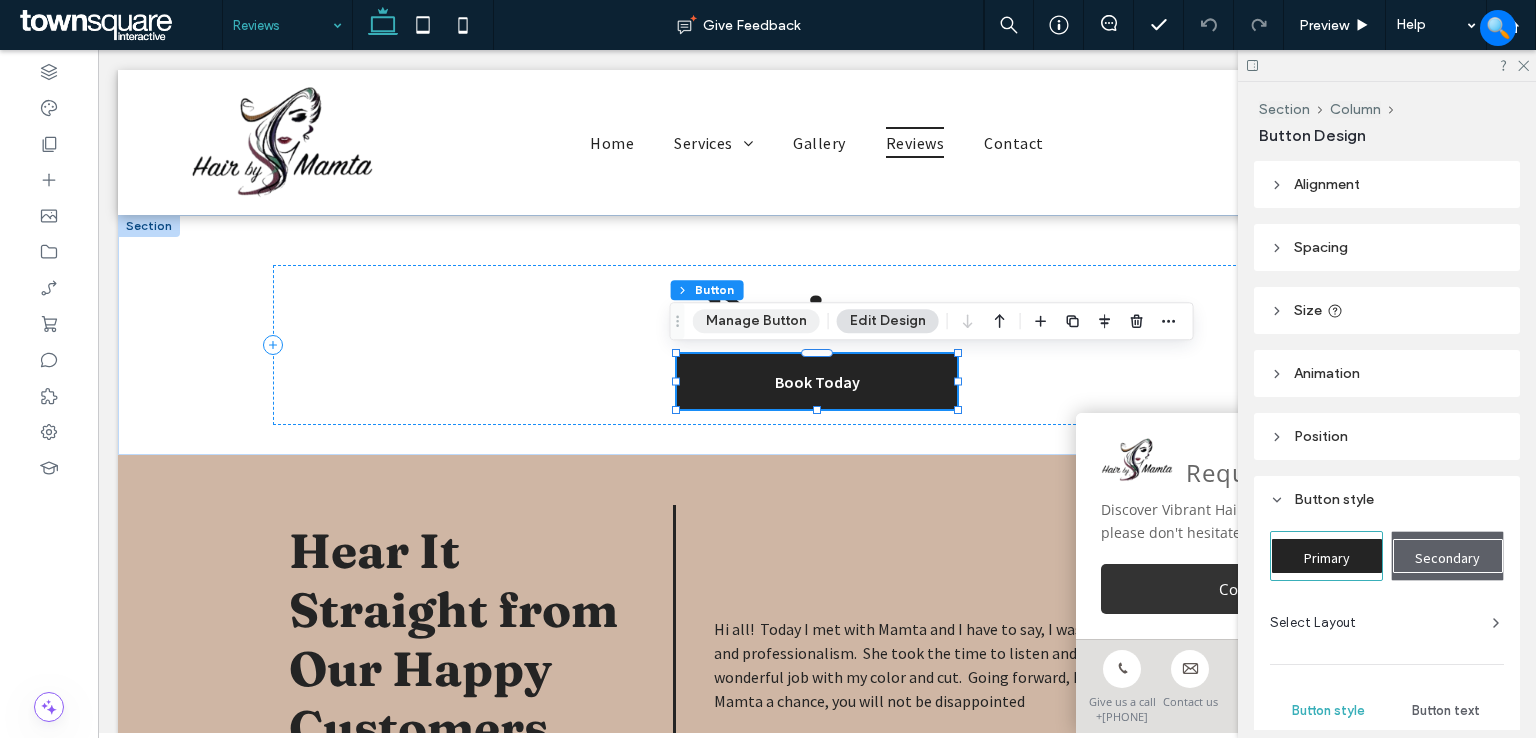 drag, startPoint x: 754, startPoint y: 321, endPoint x: 787, endPoint y: 251, distance: 77.388626 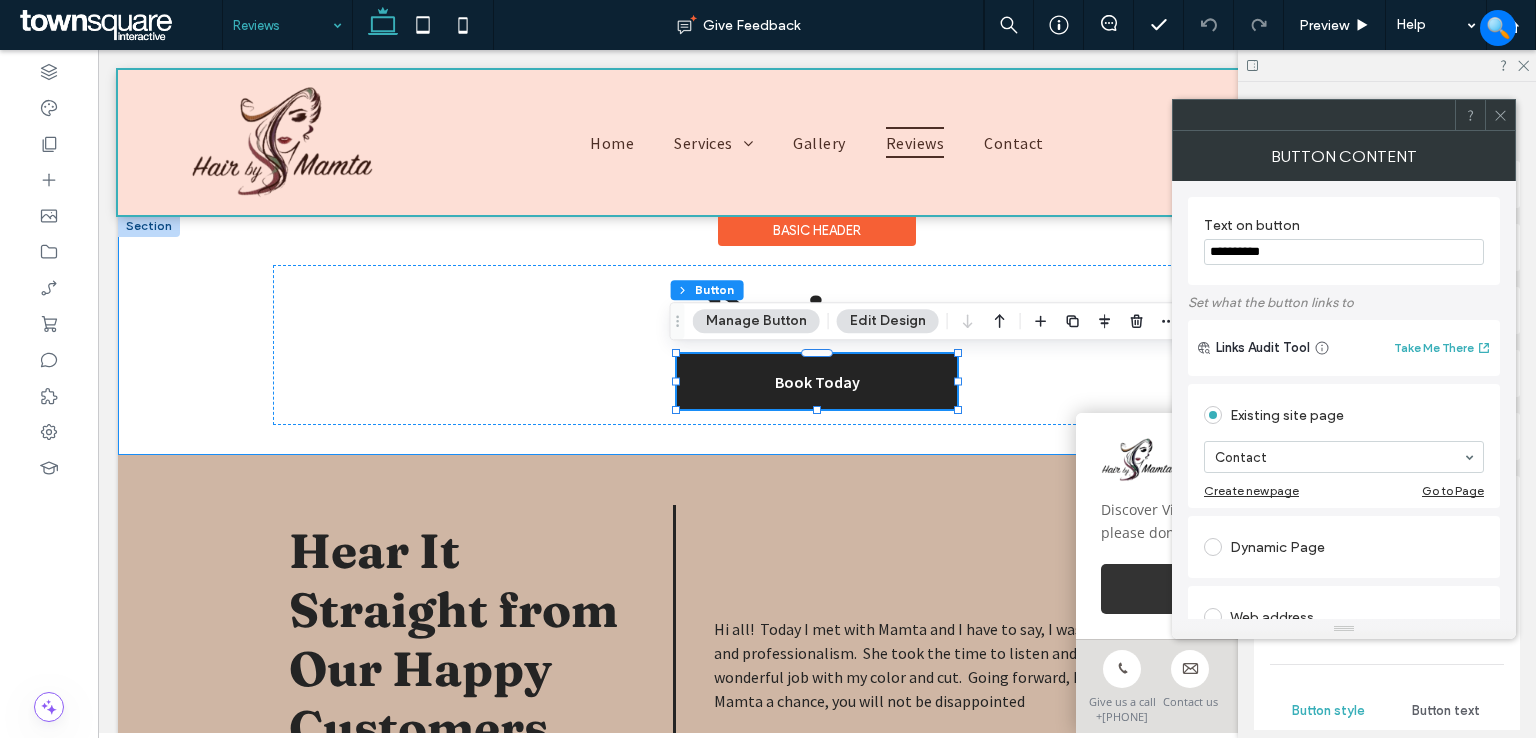 click on "Reviews
Book Today" at bounding box center (817, 335) 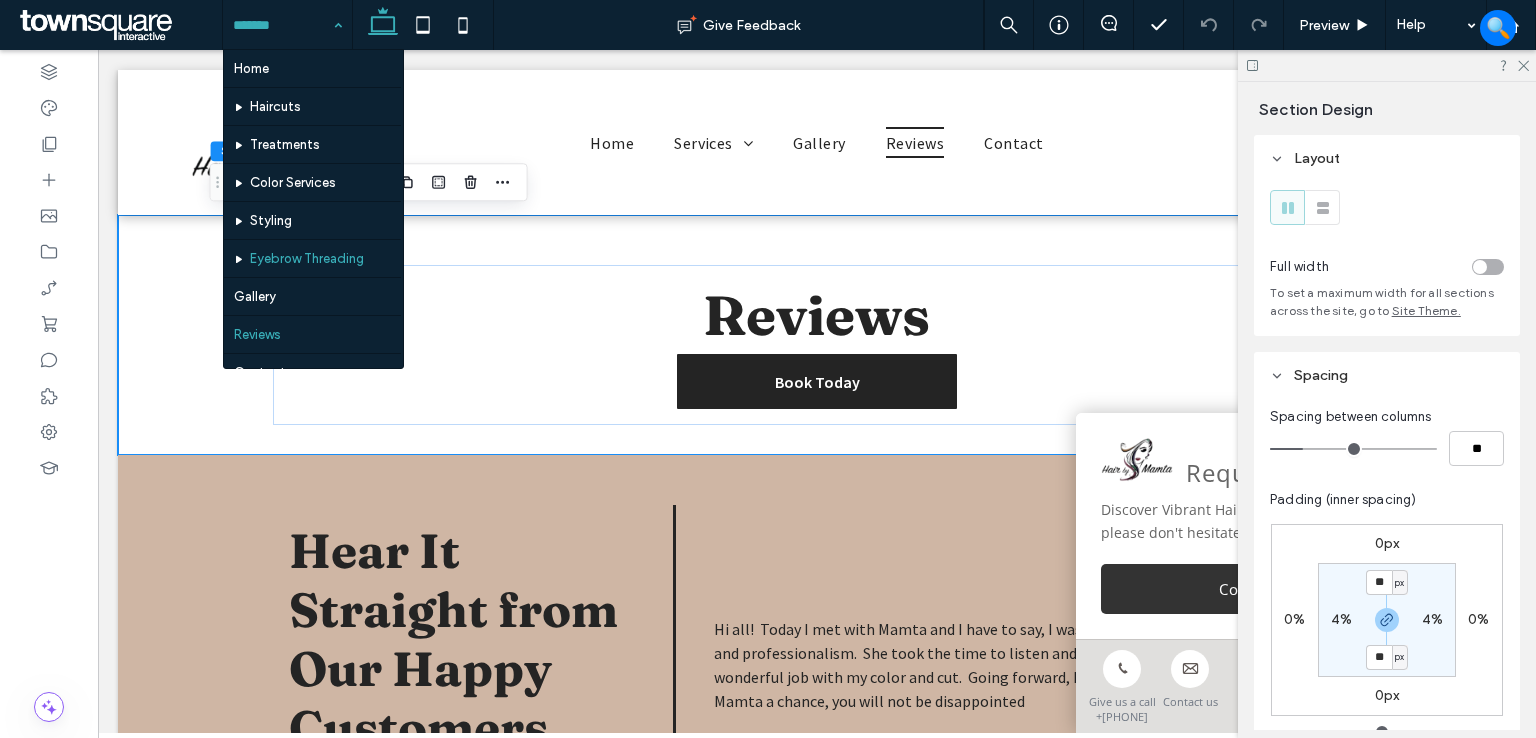 scroll, scrollTop: 67, scrollLeft: 0, axis: vertical 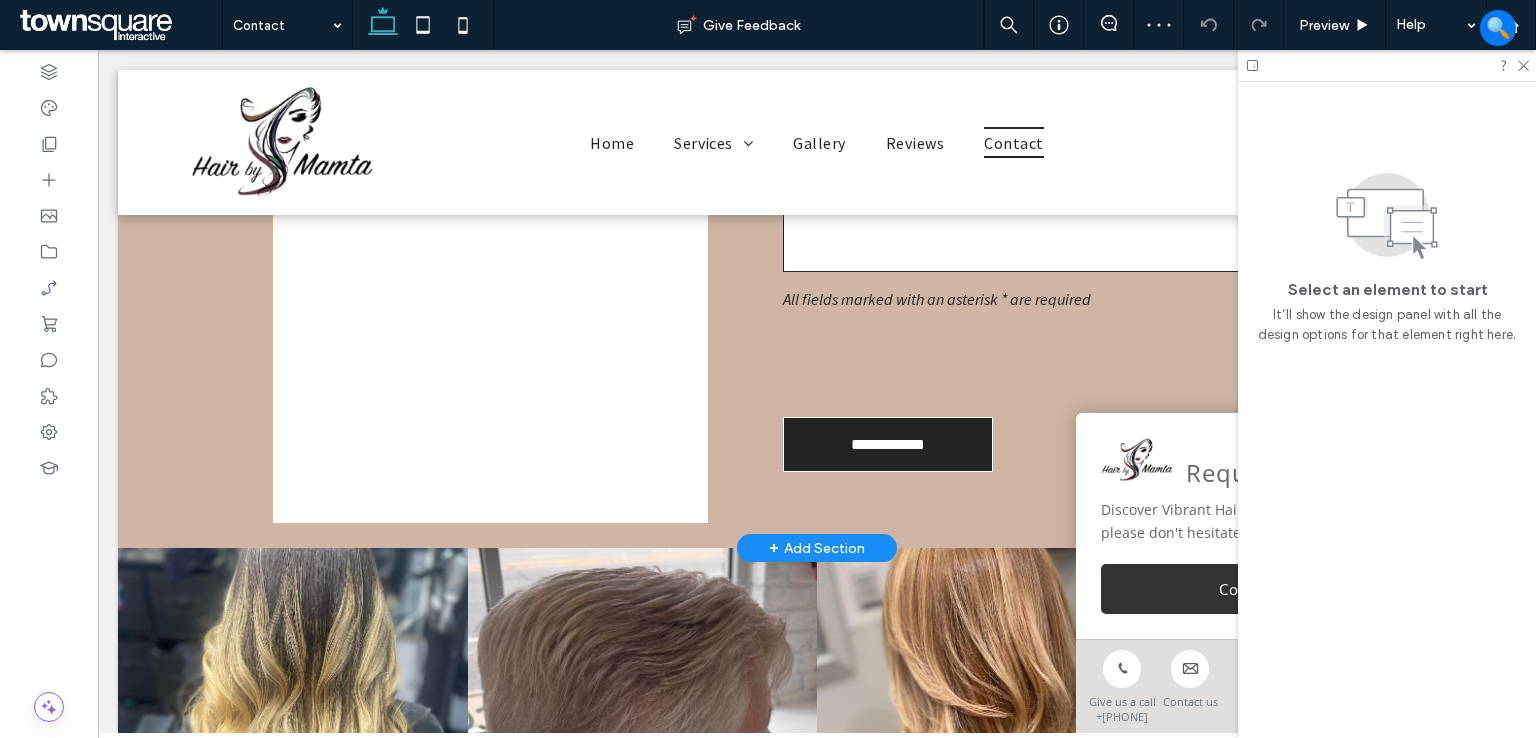 click on "+ Add Section" at bounding box center (817, 548) 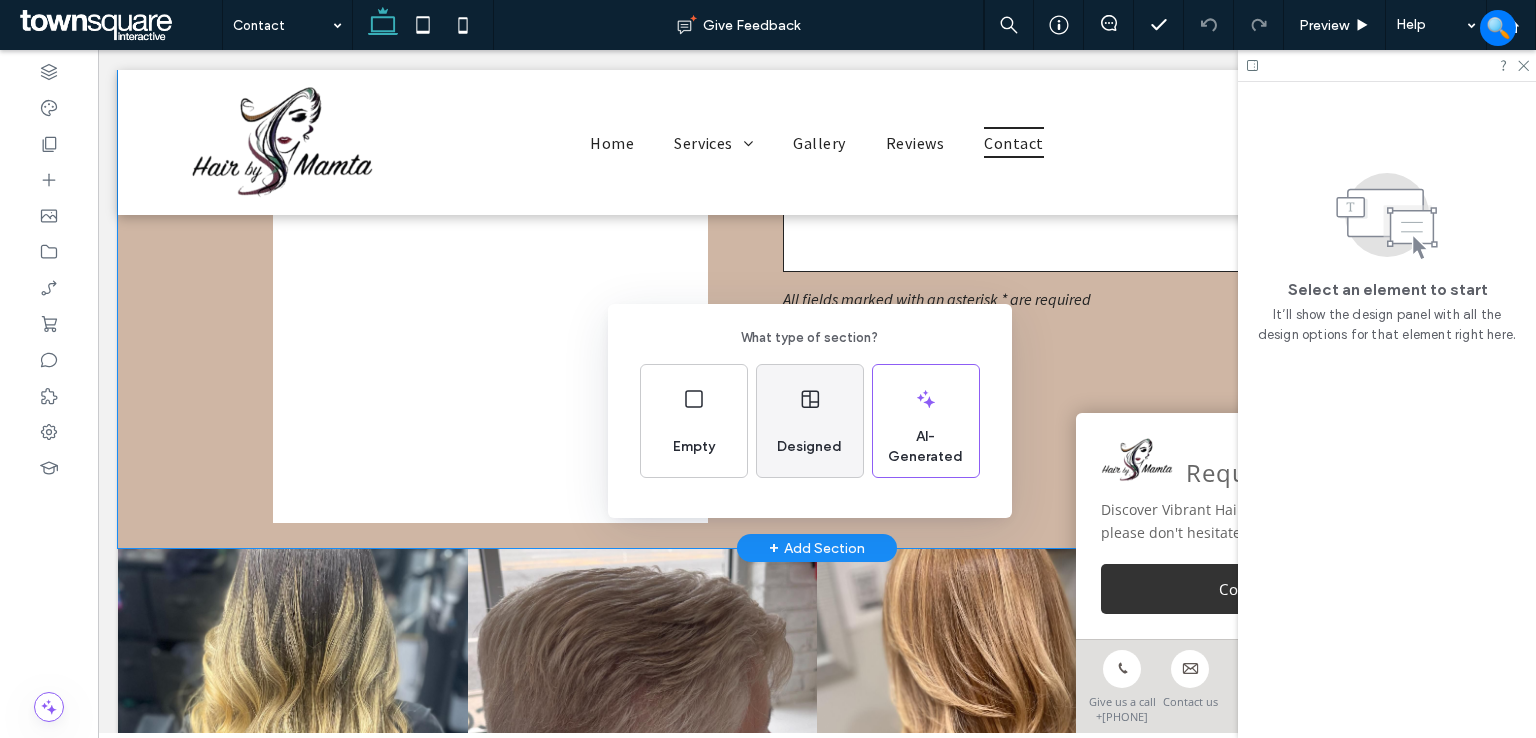 click on "Designed" at bounding box center [809, 447] 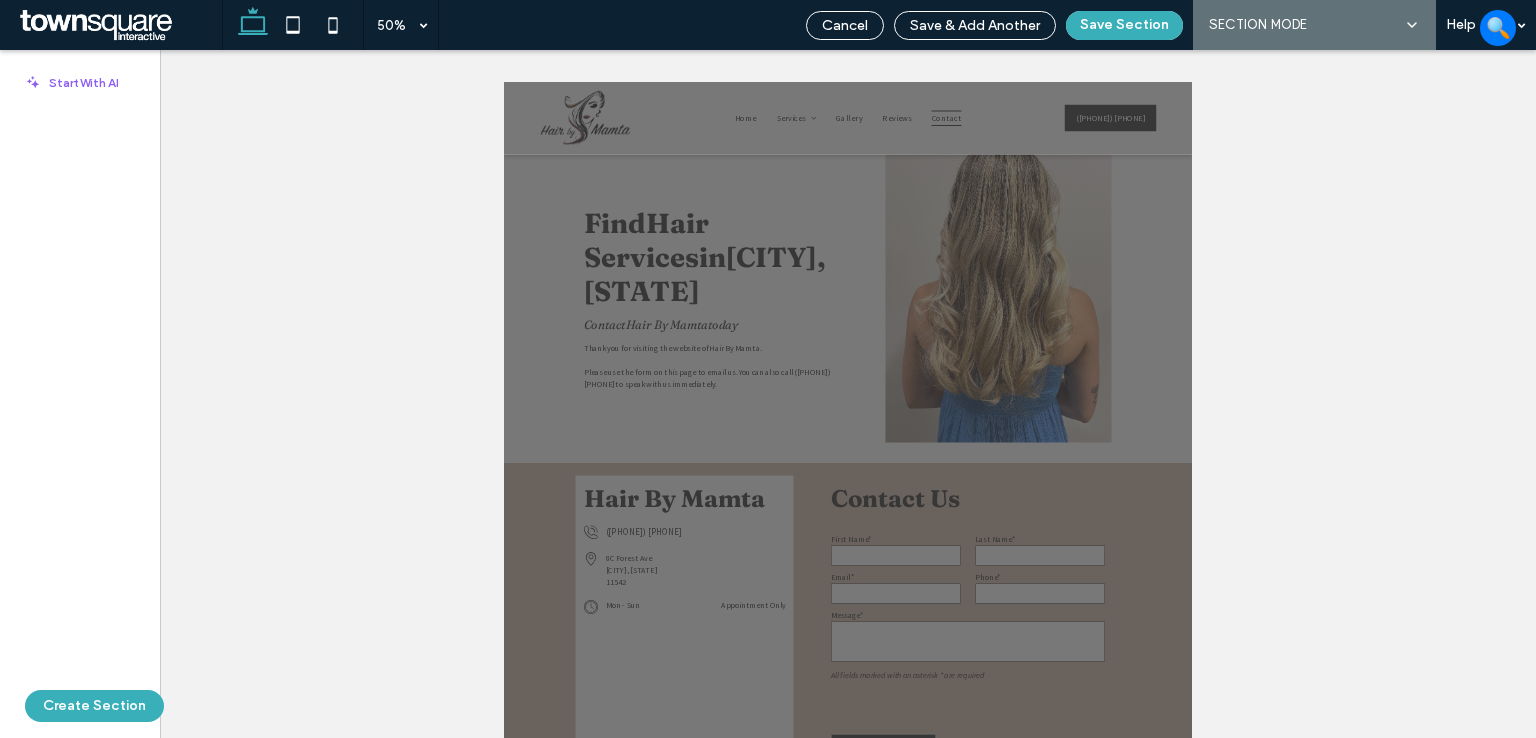 scroll, scrollTop: 48, scrollLeft: 0, axis: vertical 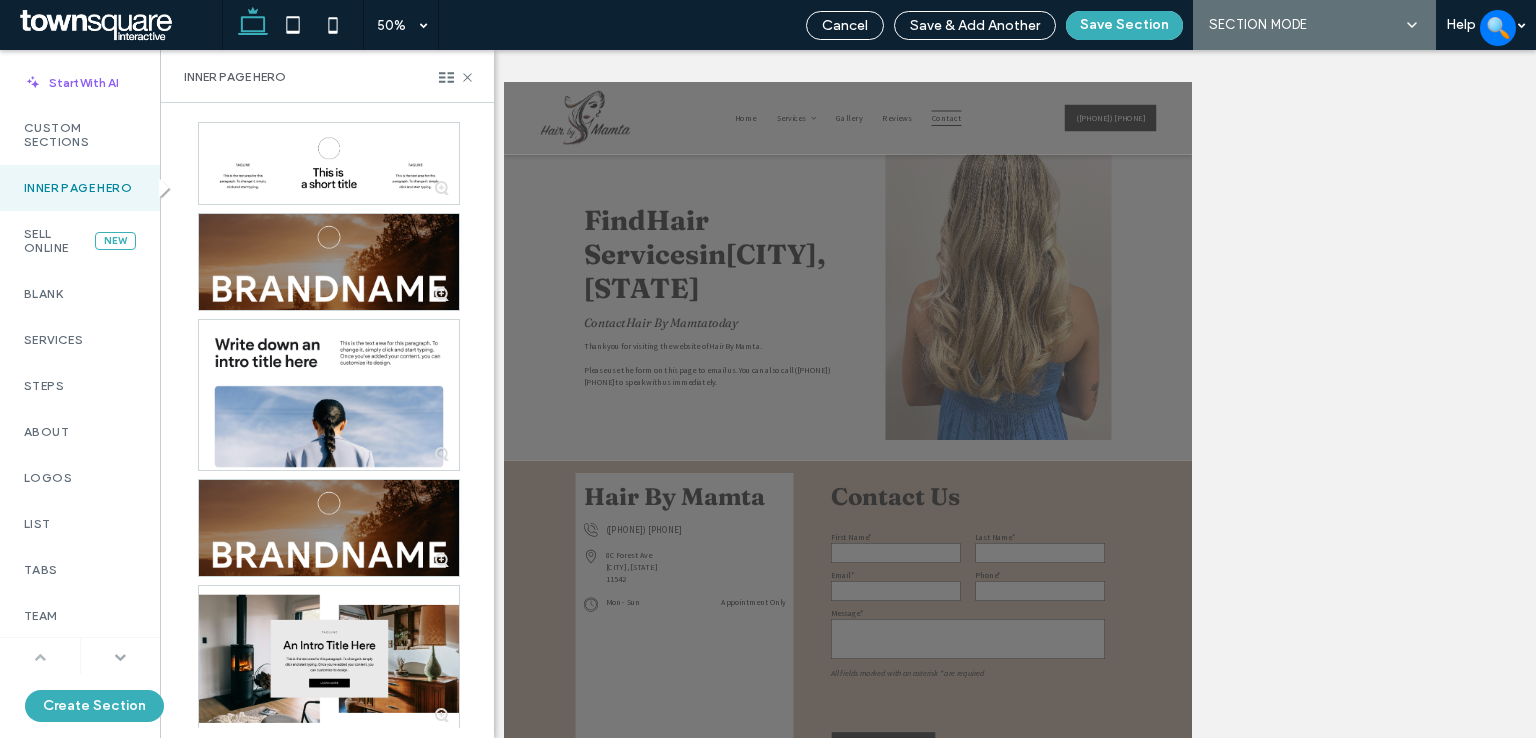 click at bounding box center [120, 657] 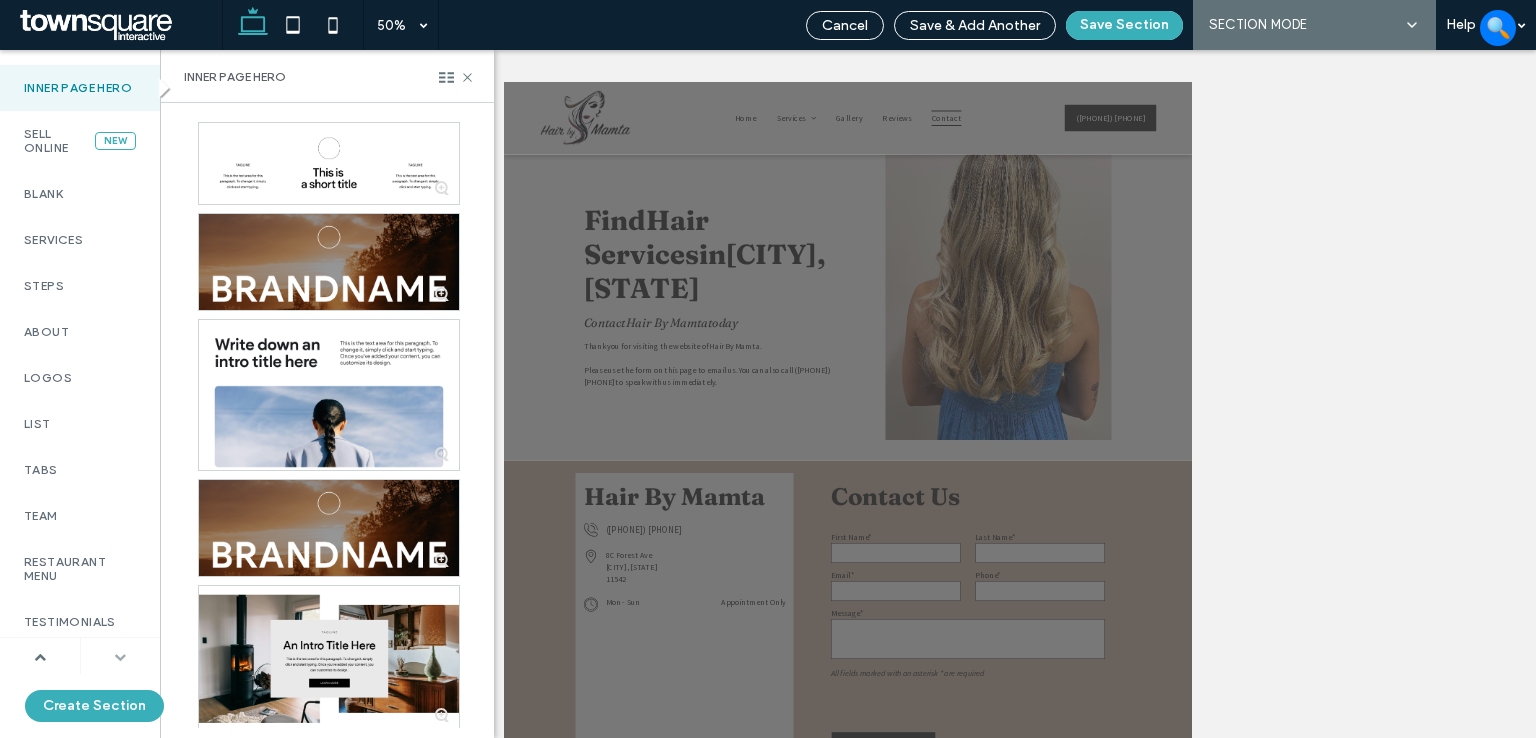 click at bounding box center (120, 657) 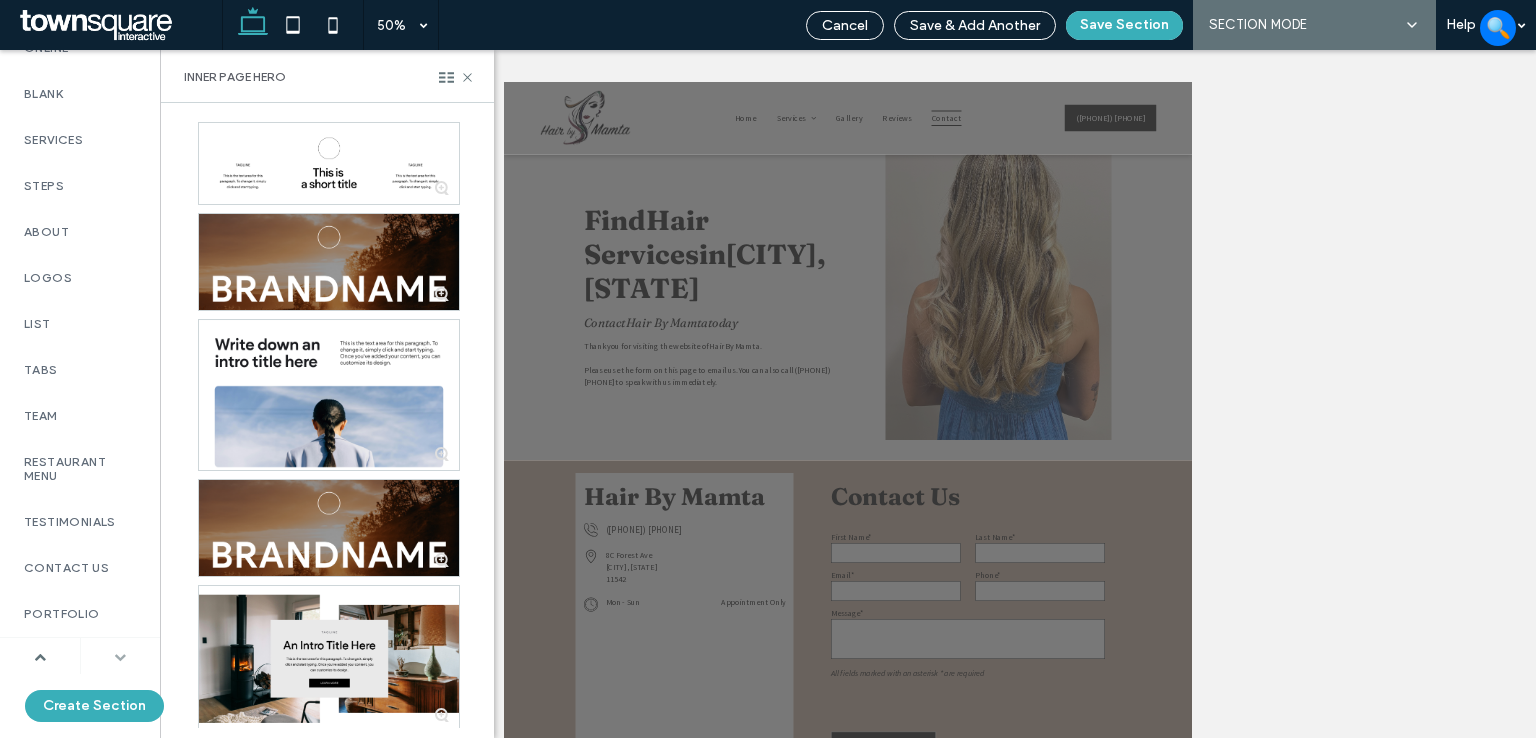 click at bounding box center (120, 657) 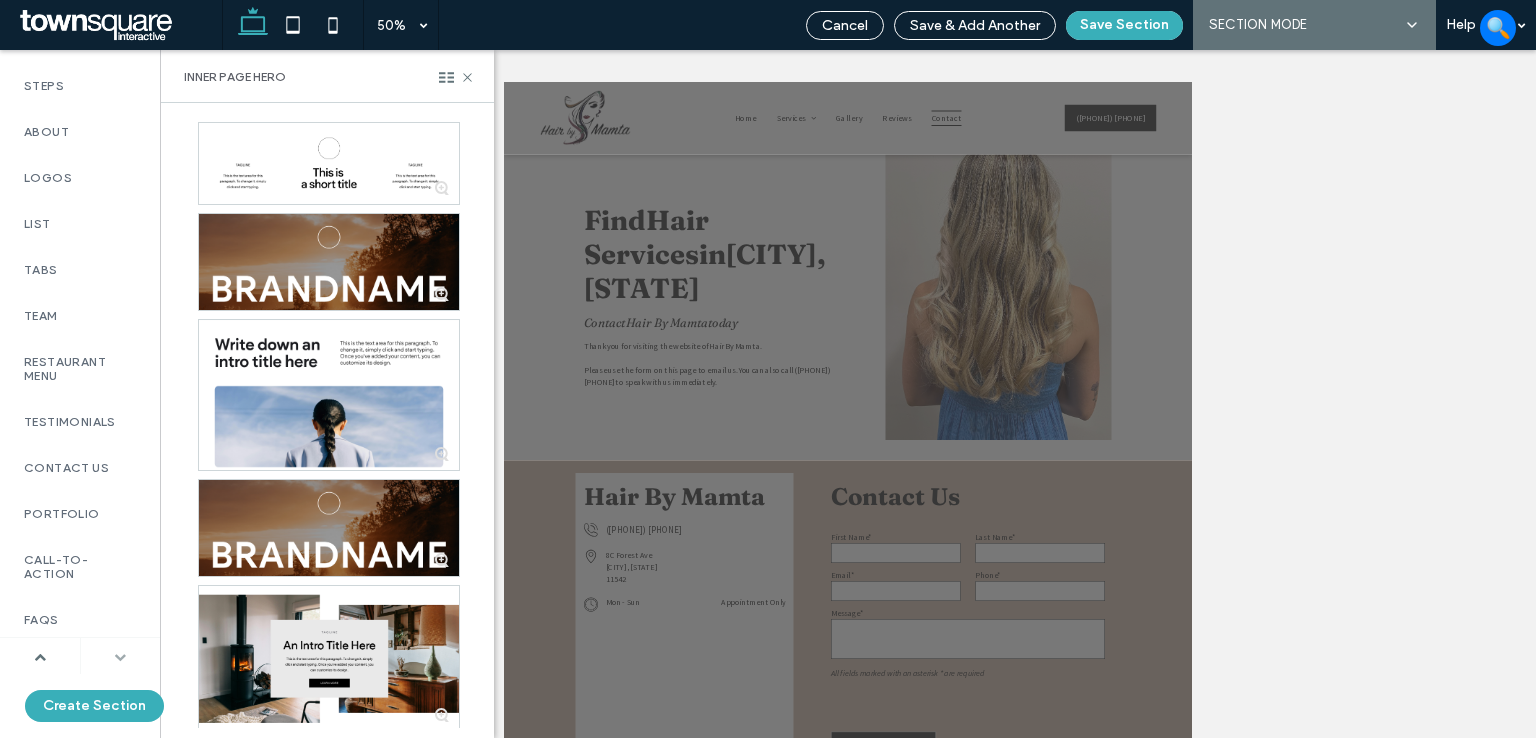 click at bounding box center (120, 657) 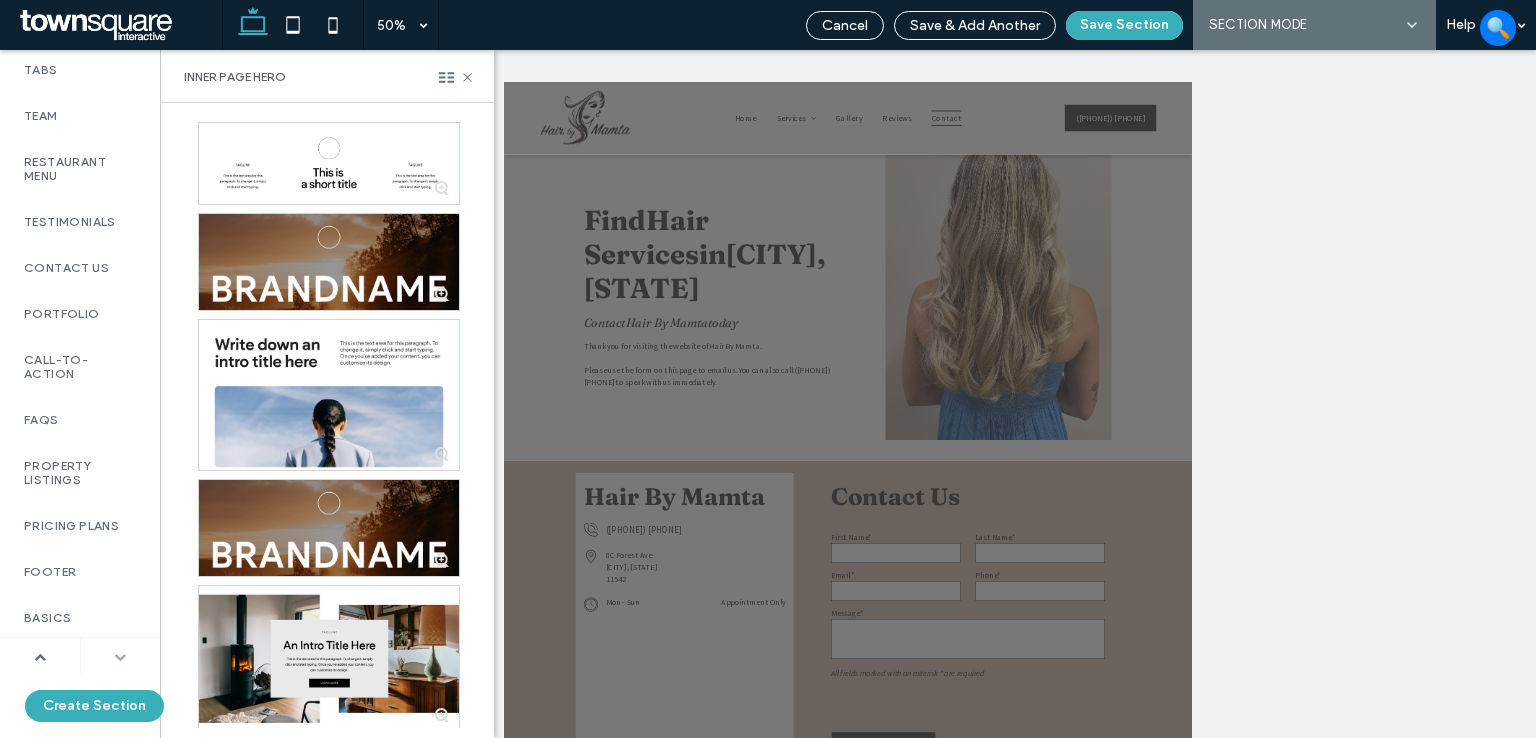 click at bounding box center (120, 657) 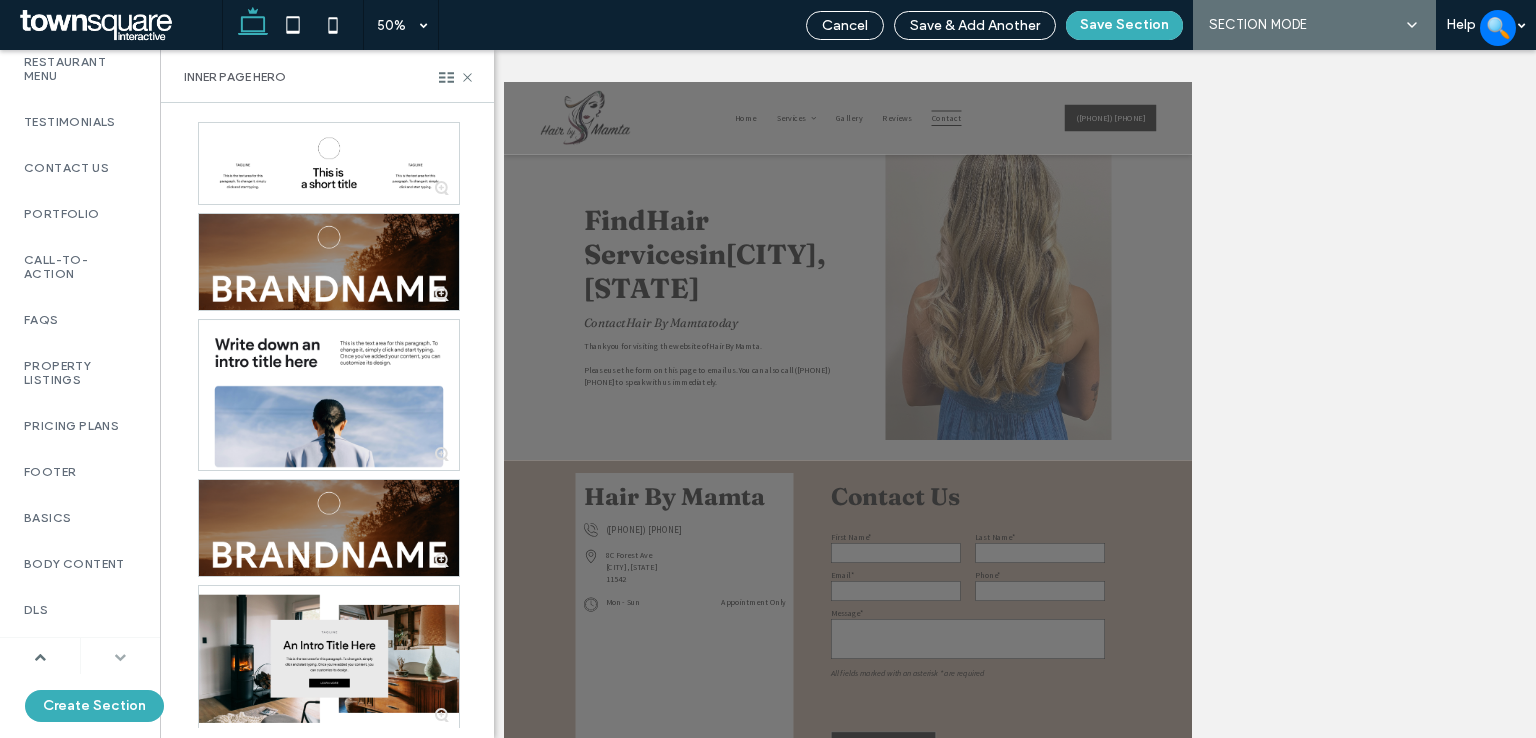 click at bounding box center (120, 657) 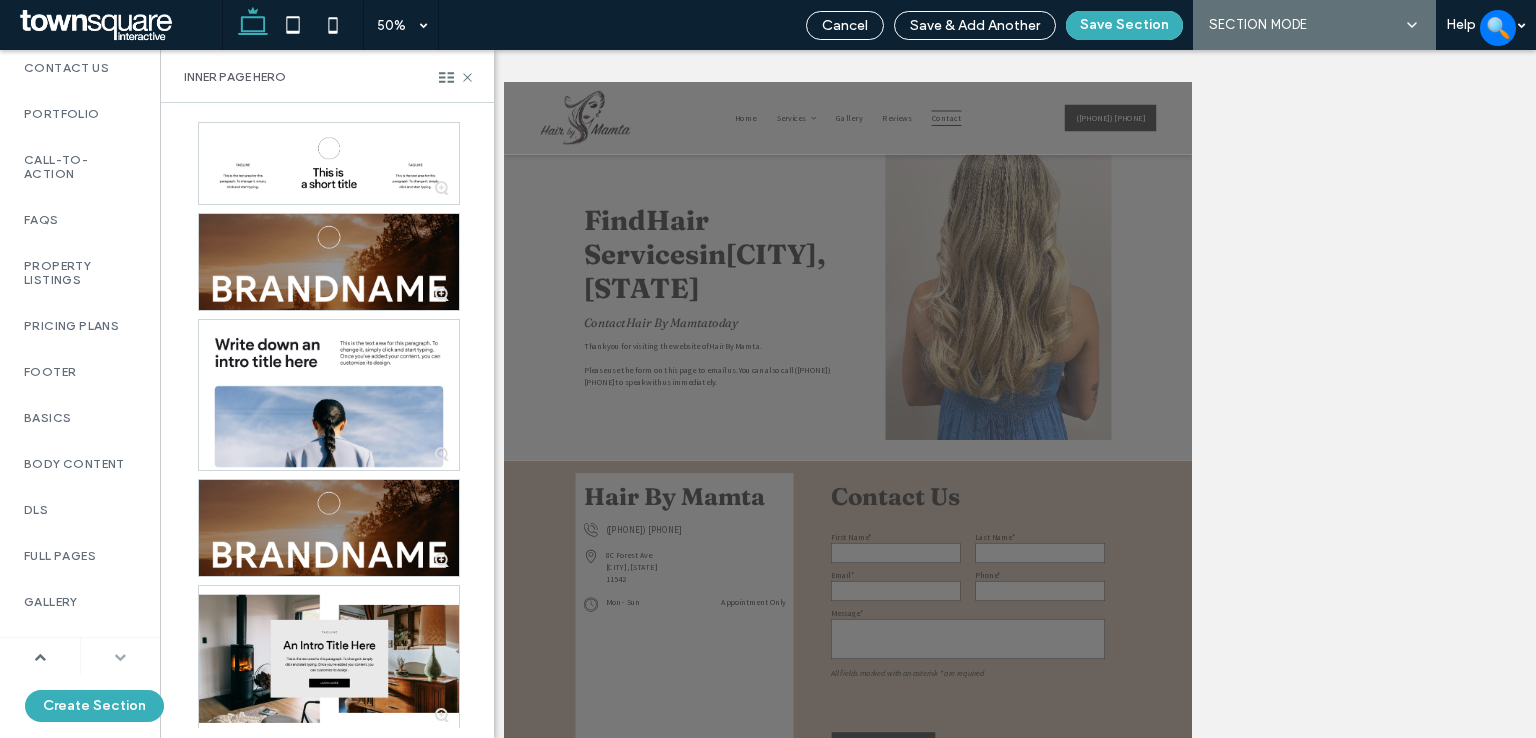 click at bounding box center (120, 657) 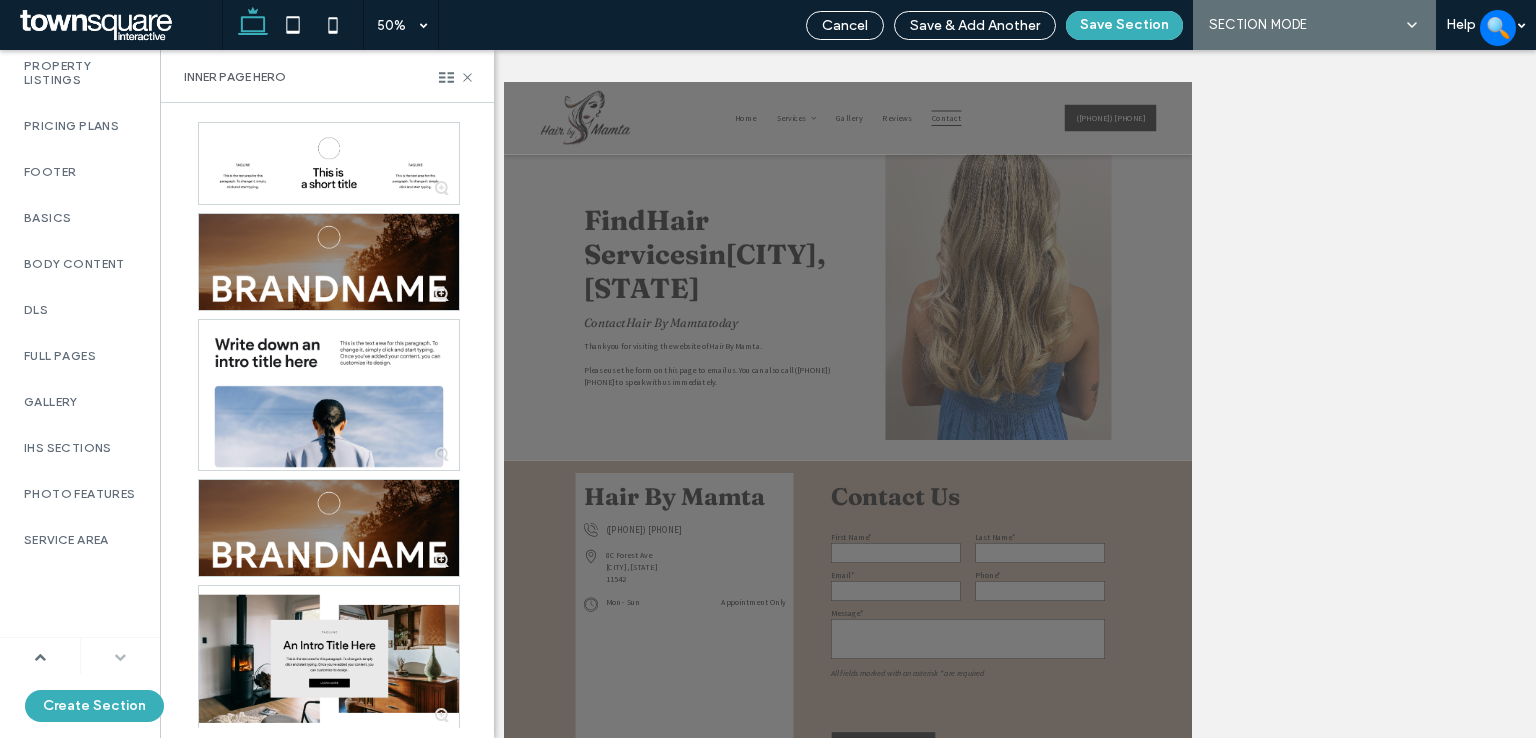 click at bounding box center (121, 656) 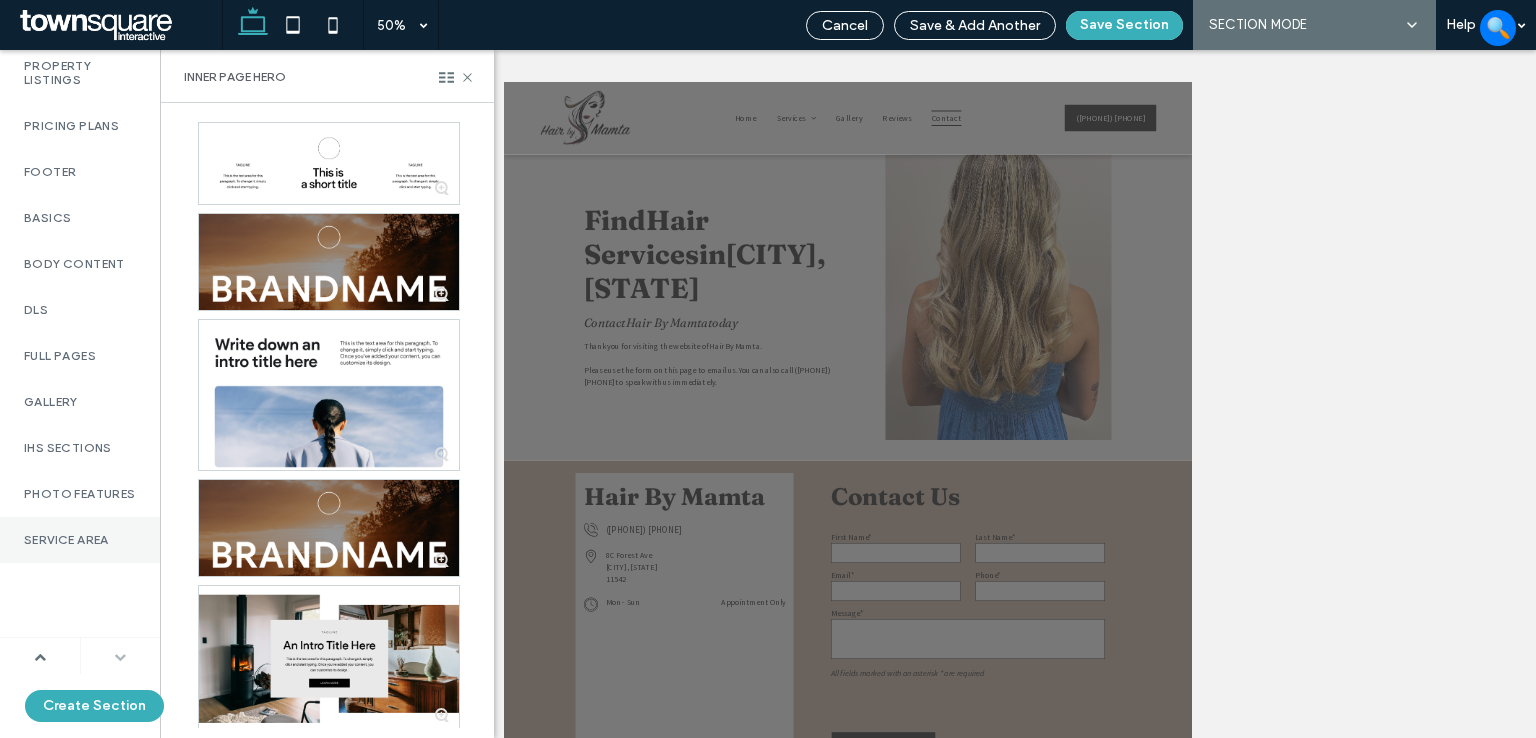 click on "Service Area" at bounding box center [80, 540] 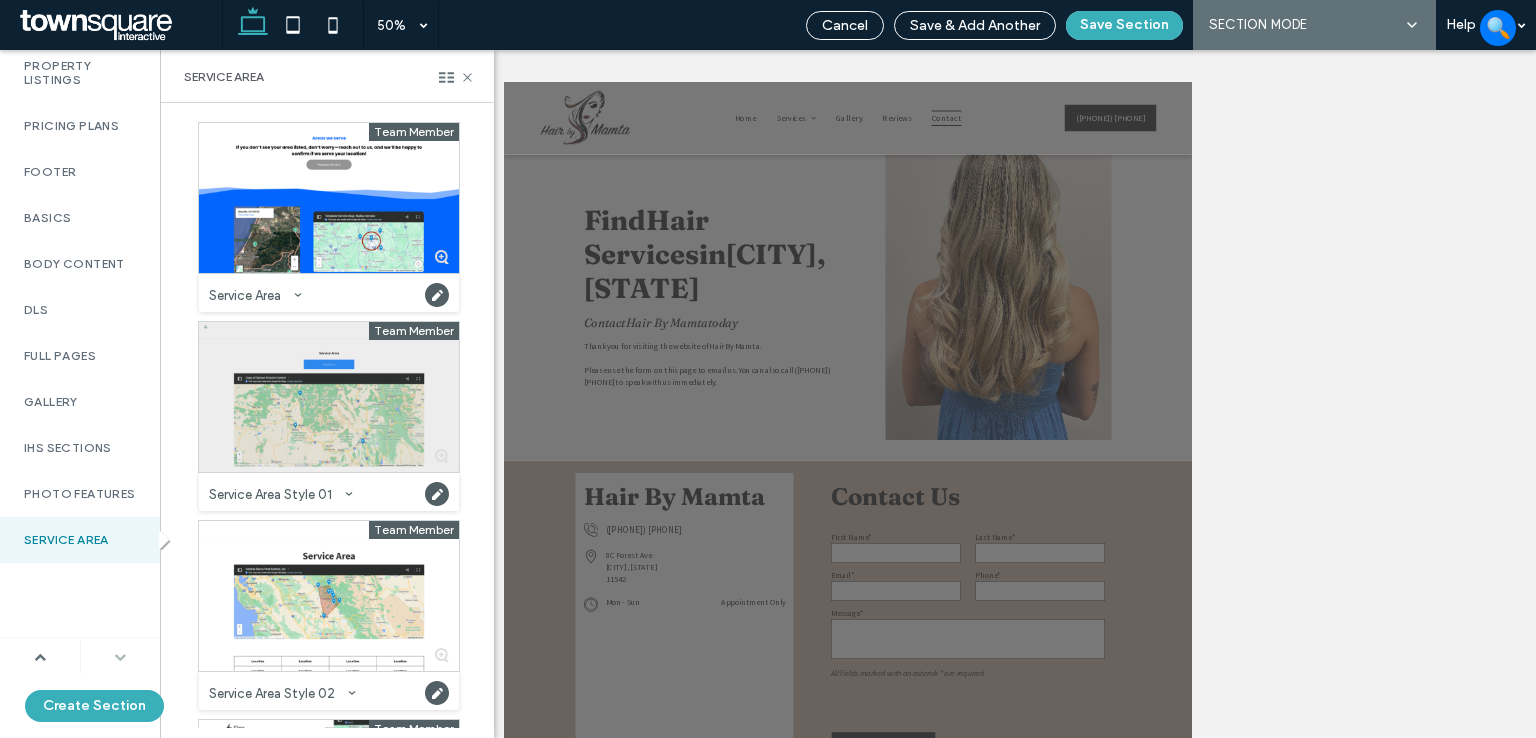 scroll, scrollTop: 200, scrollLeft: 0, axis: vertical 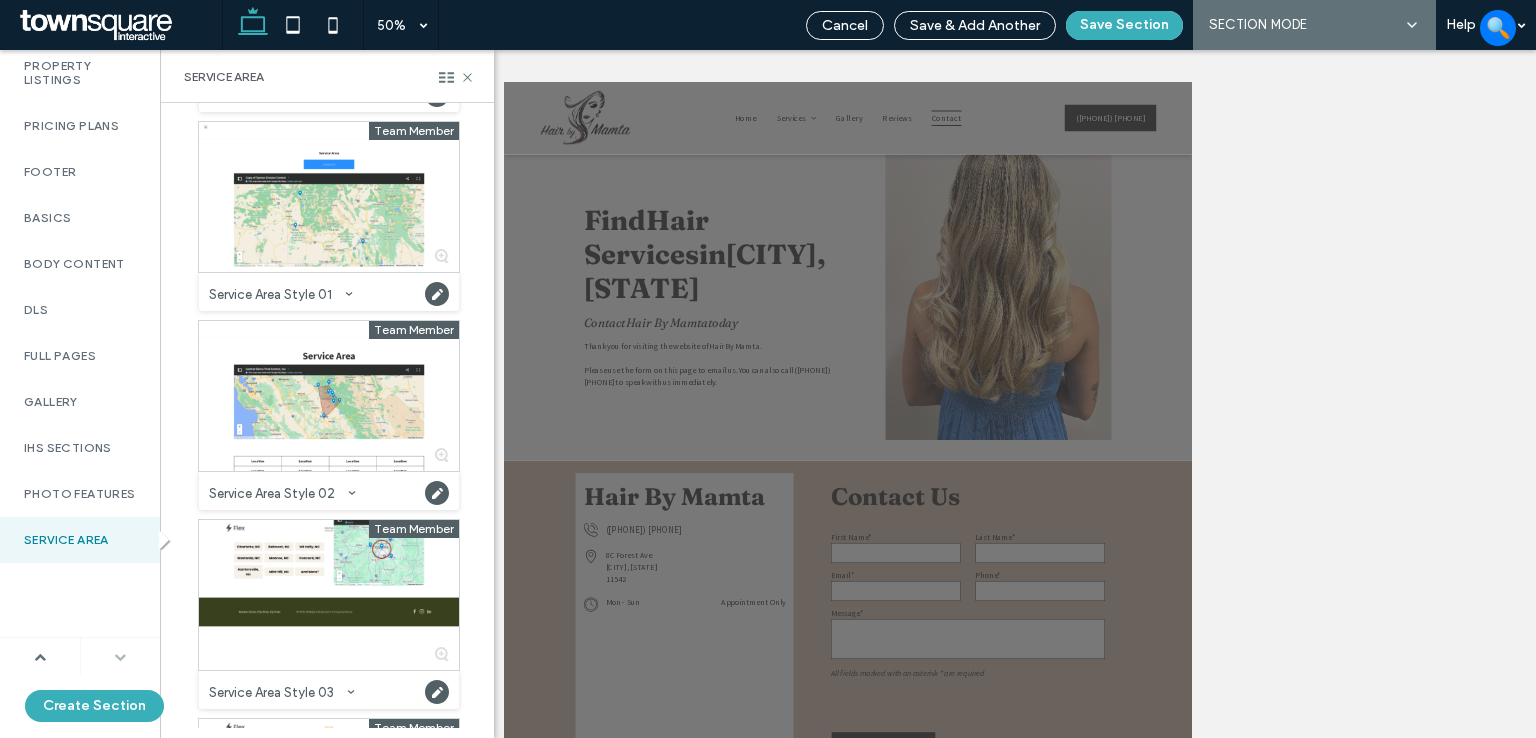 click at bounding box center (329, 197) 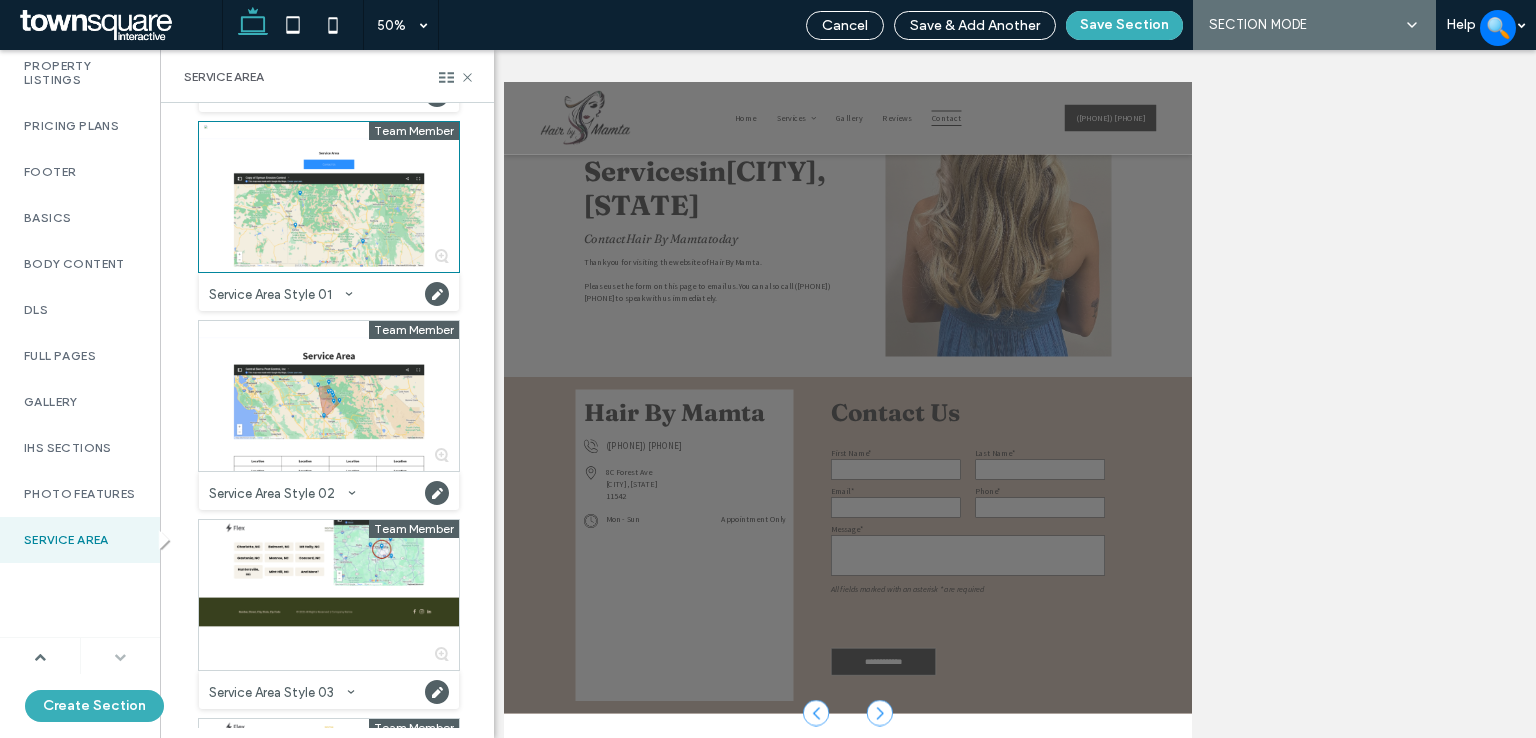 scroll, scrollTop: 680, scrollLeft: 0, axis: vertical 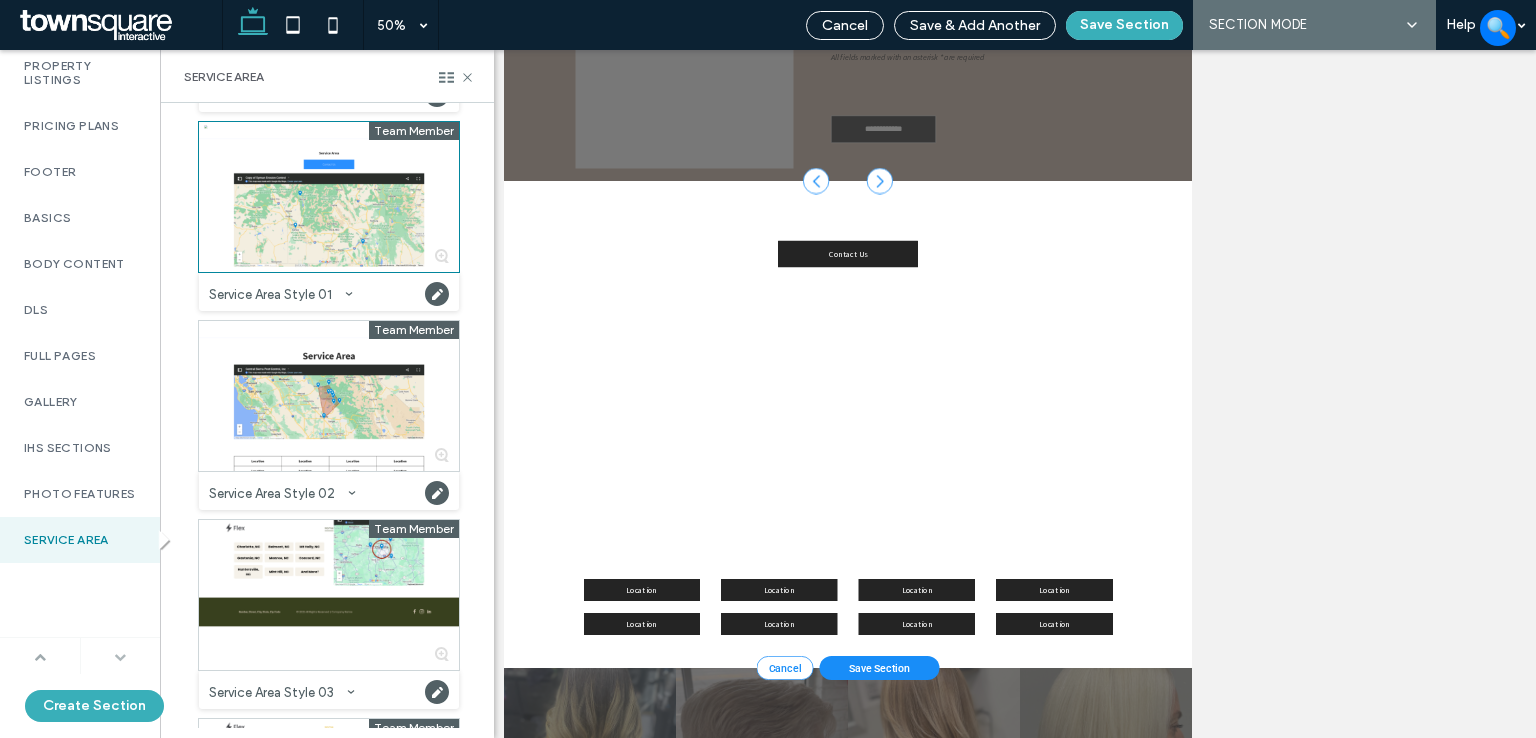 click at bounding box center [40, 657] 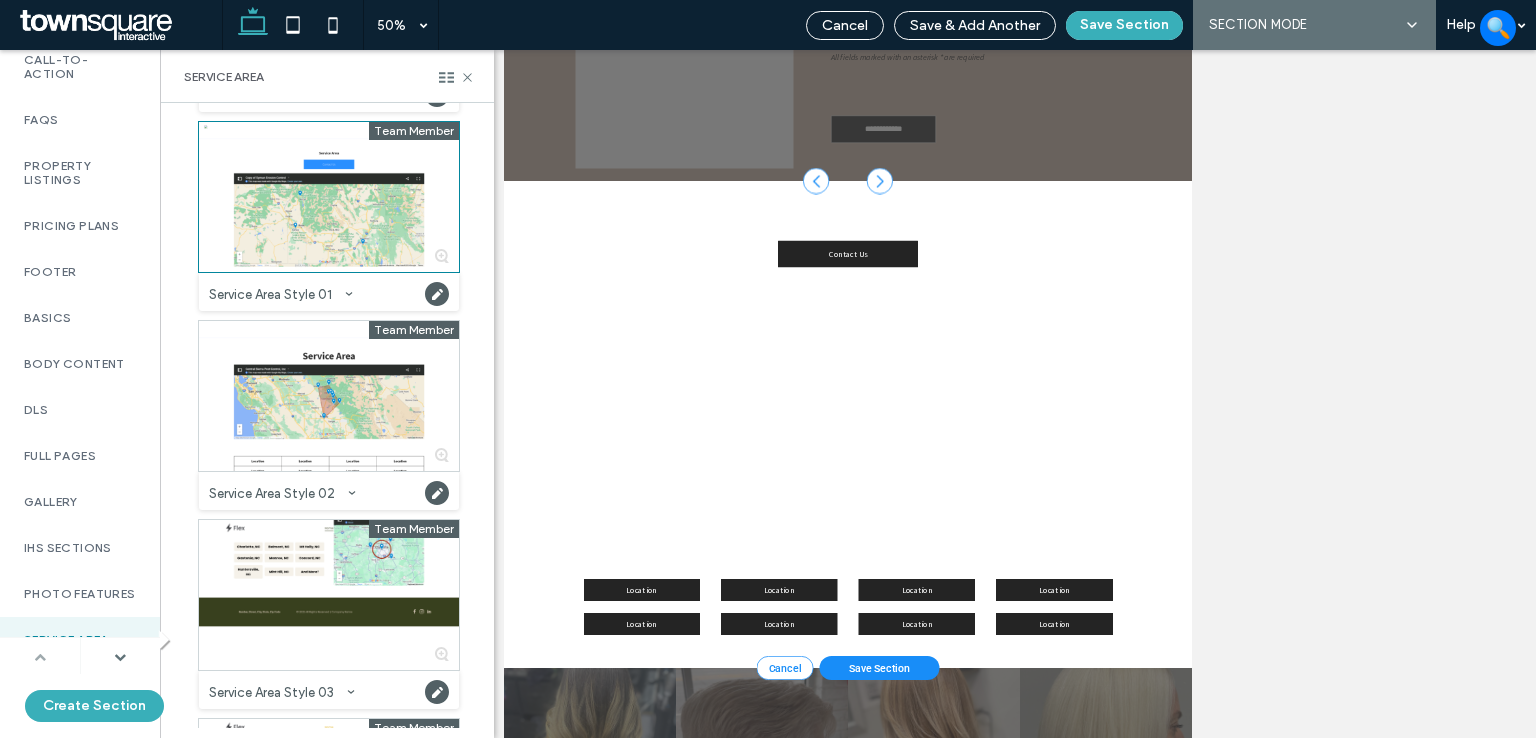 click at bounding box center [40, 657] 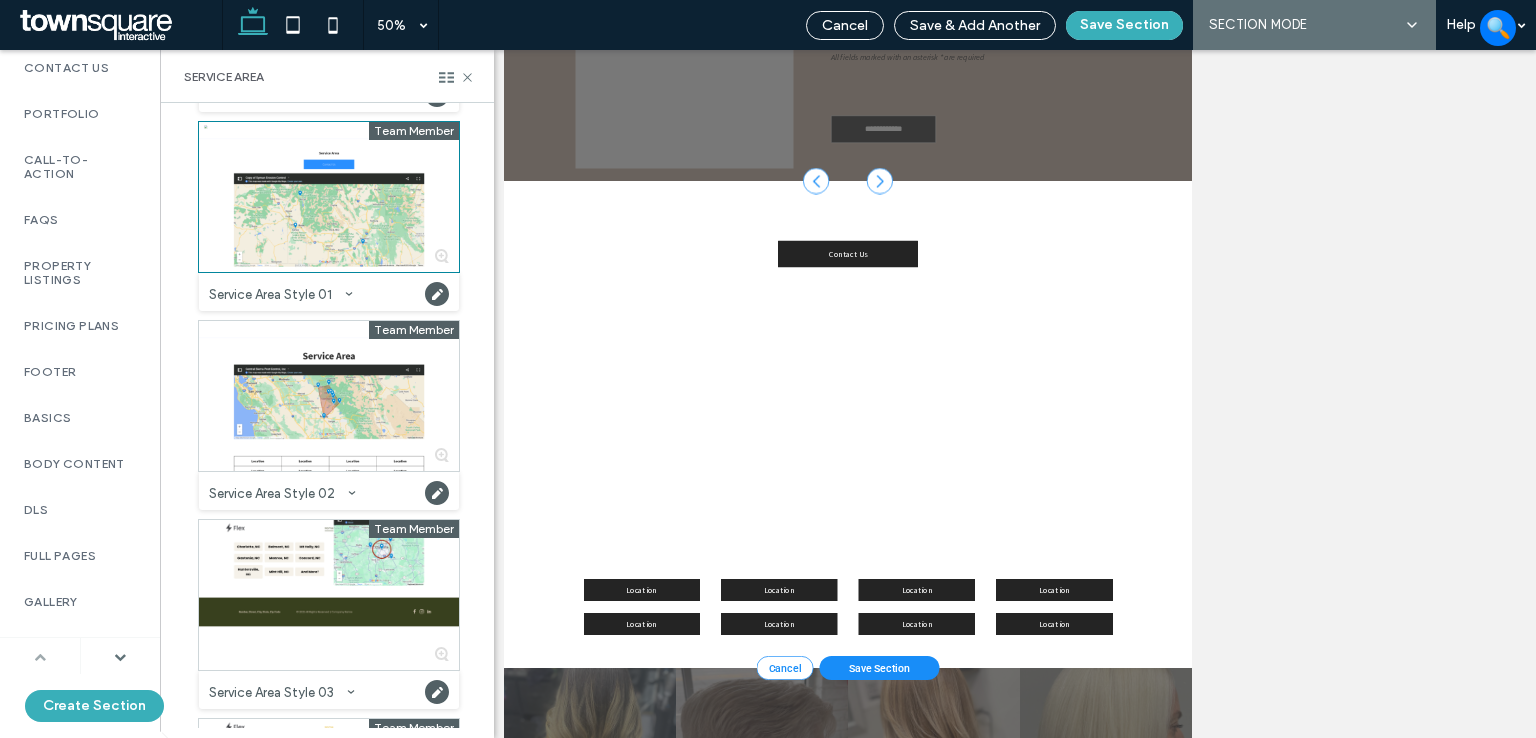 click at bounding box center [40, 657] 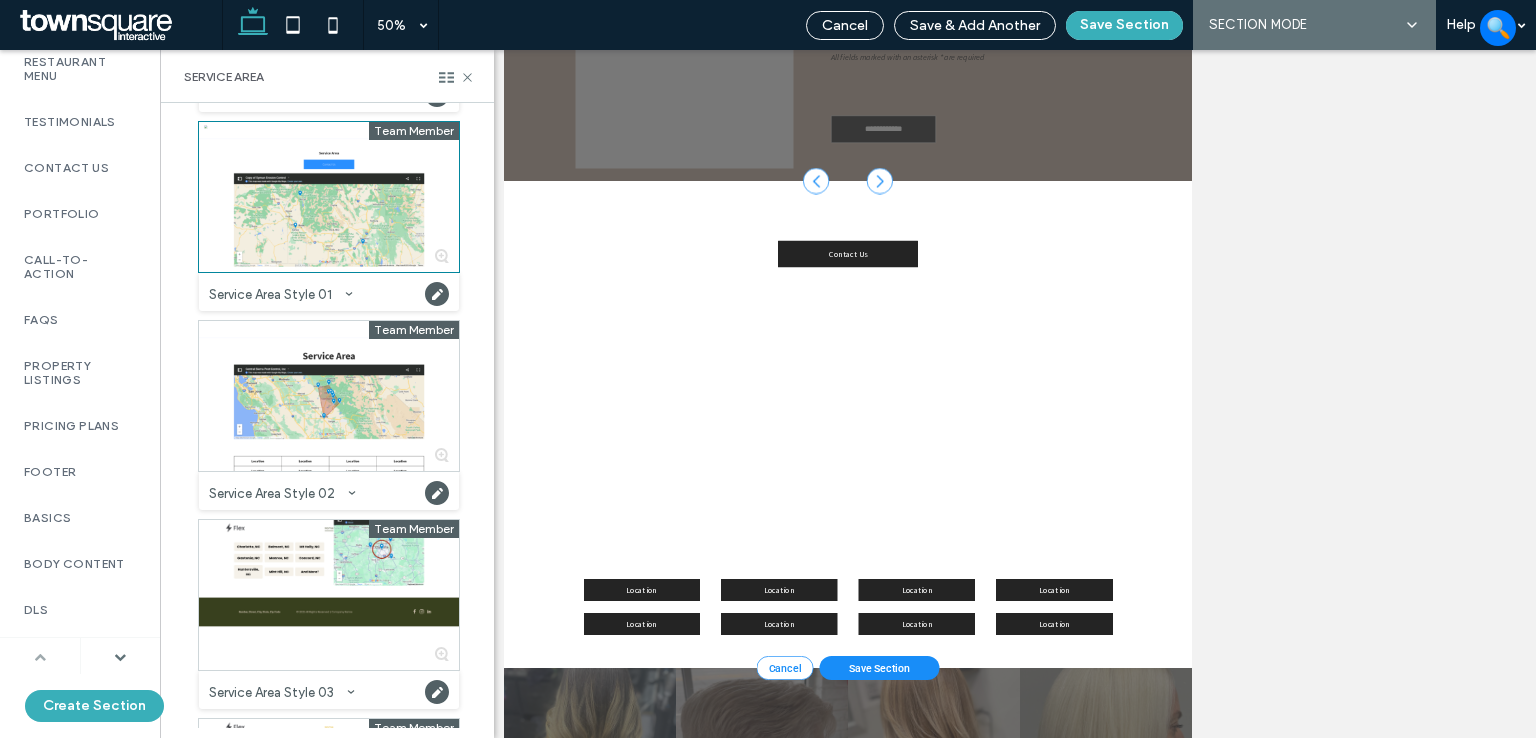 click at bounding box center [40, 657] 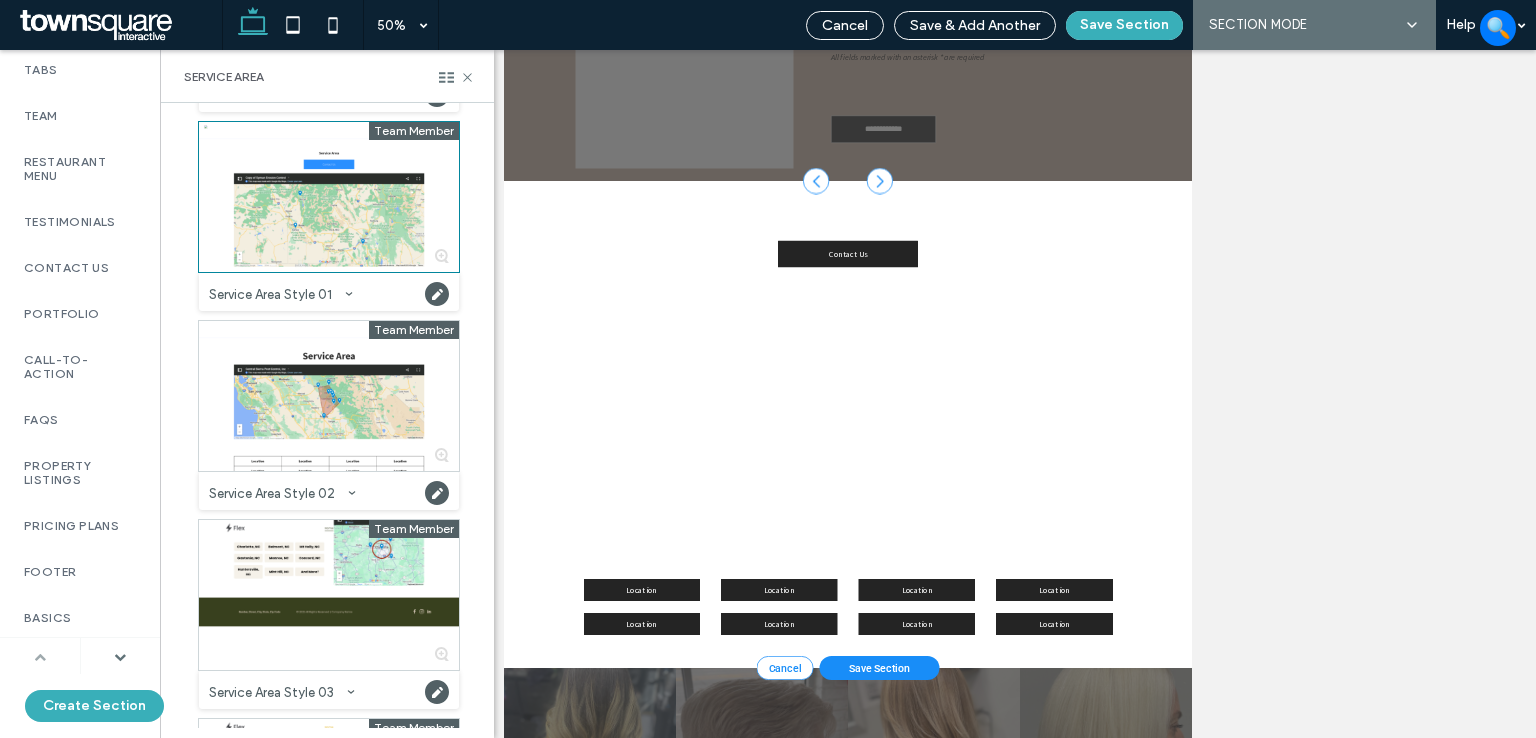 click at bounding box center (40, 657) 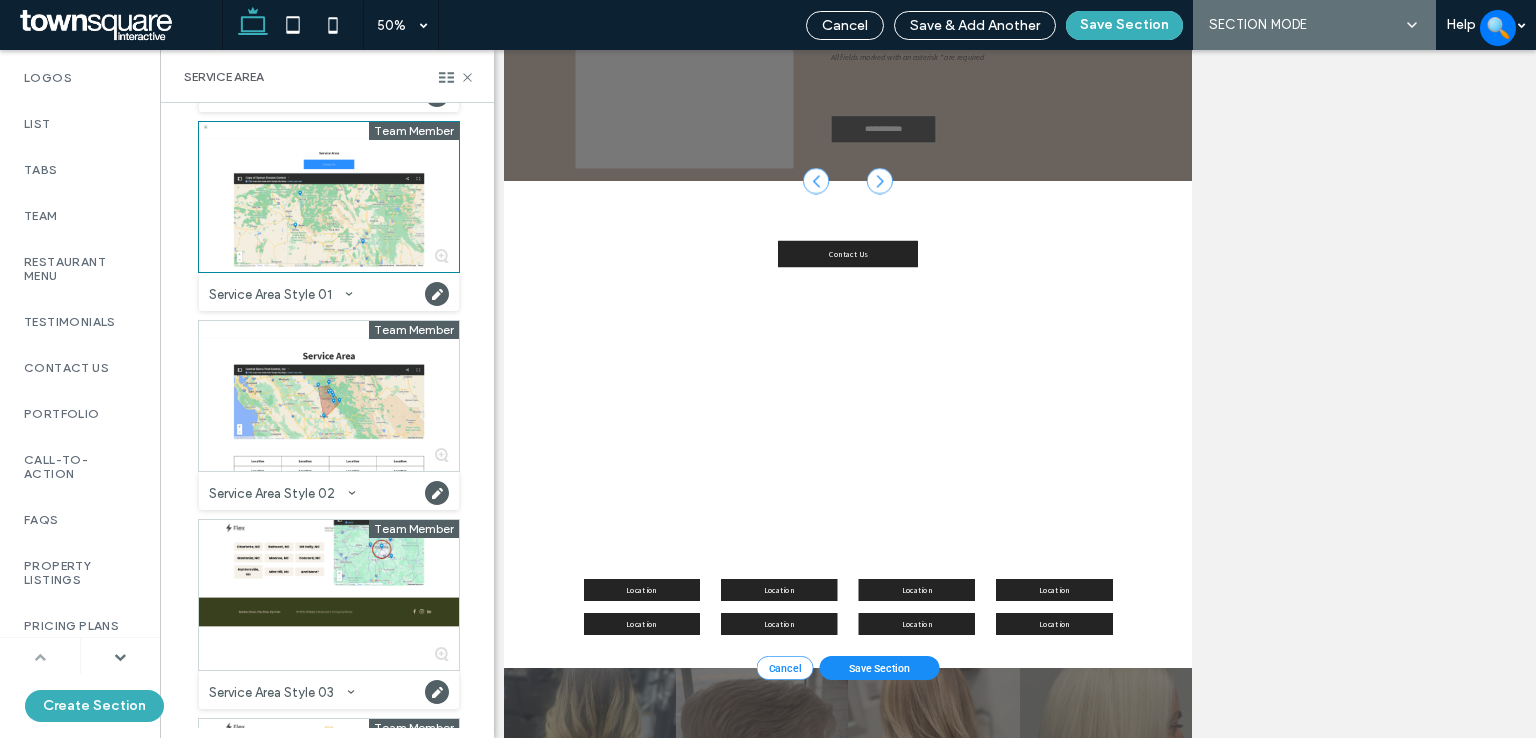 click at bounding box center (40, 657) 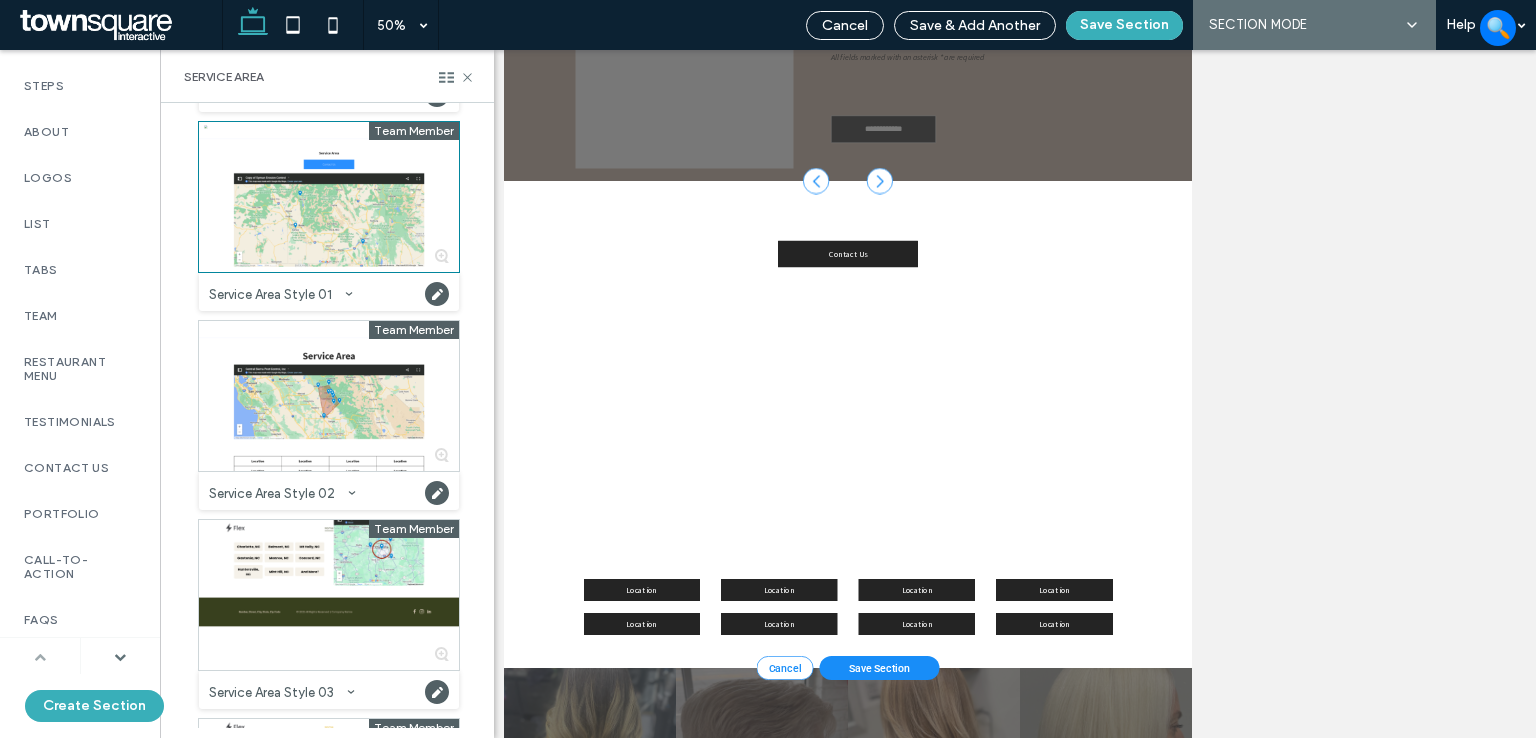 click at bounding box center [40, 657] 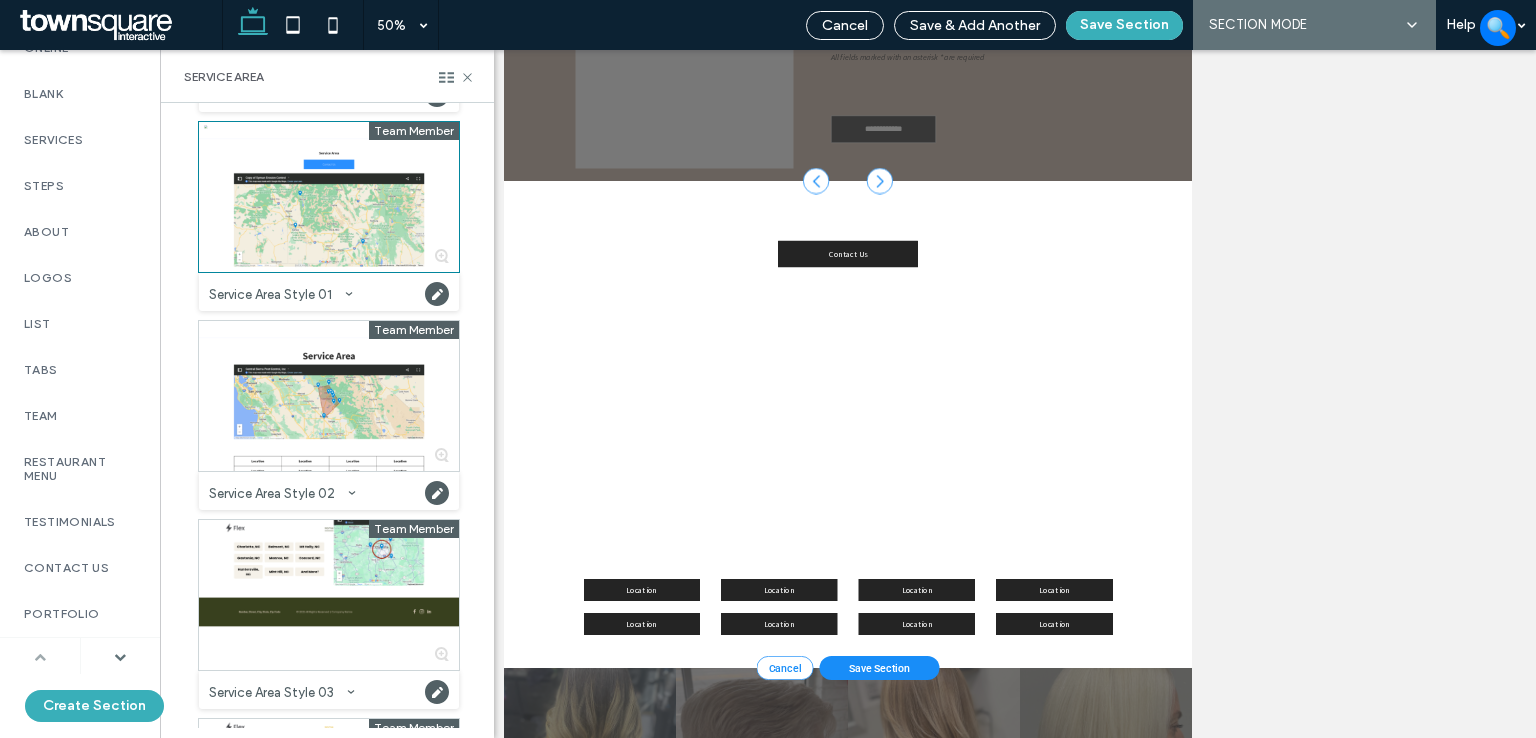 click at bounding box center (40, 657) 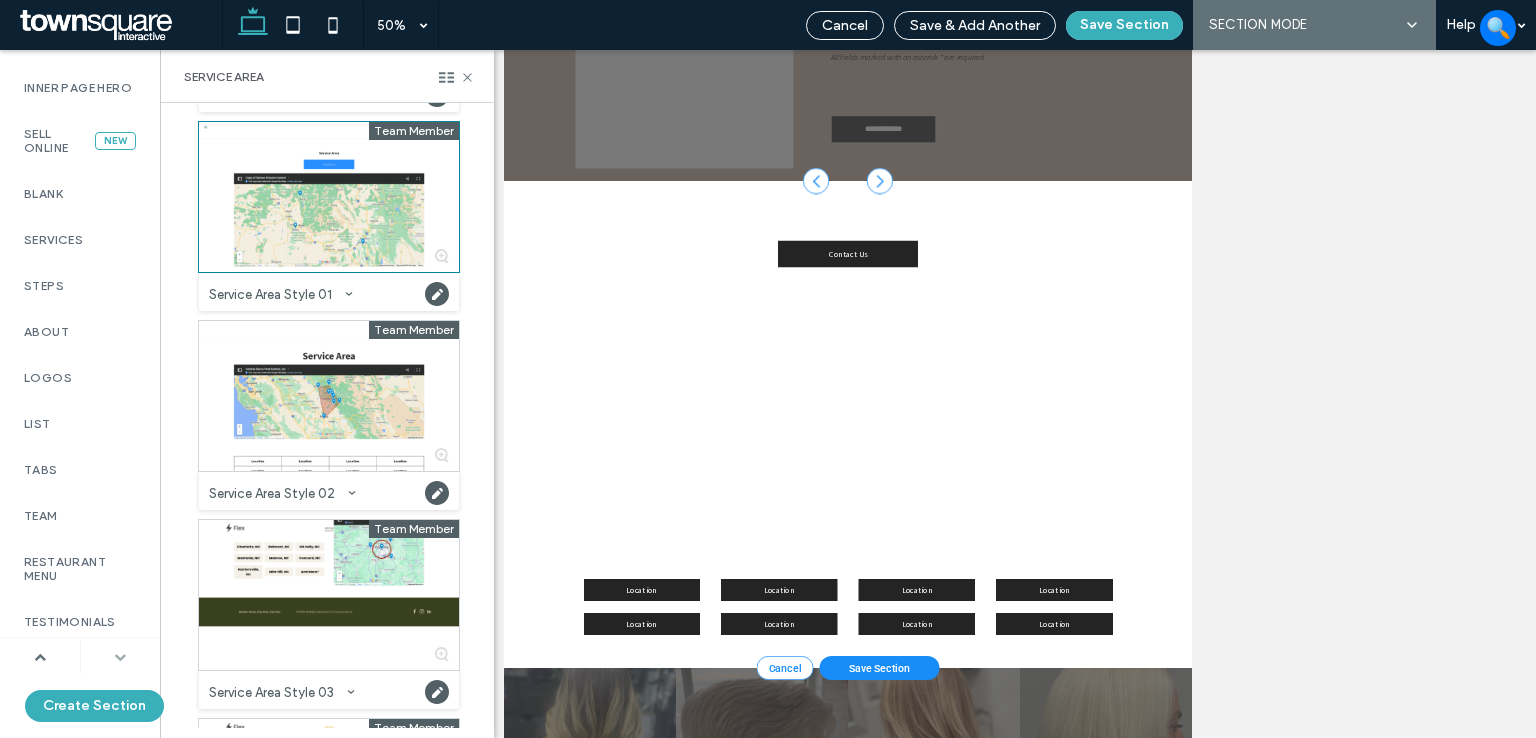 click at bounding box center (120, 657) 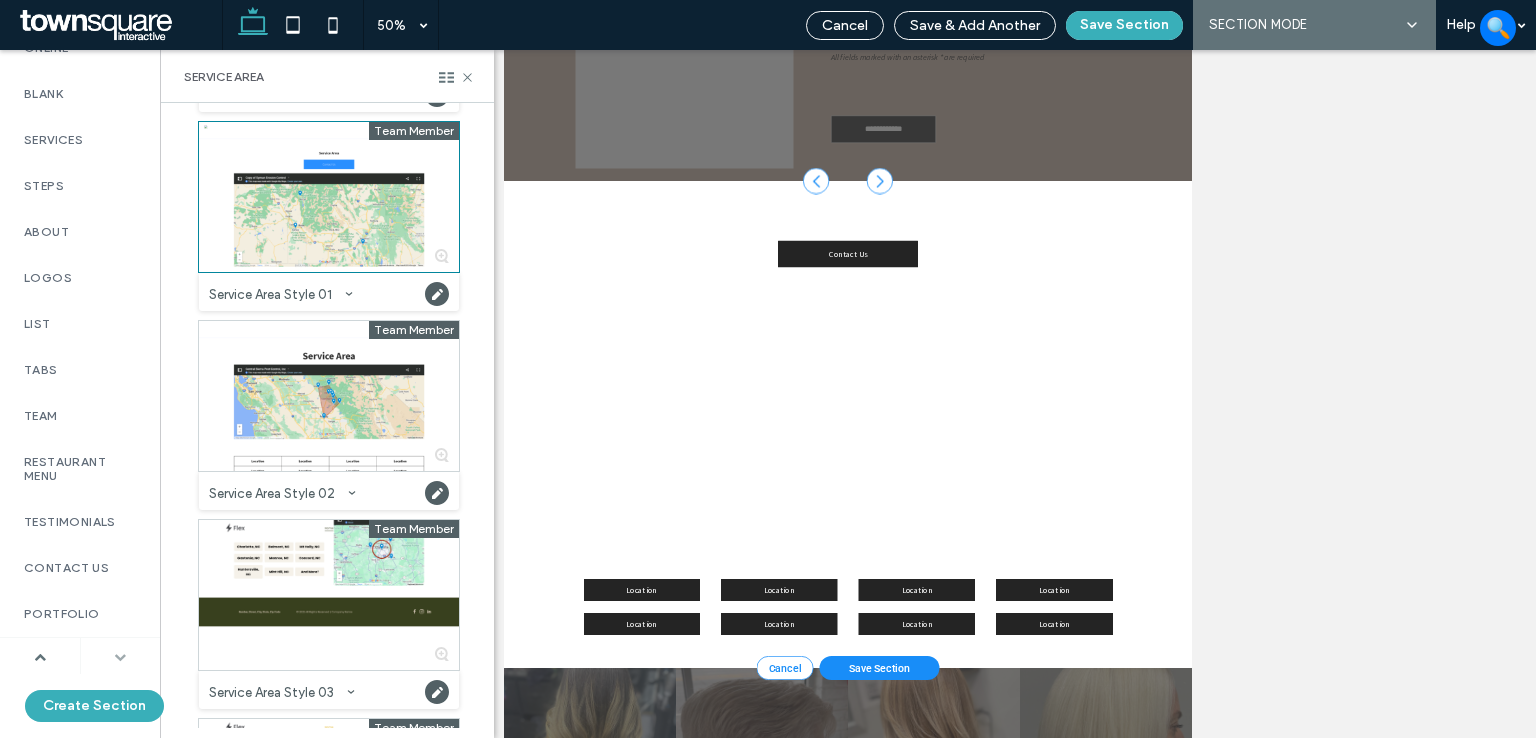 click at bounding box center (120, 657) 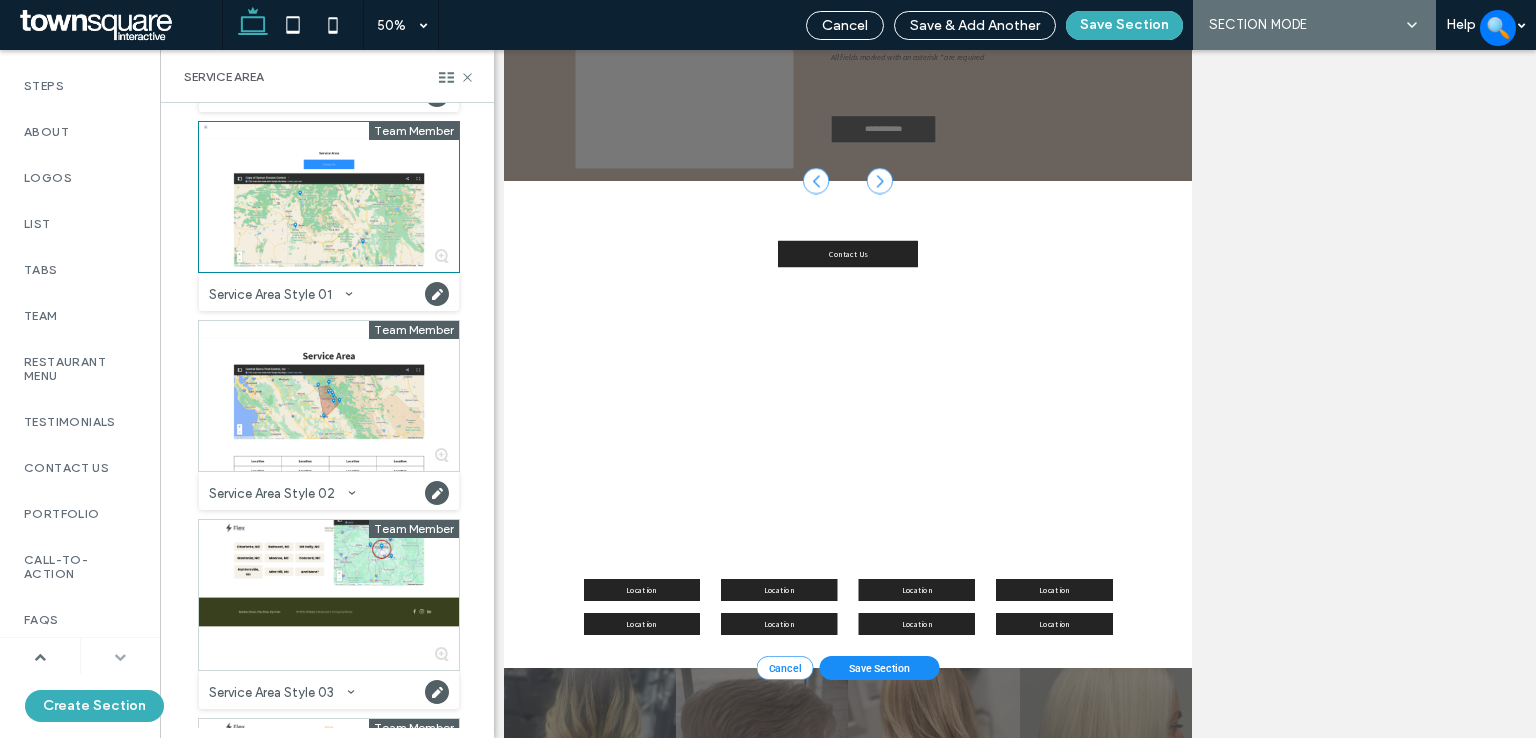 click at bounding box center [120, 657] 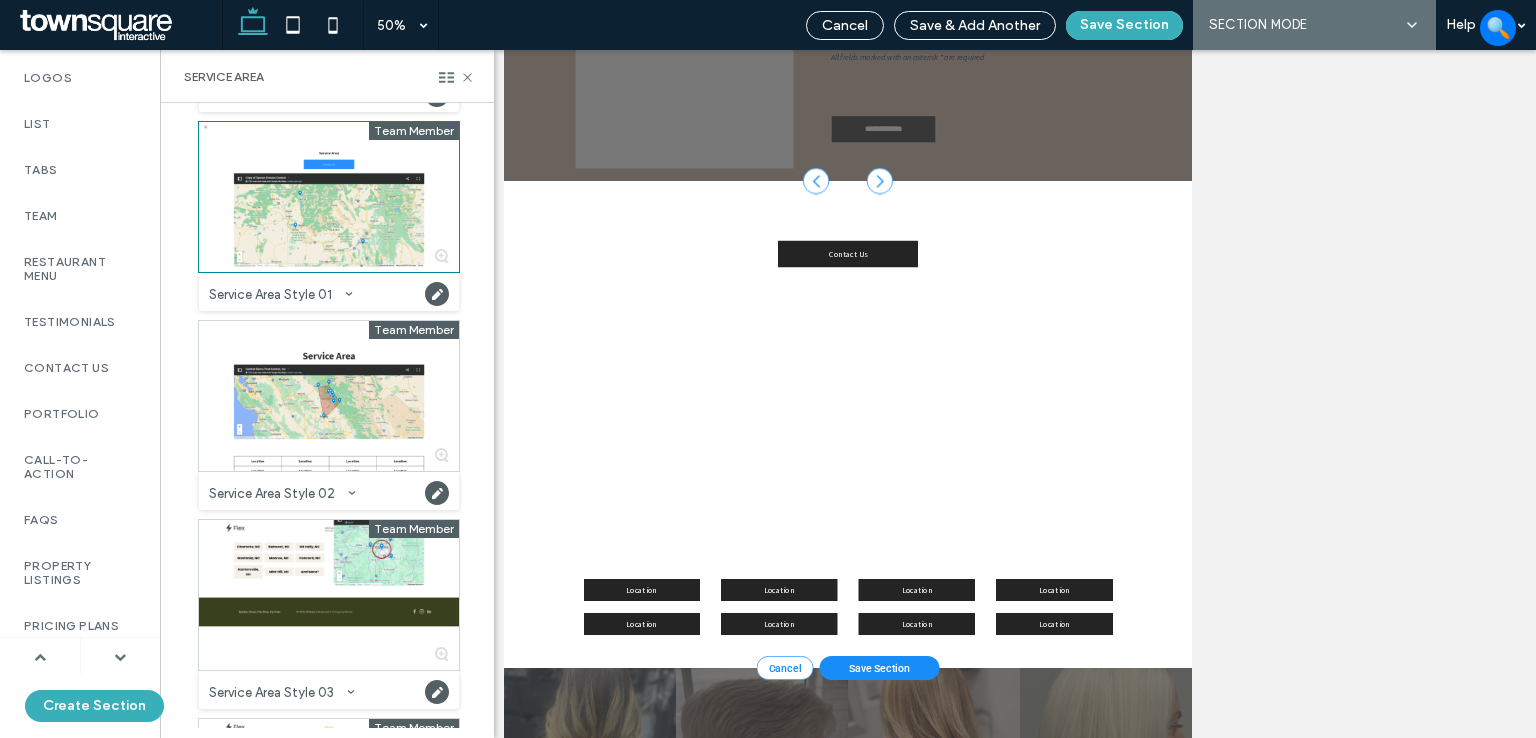click at bounding box center [40, 656] 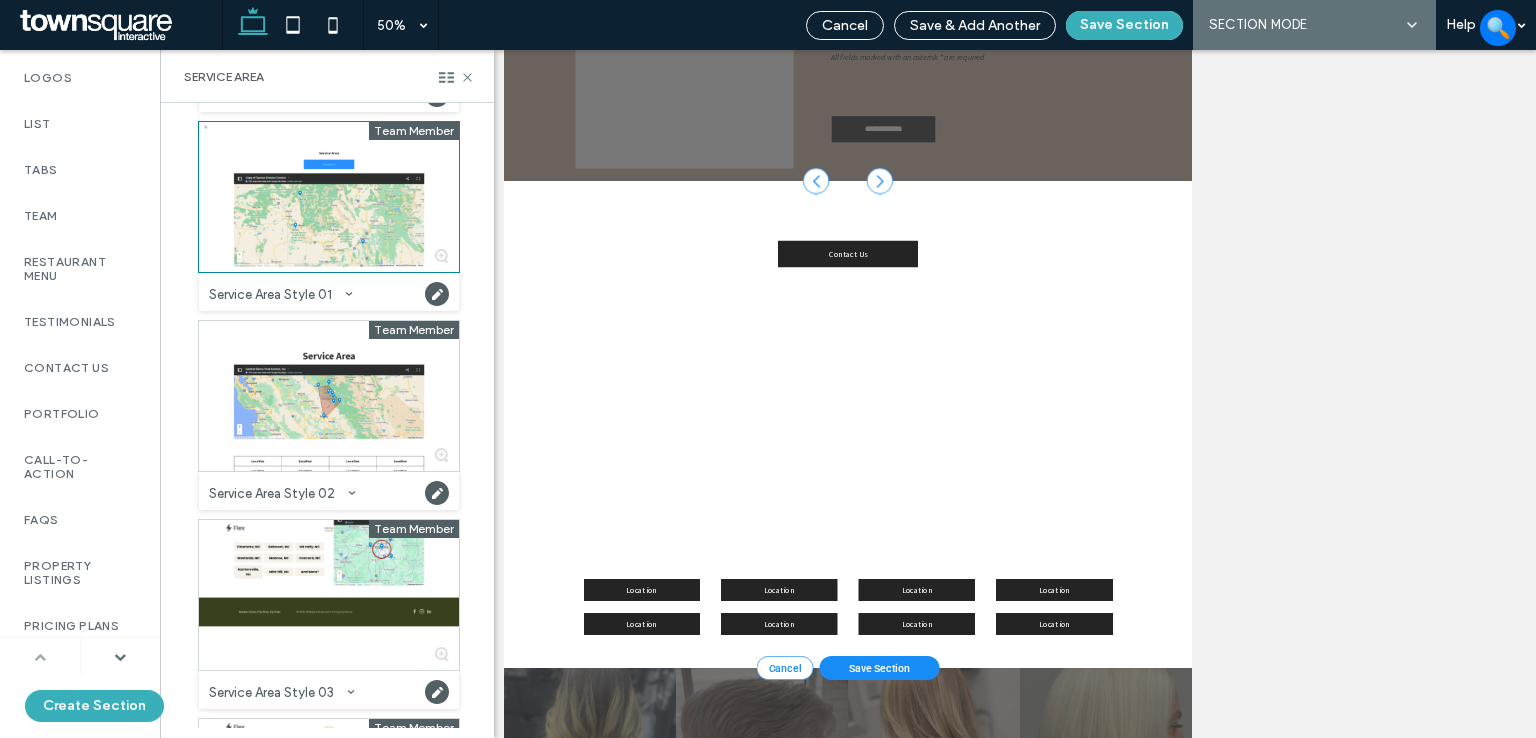 click at bounding box center (40, 656) 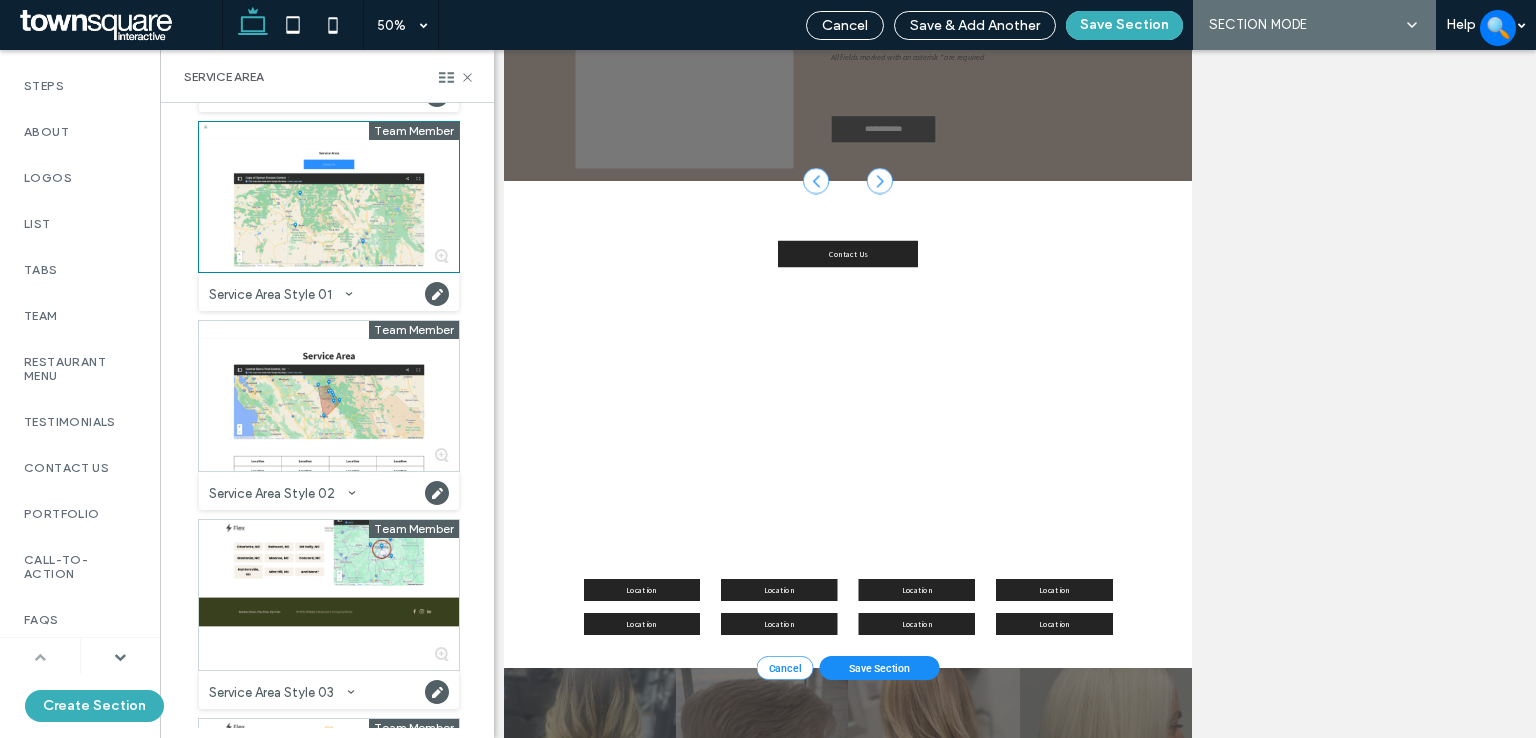 click at bounding box center [40, 657] 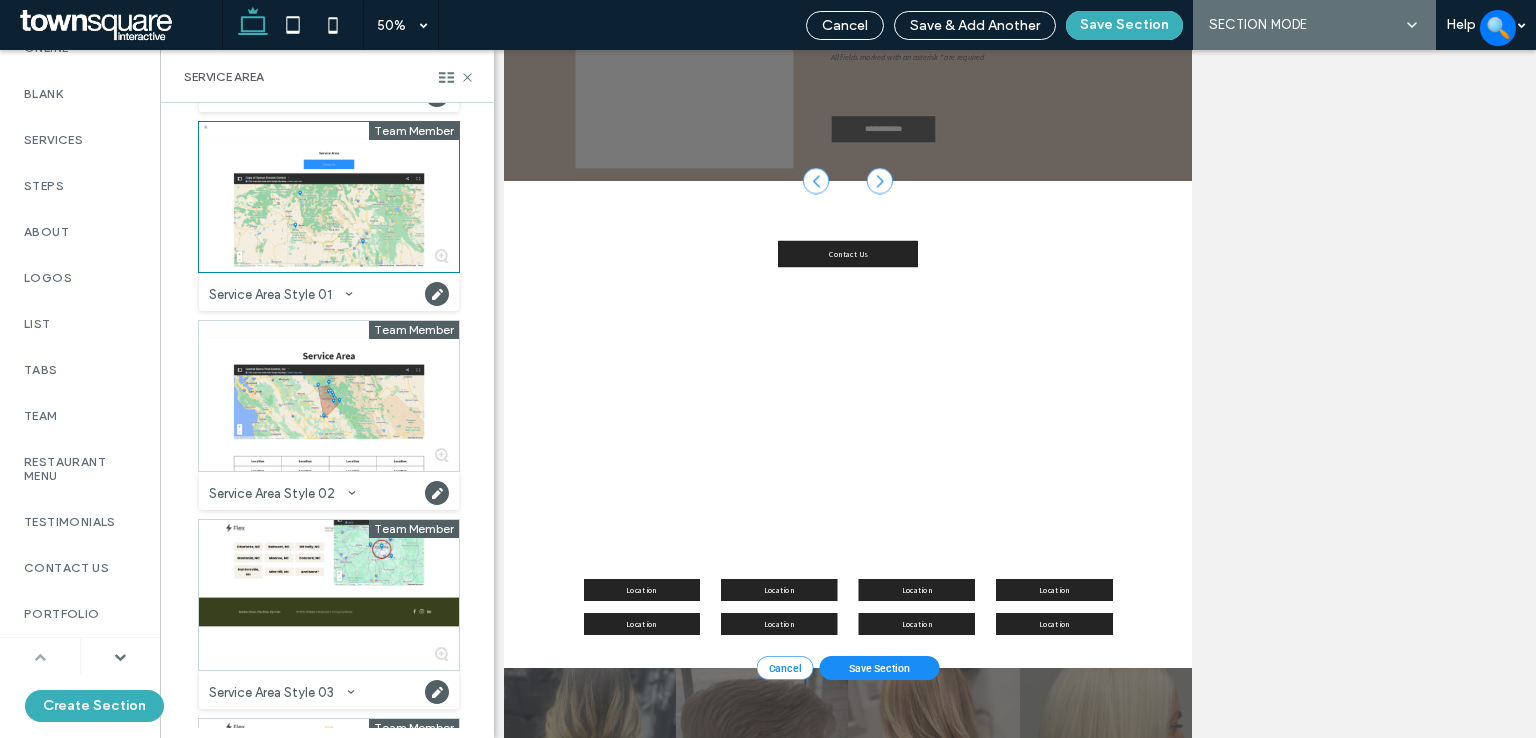 click at bounding box center (40, 657) 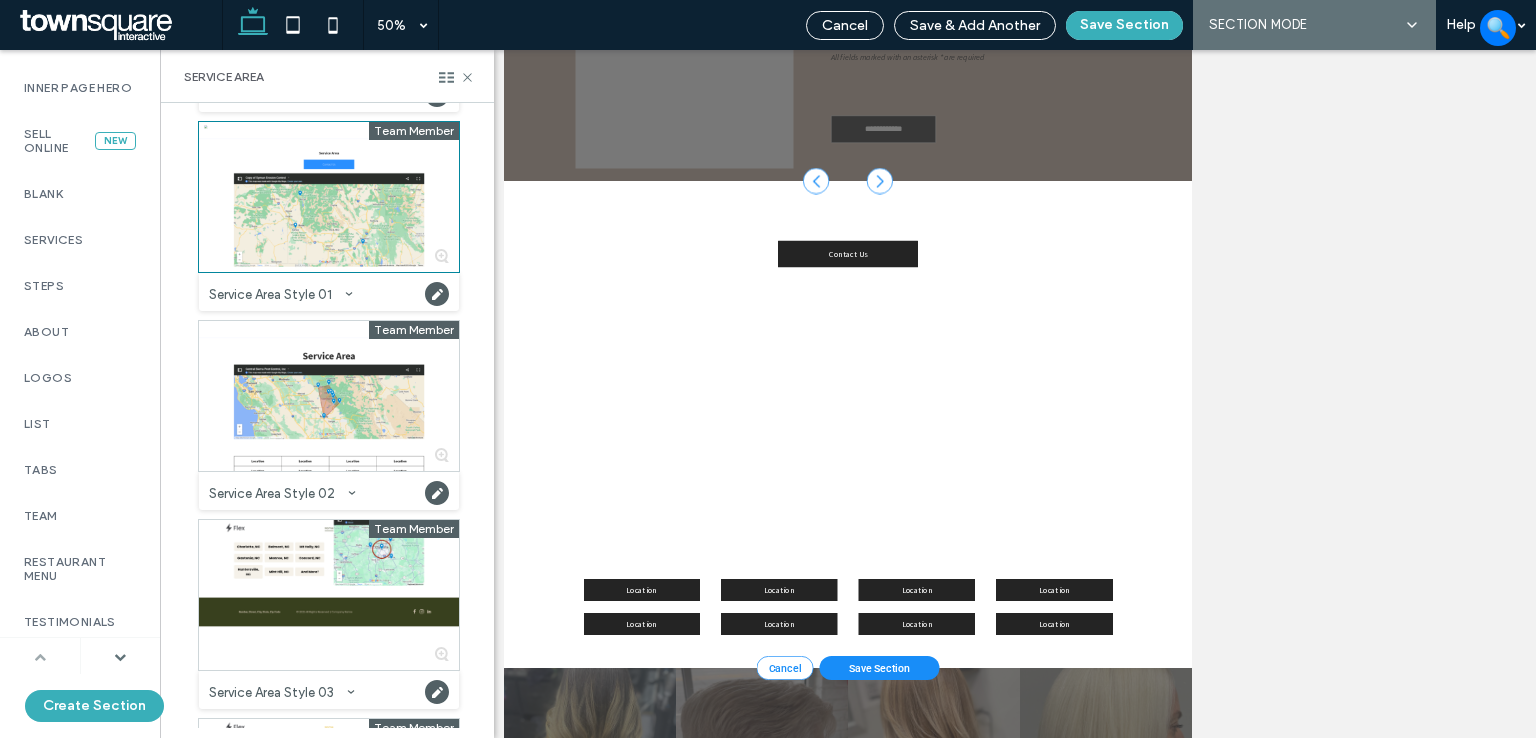 click at bounding box center (40, 657) 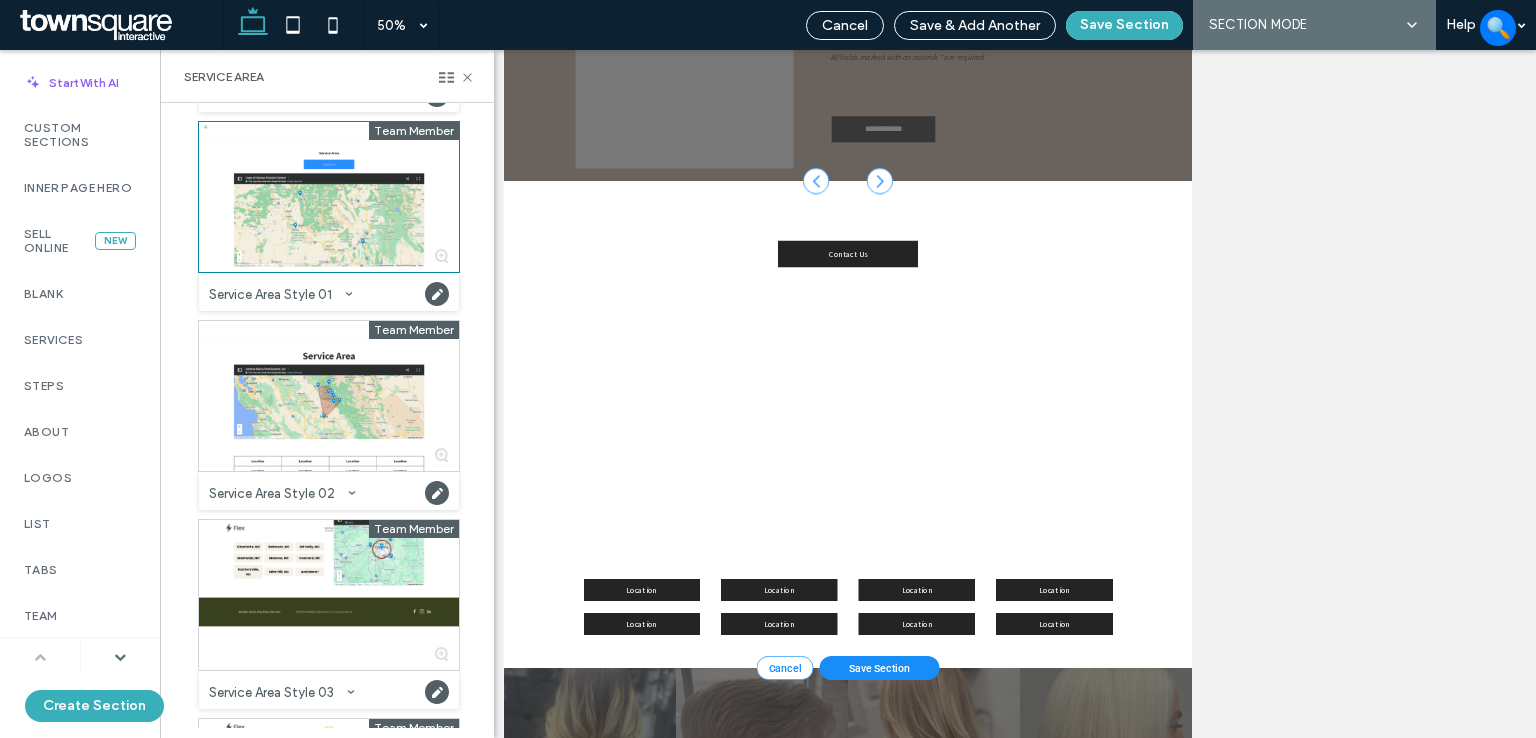 click at bounding box center [40, 656] 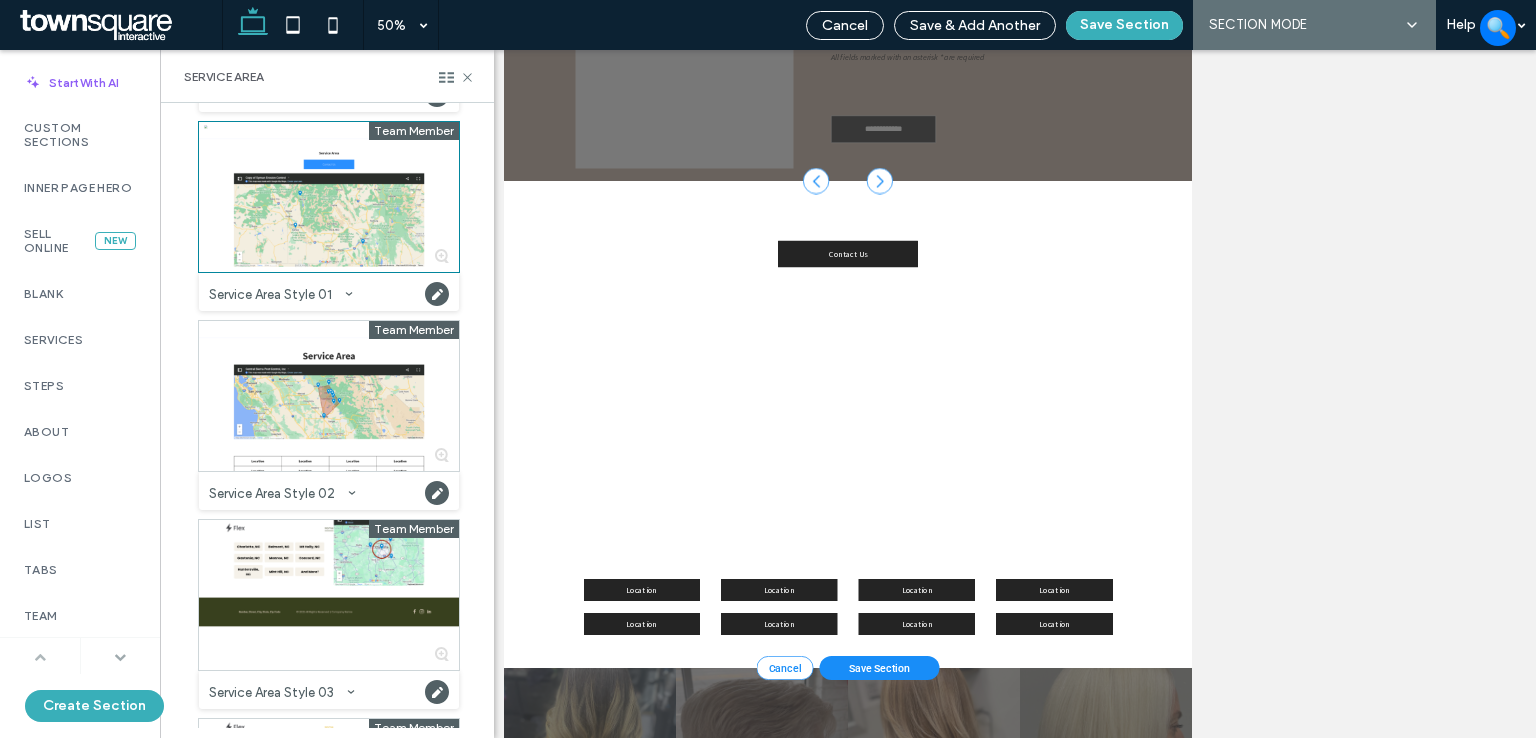 click at bounding box center (120, 657) 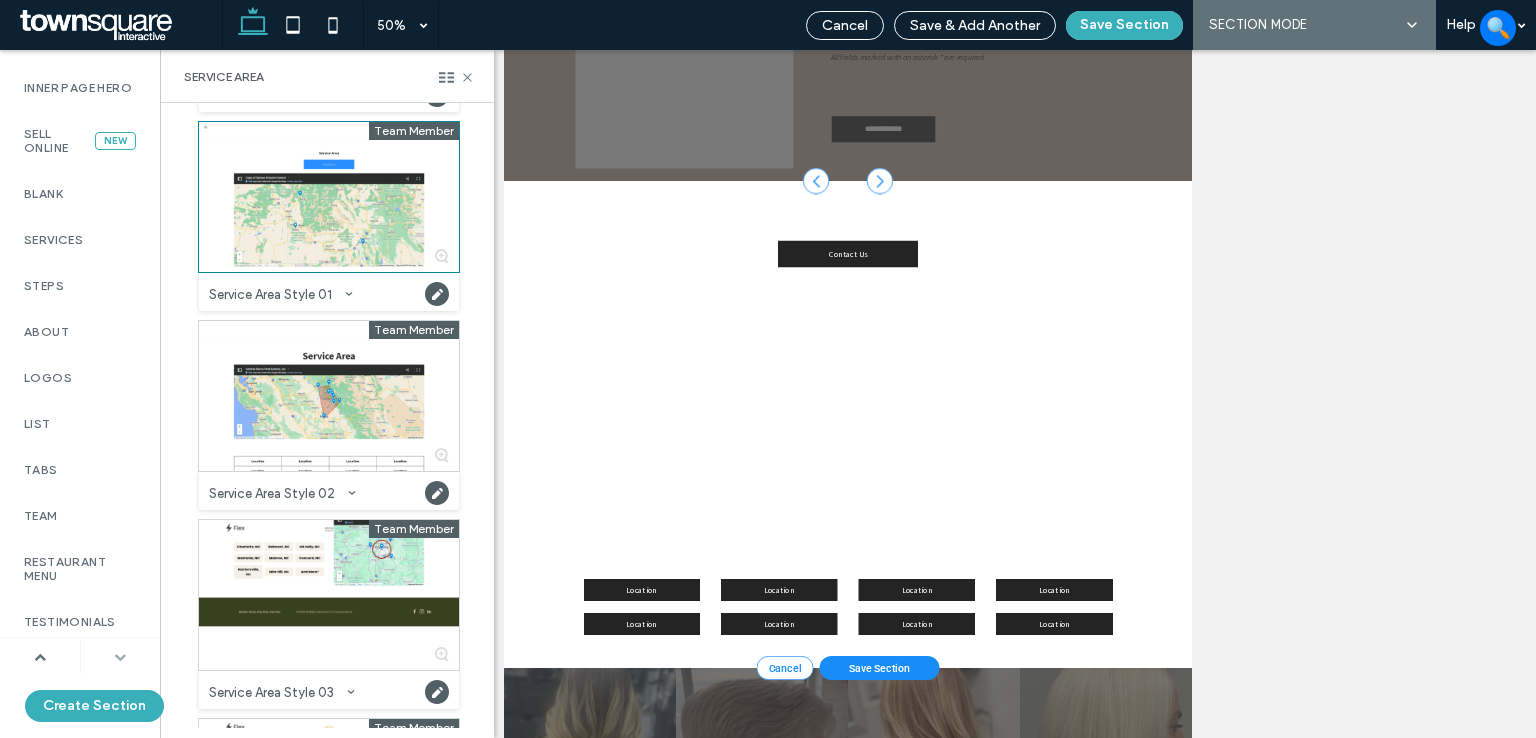 click at bounding box center (120, 657) 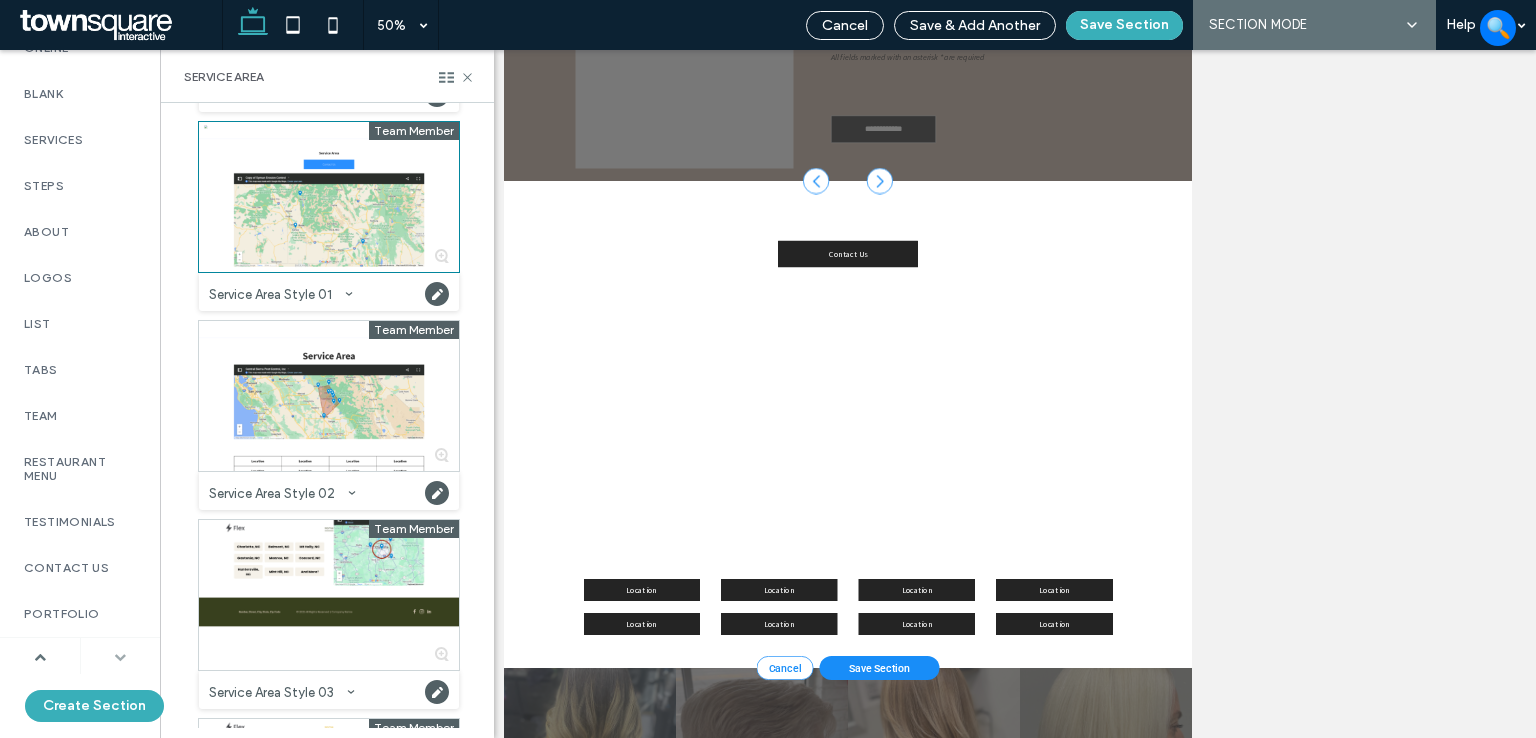 click at bounding box center (120, 657) 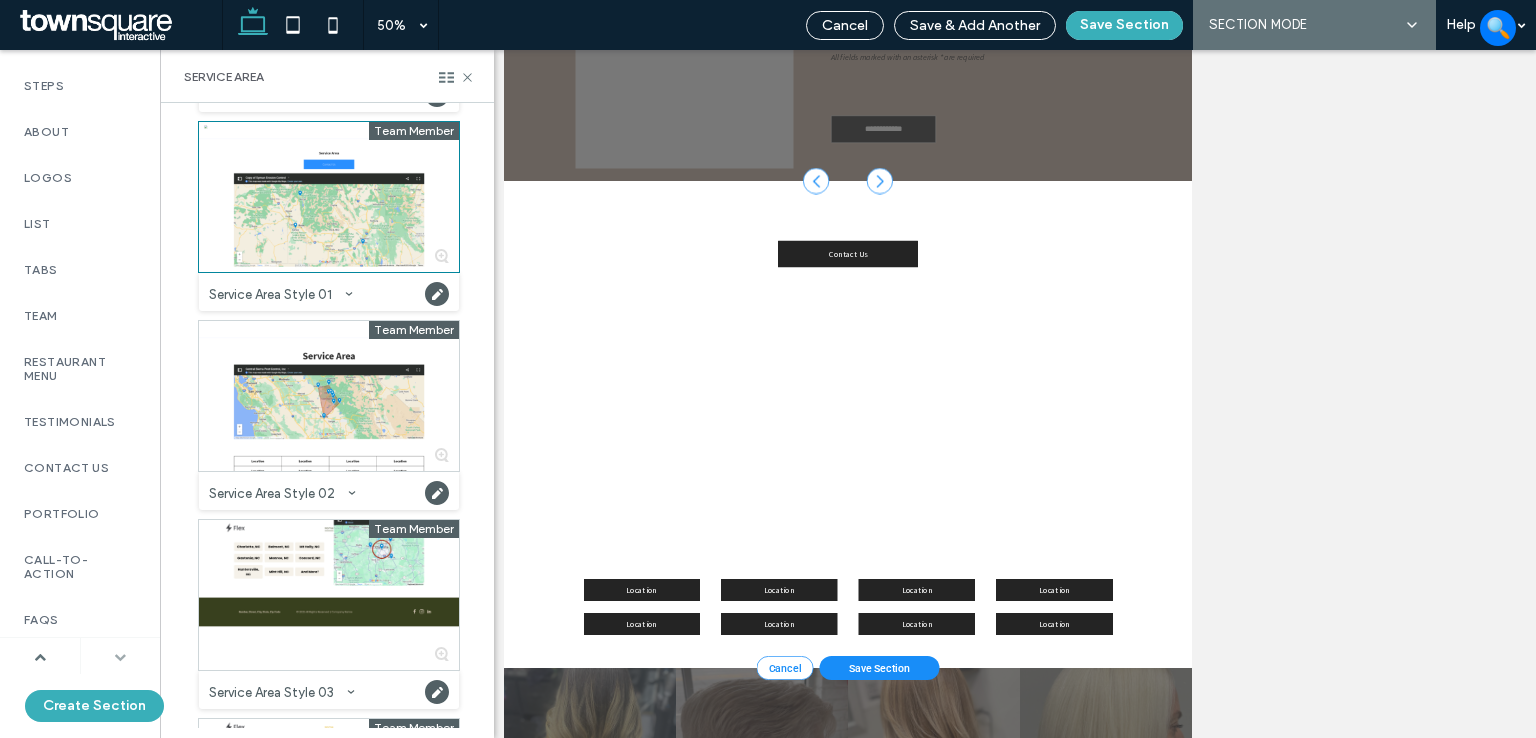 click at bounding box center [120, 657] 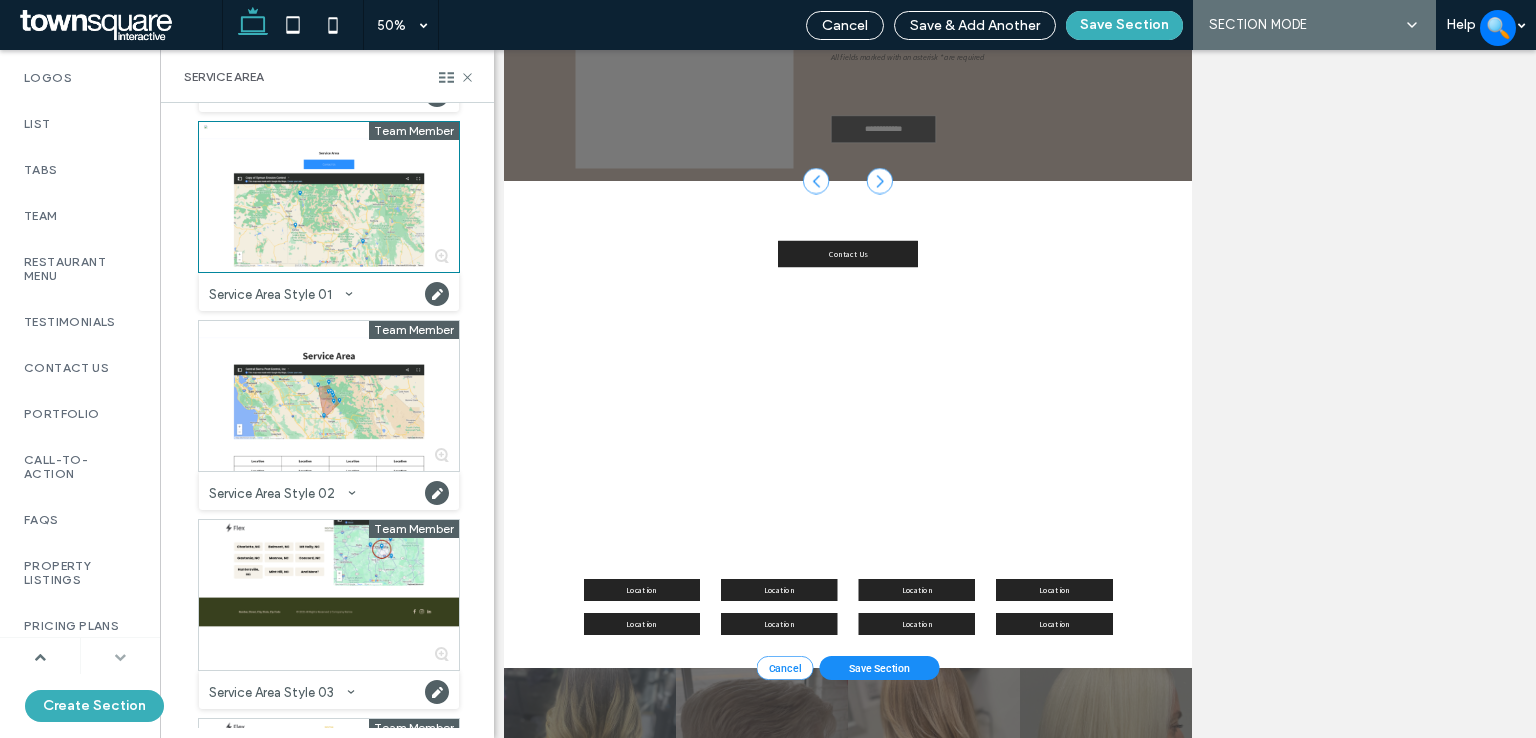 click at bounding box center (120, 657) 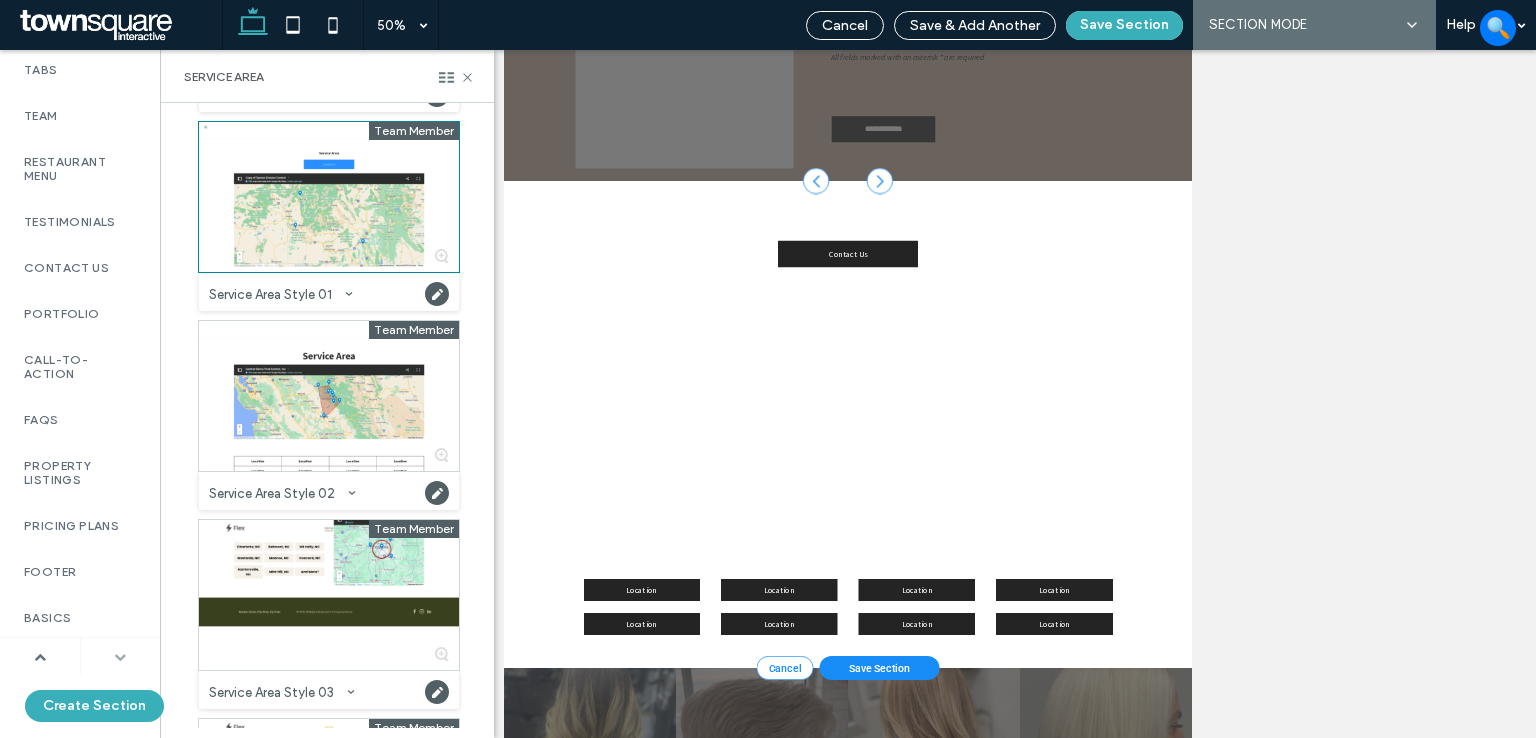 click at bounding box center (120, 657) 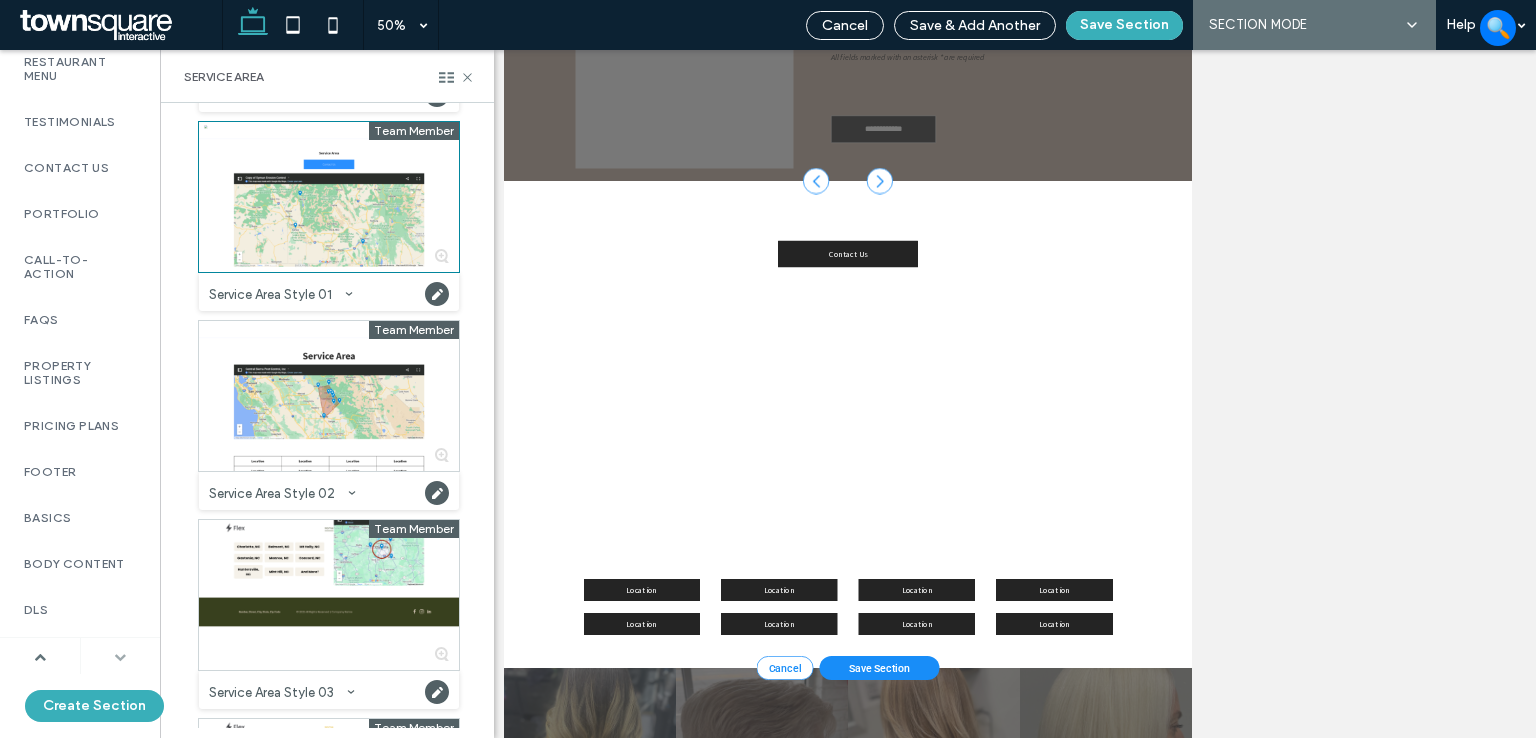 click at bounding box center [120, 657] 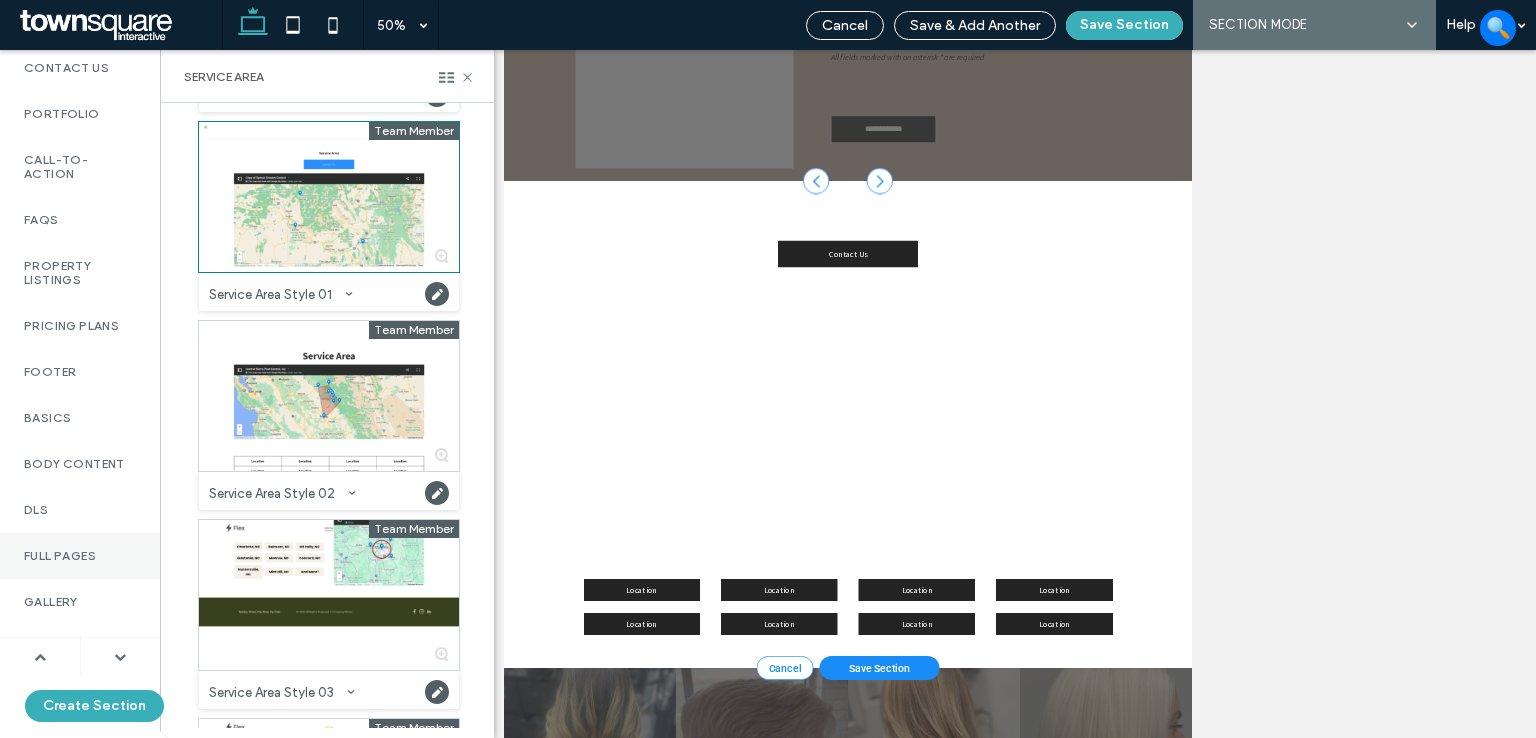 click on "Full Pages" at bounding box center (80, 556) 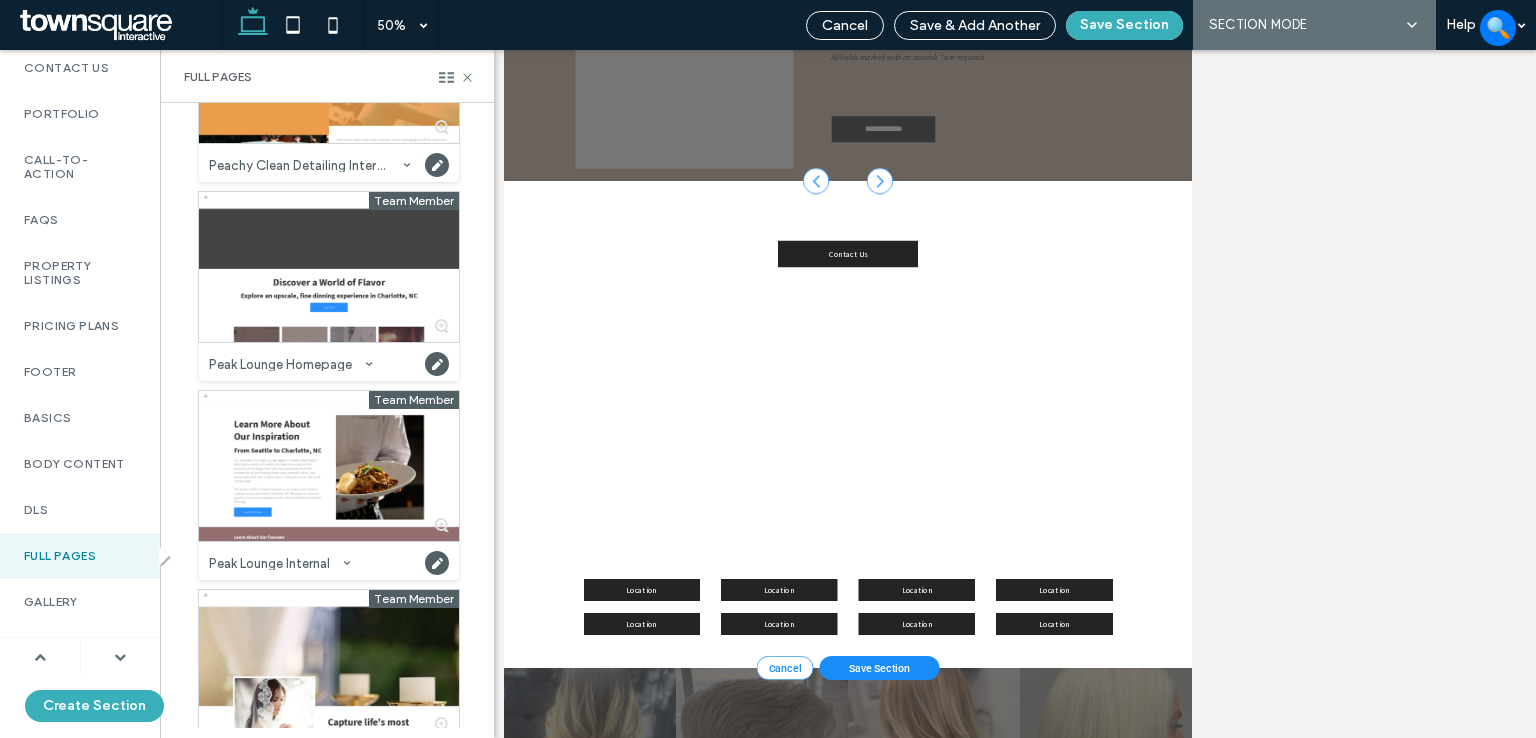 scroll, scrollTop: 14800, scrollLeft: 0, axis: vertical 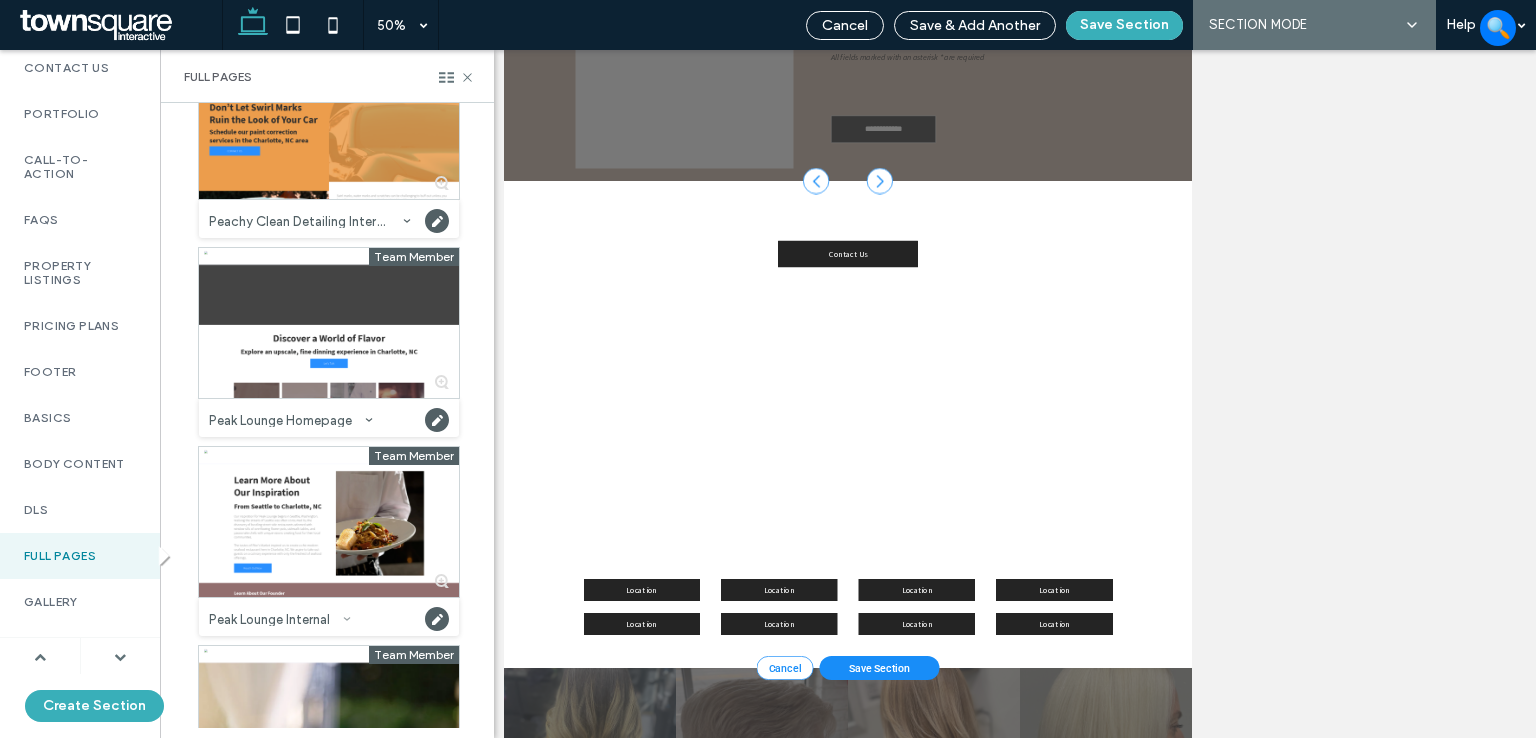 click 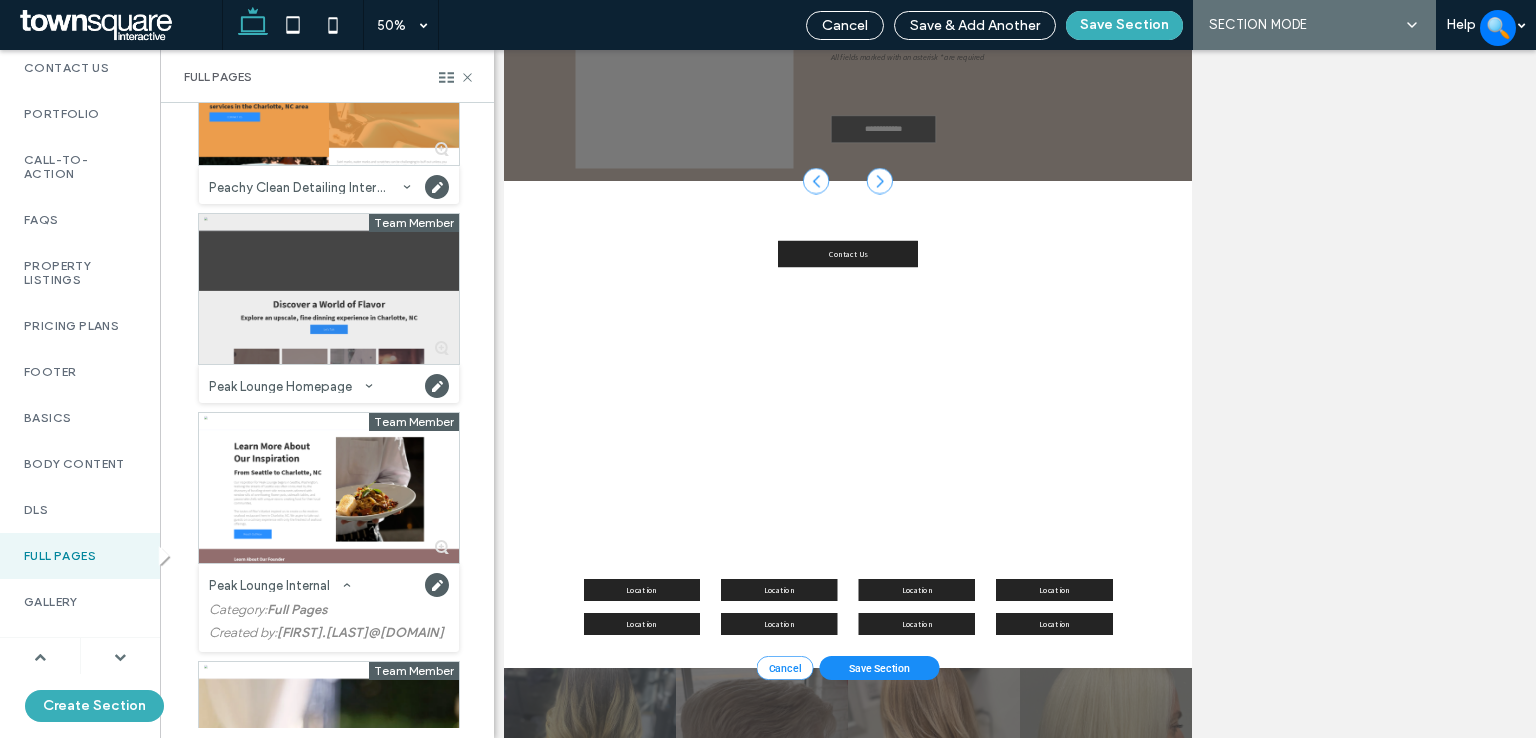 scroll, scrollTop: 14800, scrollLeft: 0, axis: vertical 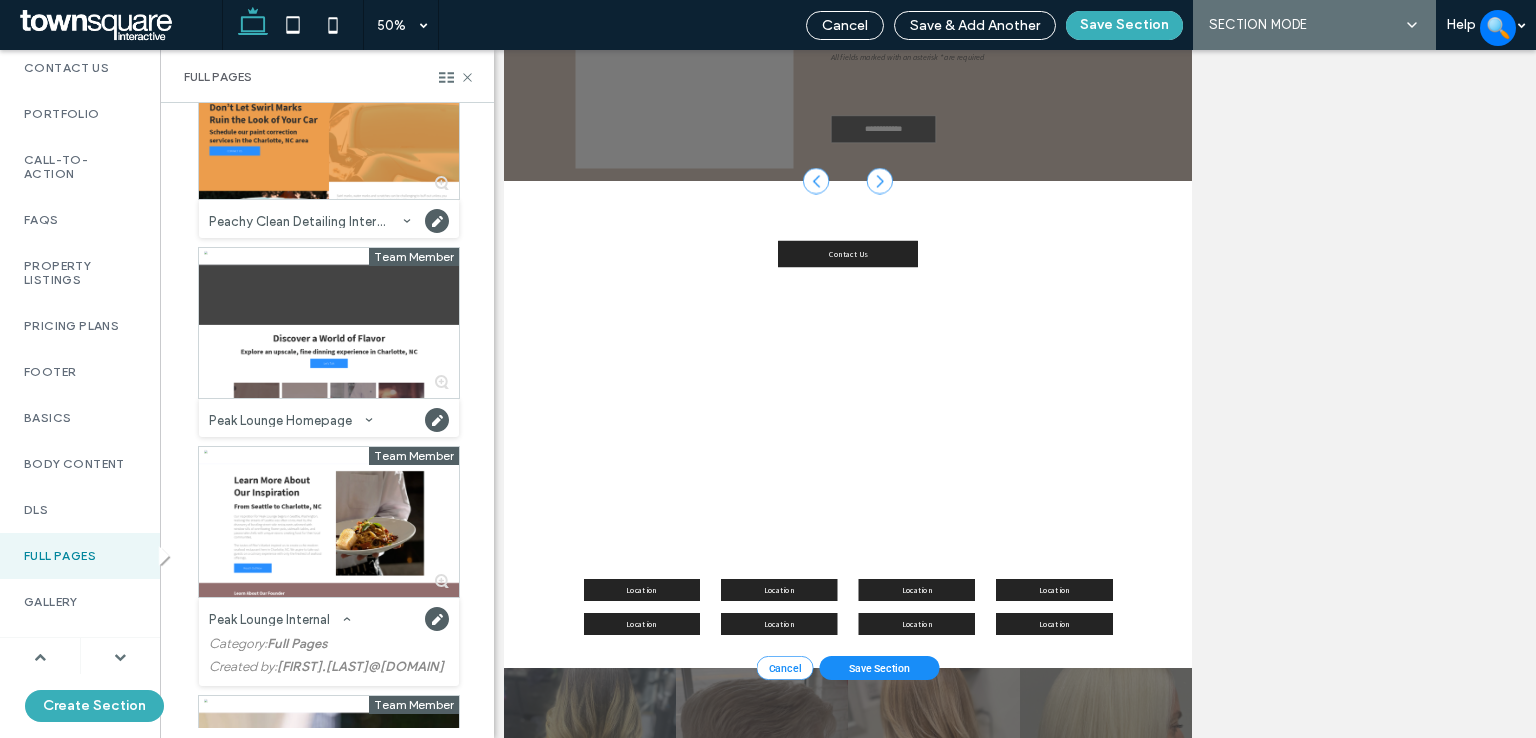 click at bounding box center [369, 420] 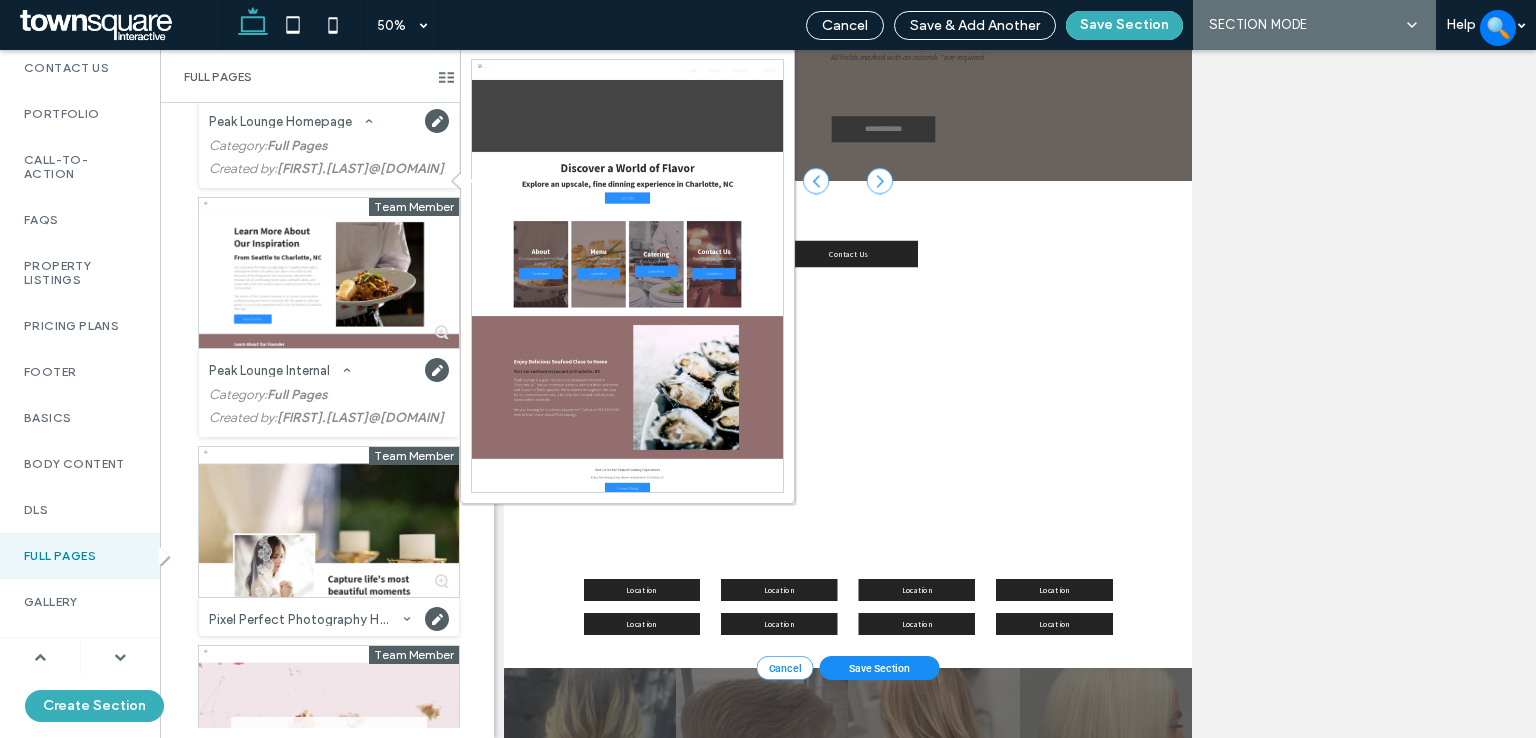 scroll, scrollTop: 15200, scrollLeft: 0, axis: vertical 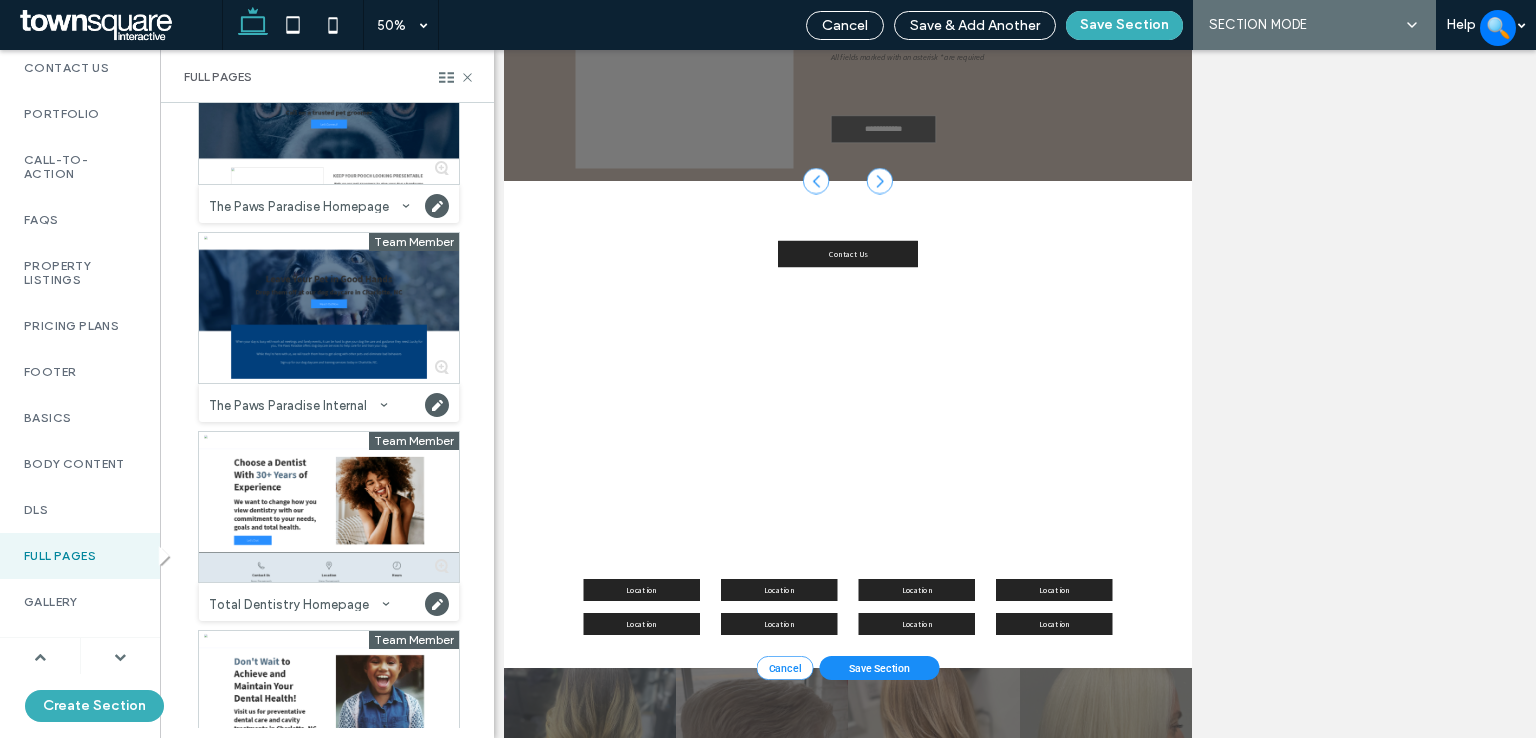 click on "Service Area" at bounding box center [1192, 660] 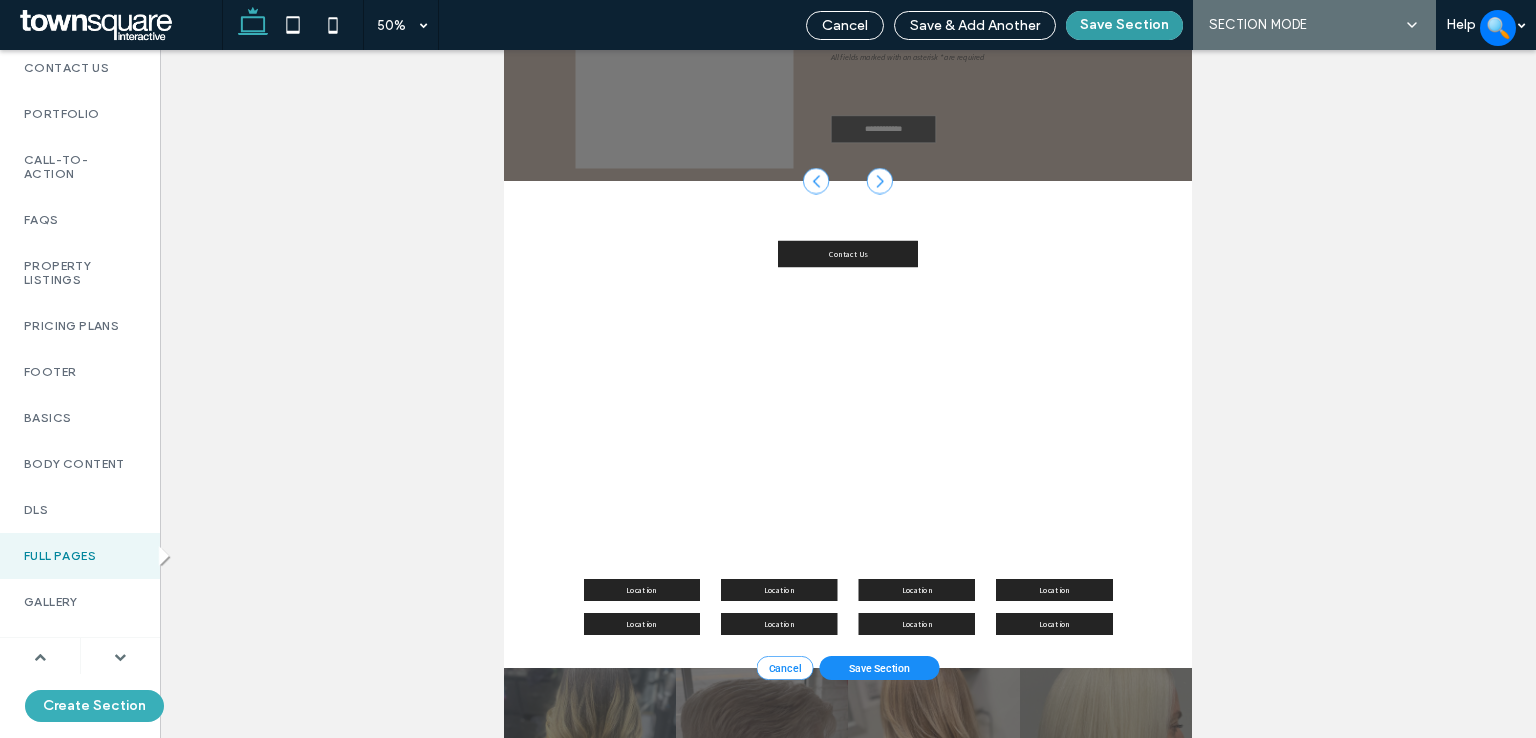 click on "Save Section" at bounding box center [1124, 25] 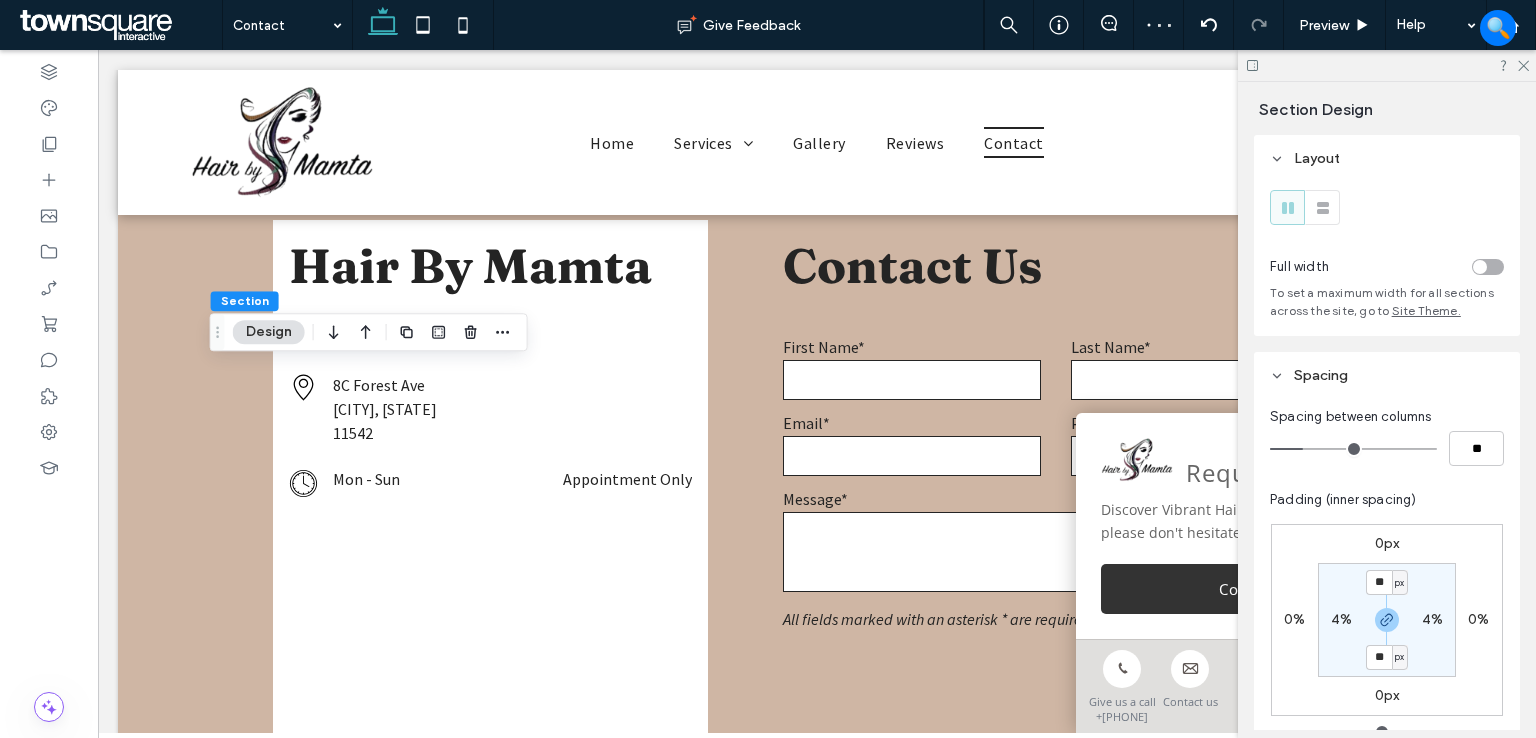 scroll, scrollTop: 1183, scrollLeft: 0, axis: vertical 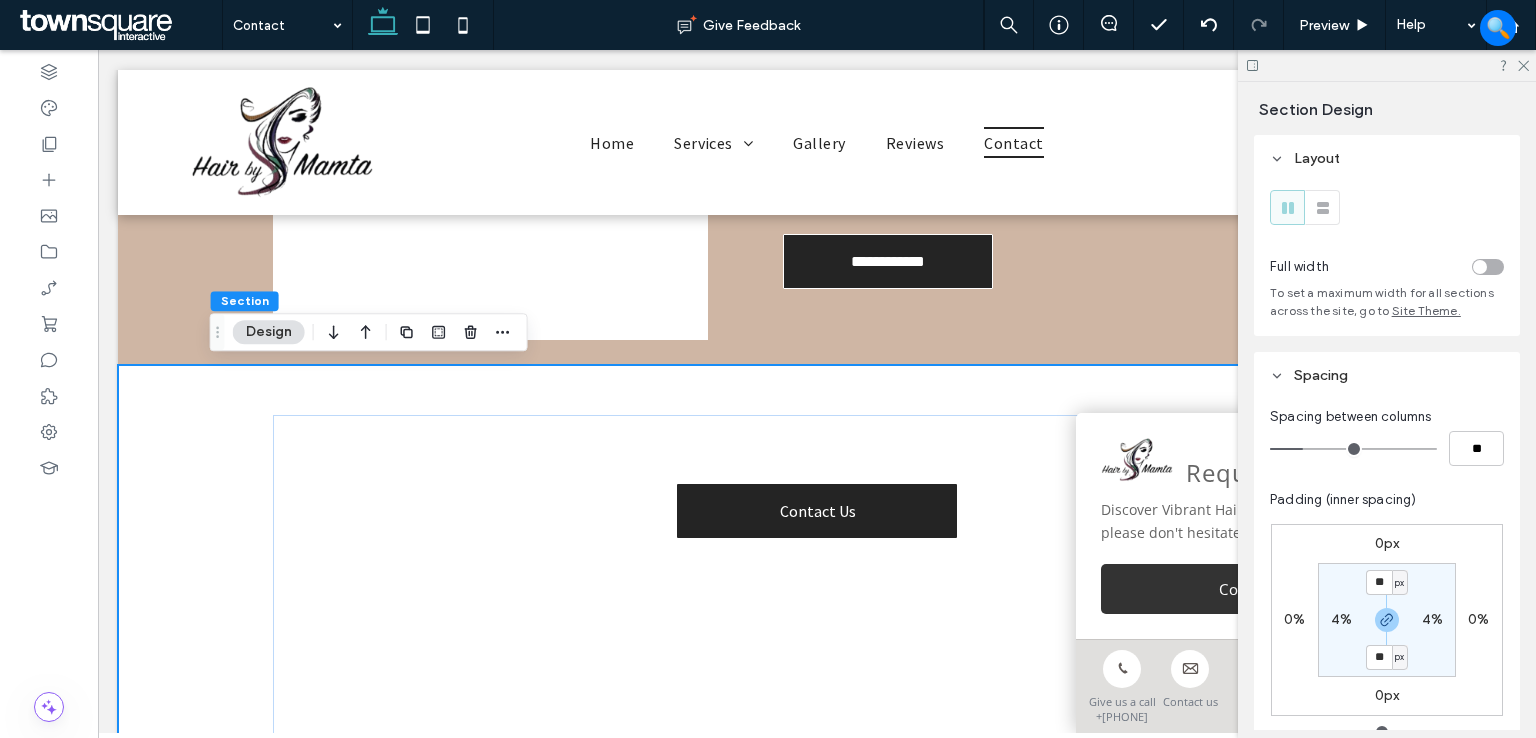 click on "Service Area
Contact Us" at bounding box center [817, 742] 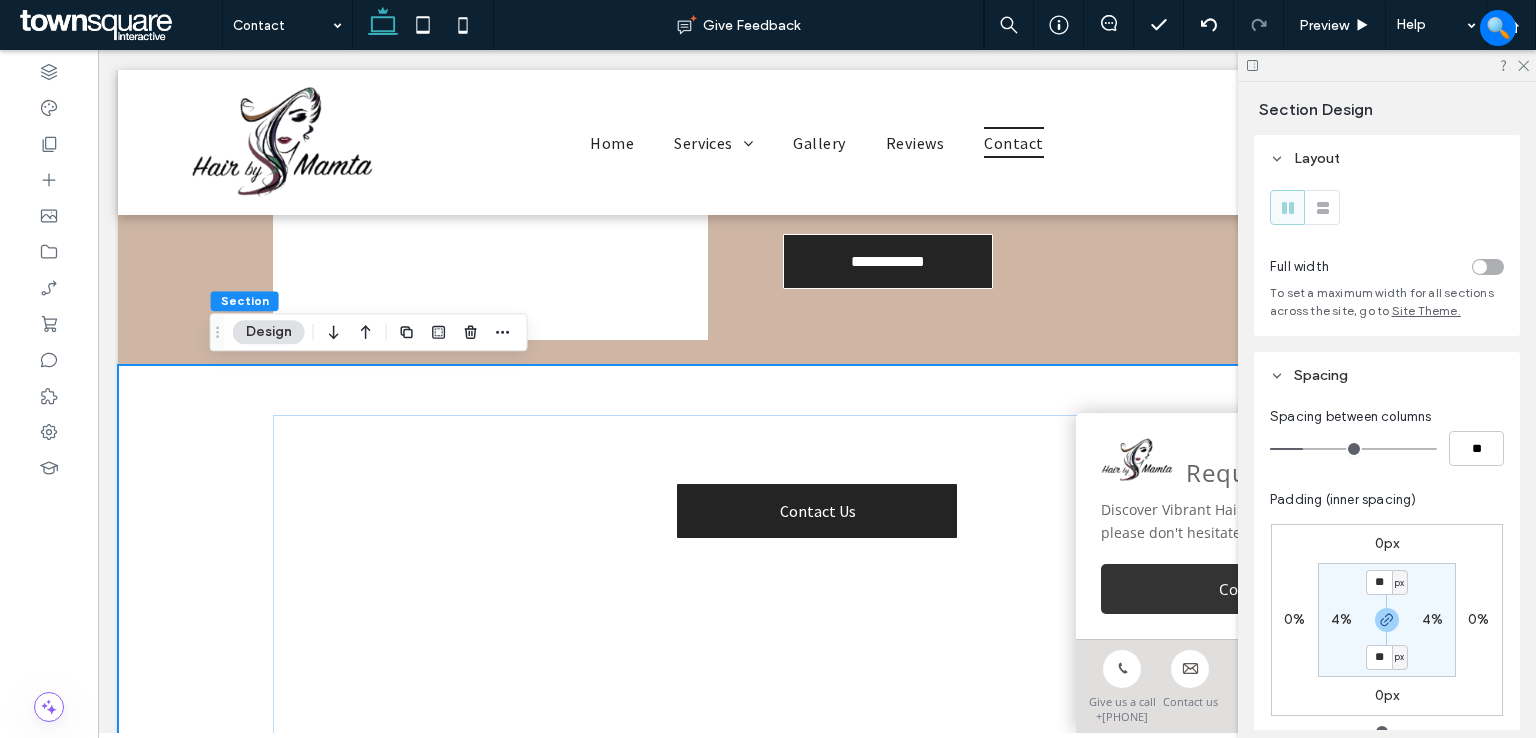 click at bounding box center [1488, 267] 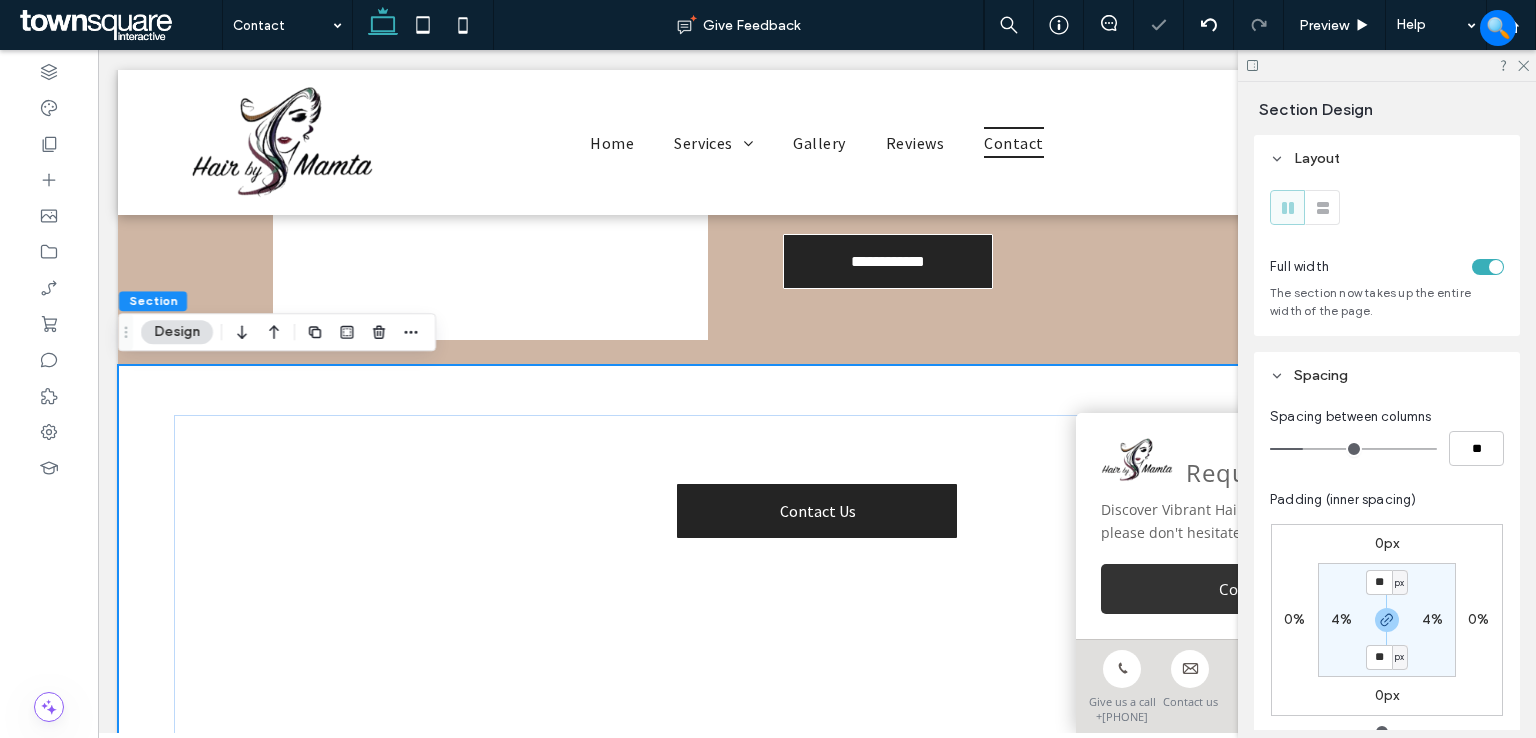 click on "Service Area
Contact Us" at bounding box center (817, 742) 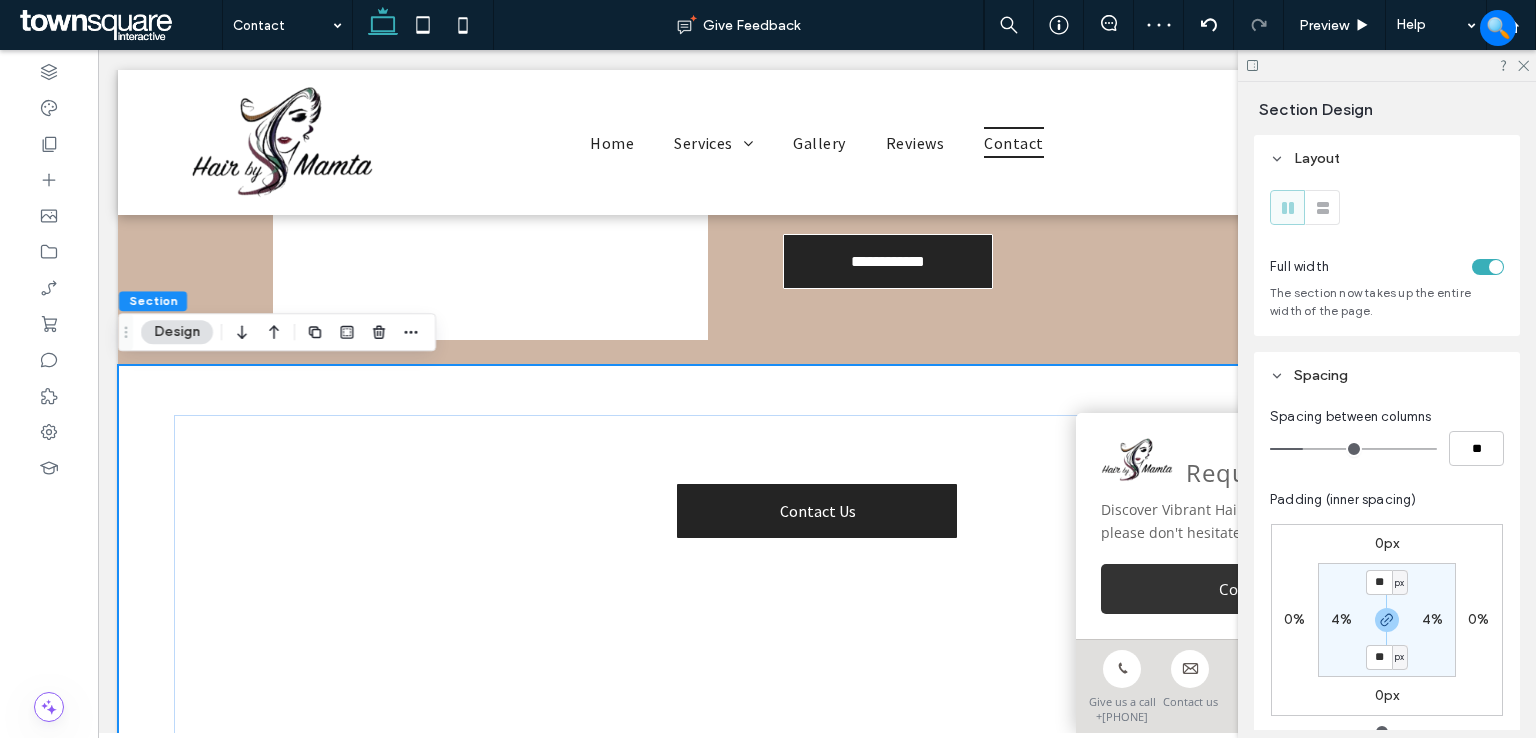 click on "Service Area
Contact Us" at bounding box center [817, 742] 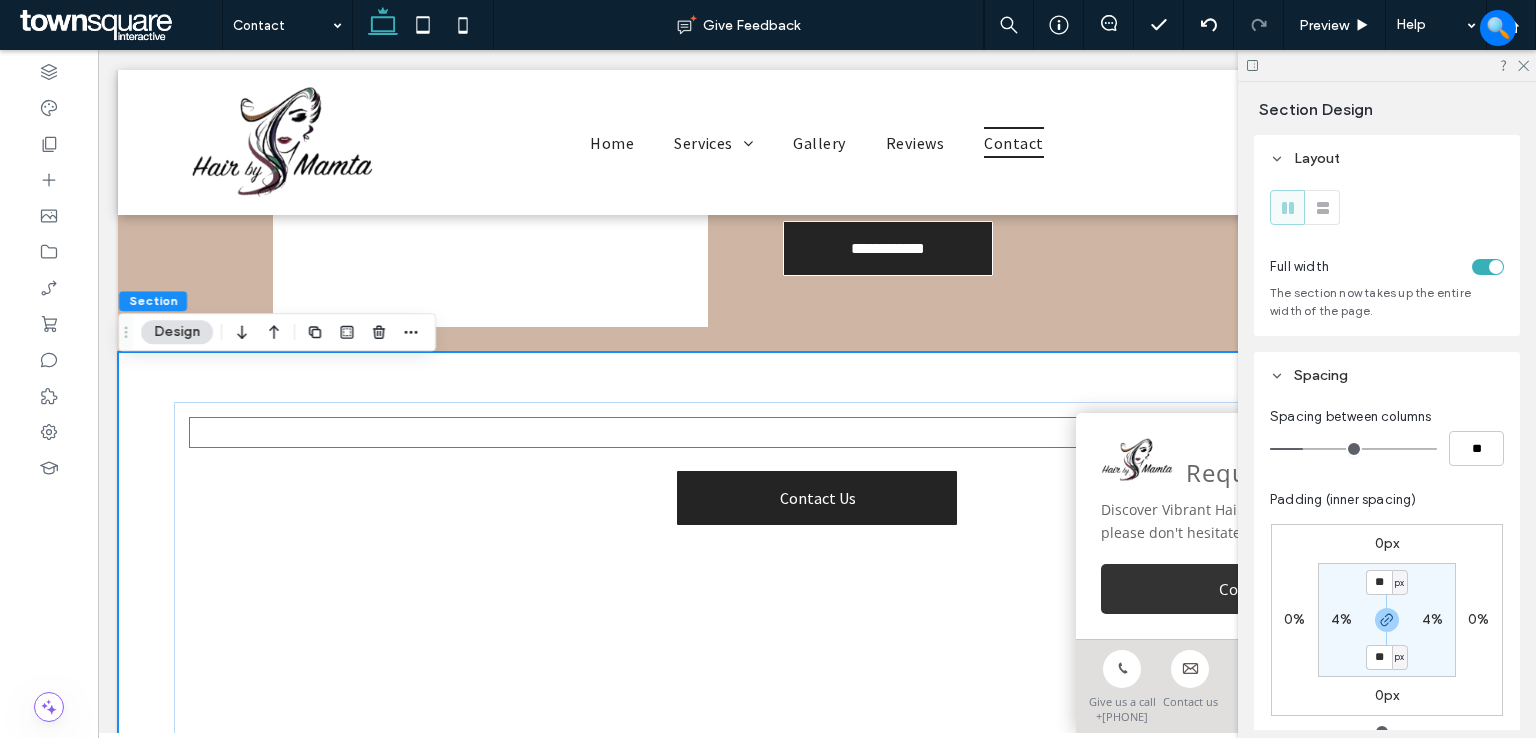 scroll, scrollTop: 1183, scrollLeft: 0, axis: vertical 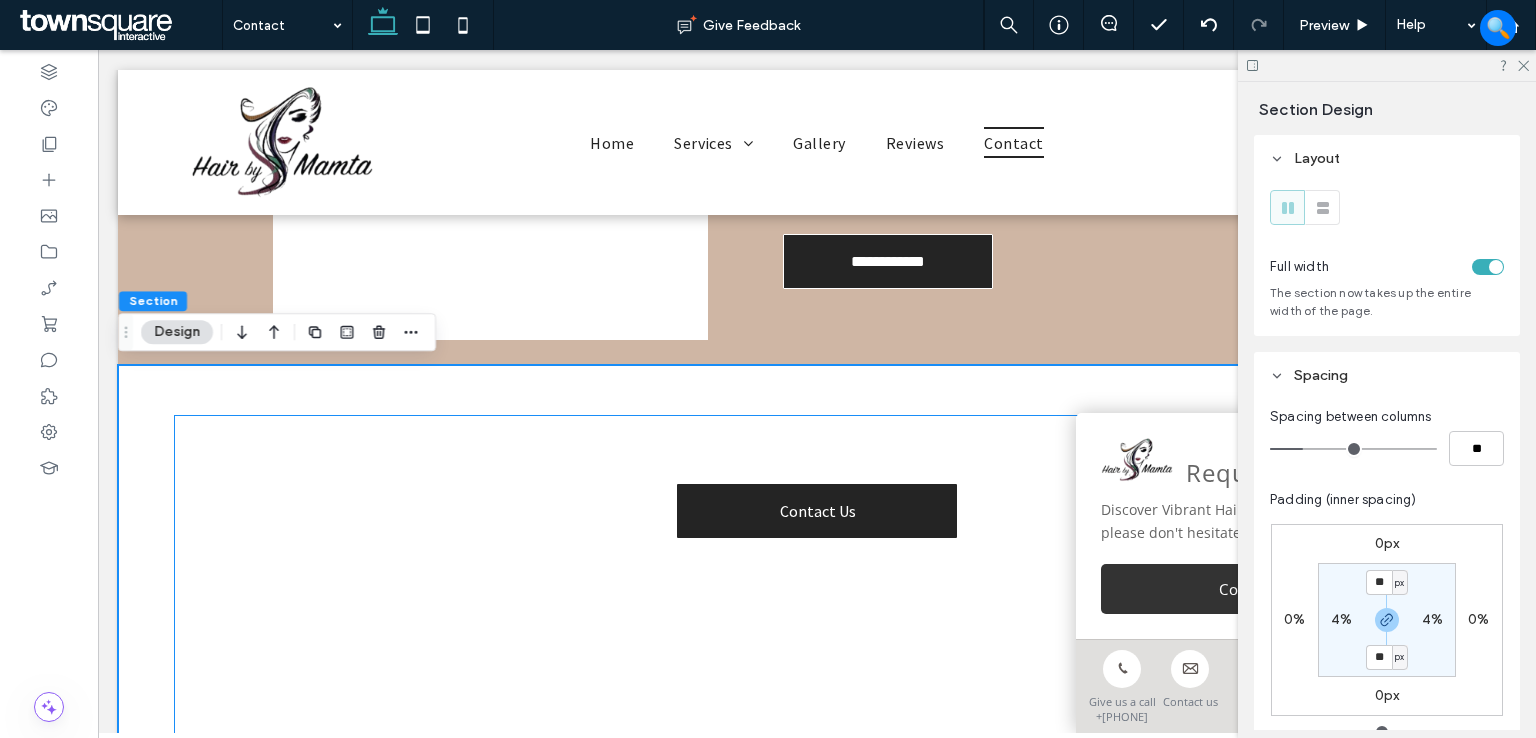 click on "Service Area
Contact Us" at bounding box center [817, 755] 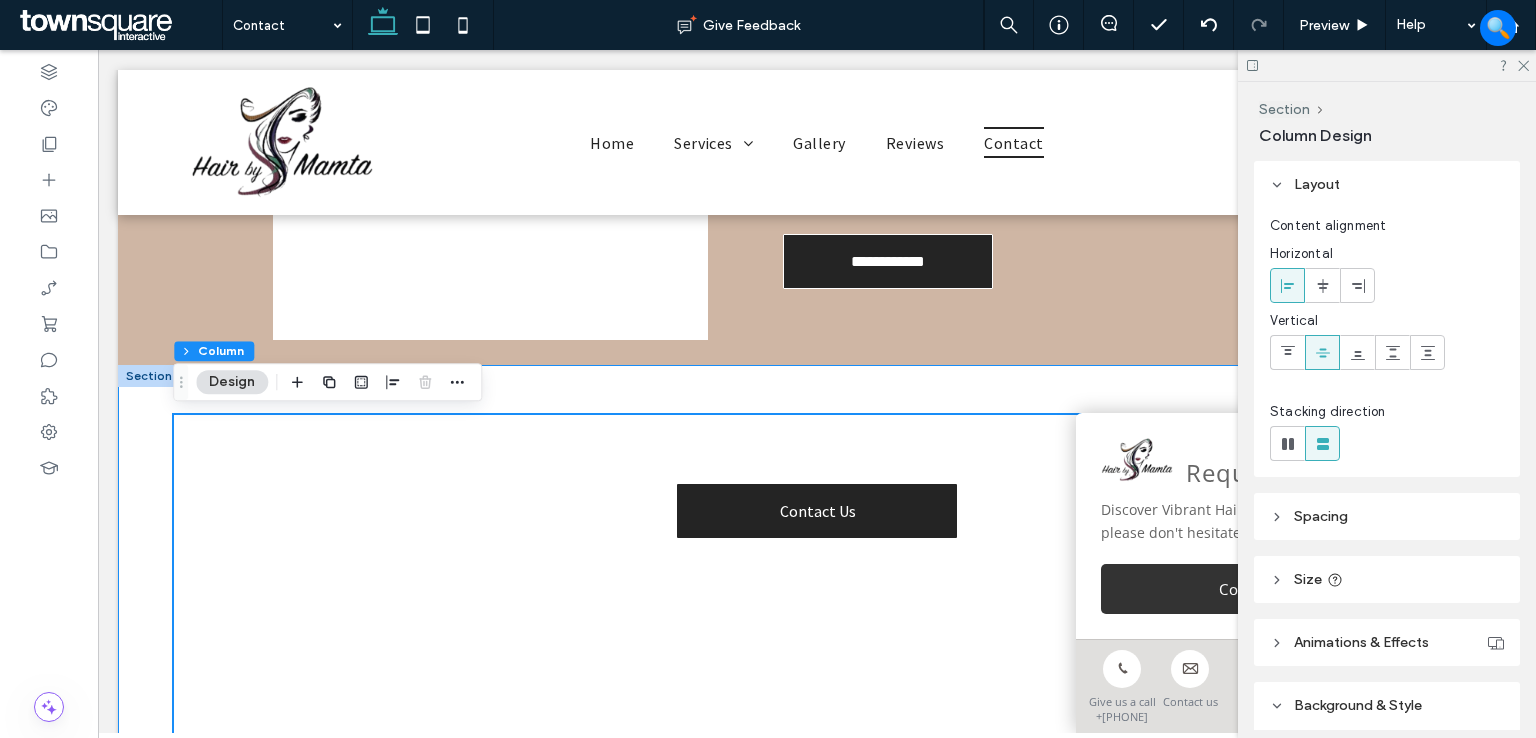 click on "Service Area
Contact Us" at bounding box center [817, 742] 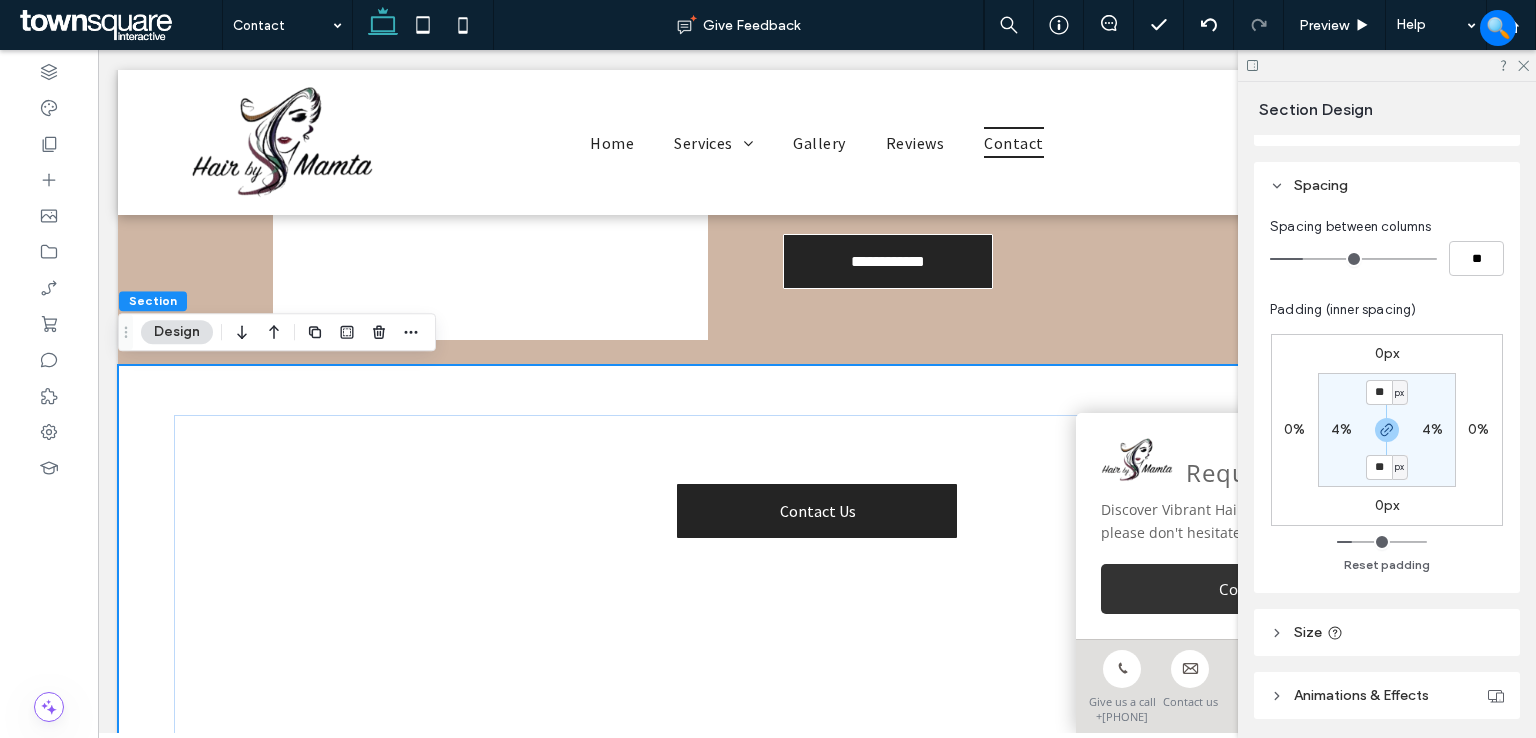 scroll, scrollTop: 200, scrollLeft: 0, axis: vertical 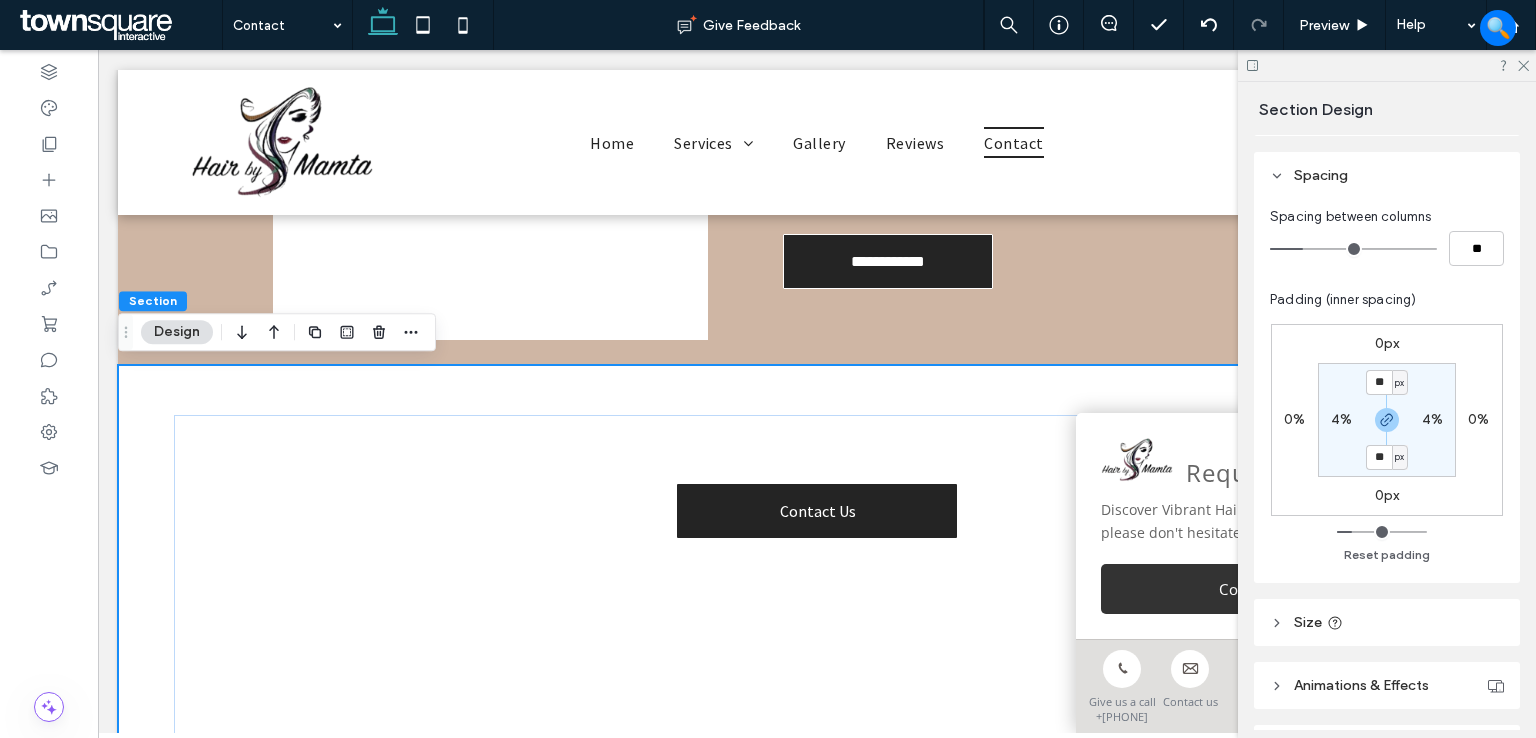 click on "4%" at bounding box center (1341, 419) 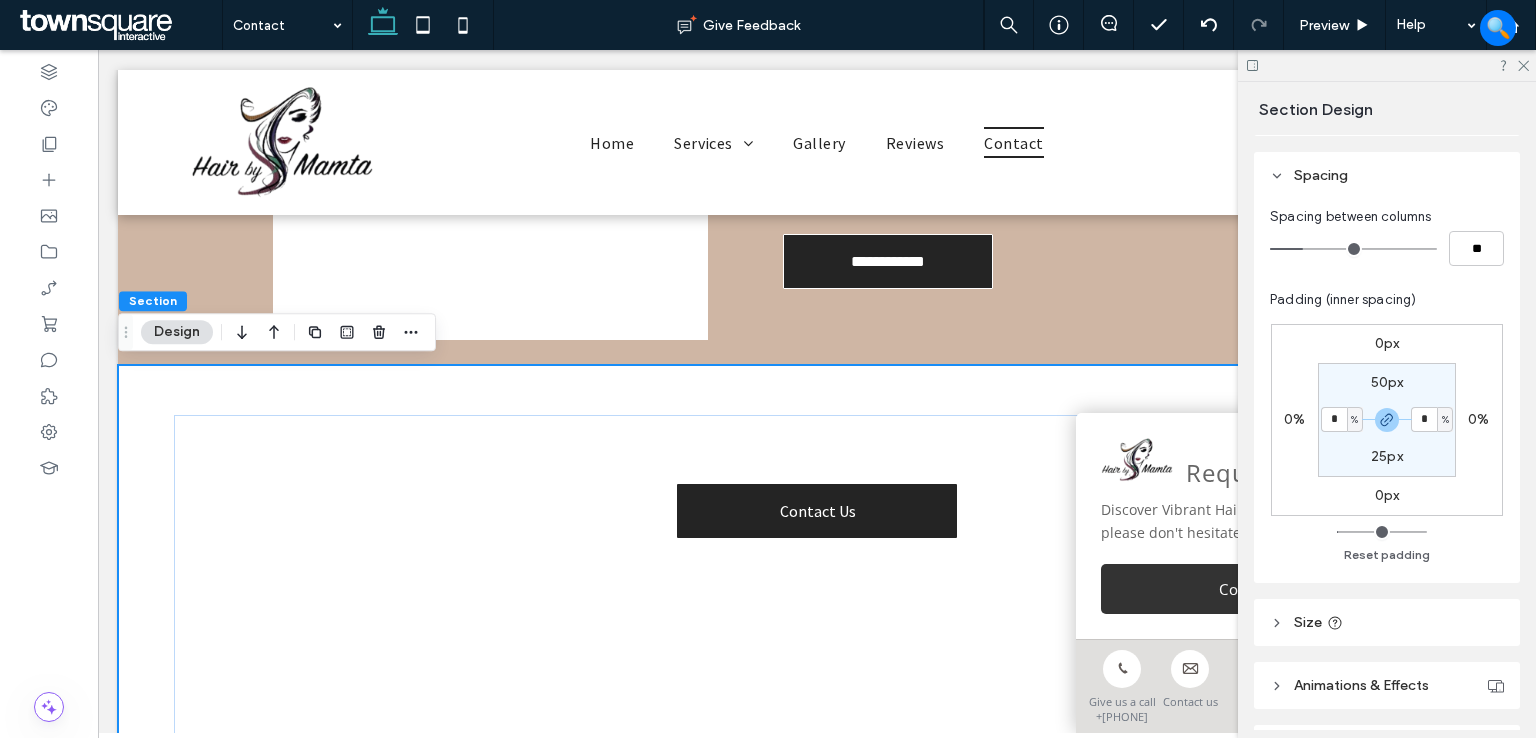 type on "*" 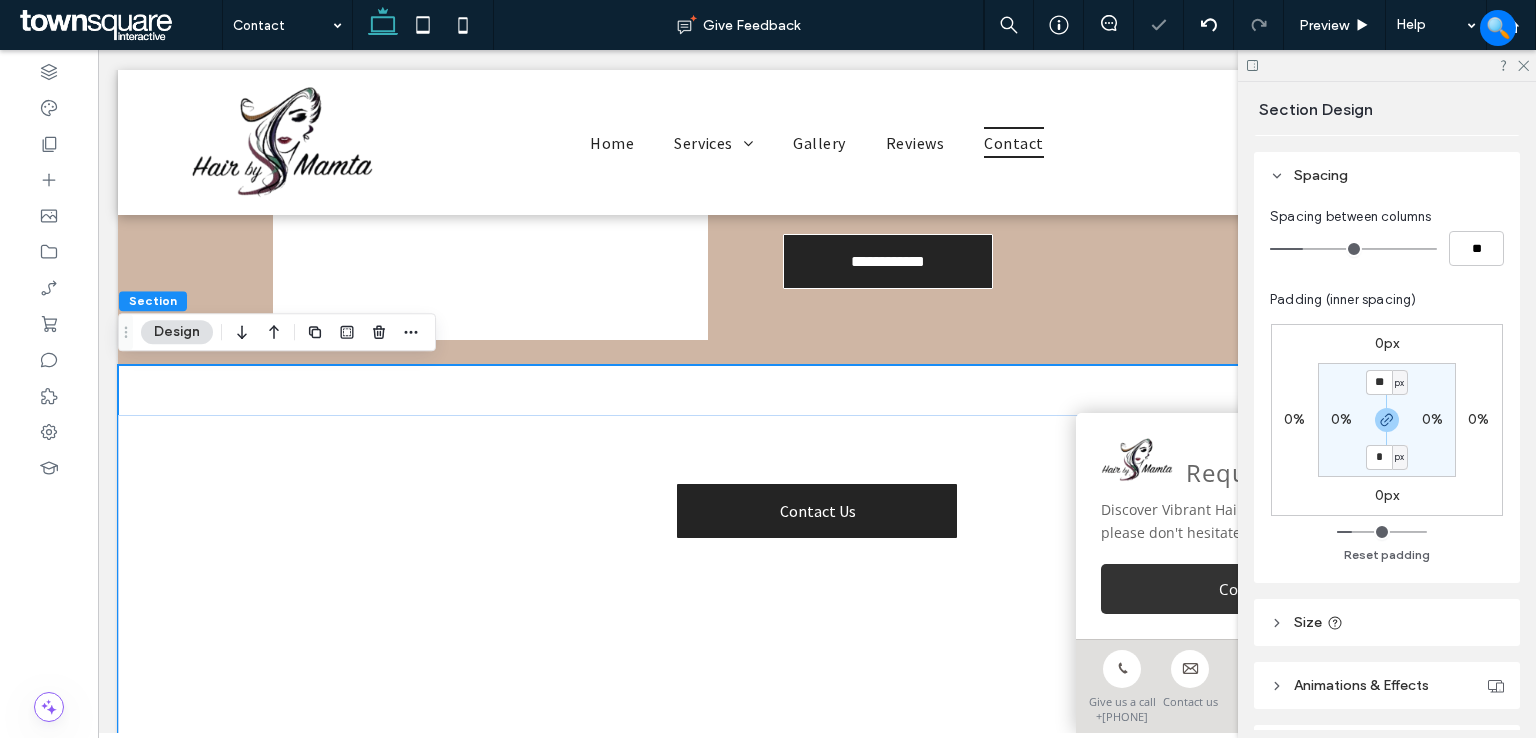 type on "*" 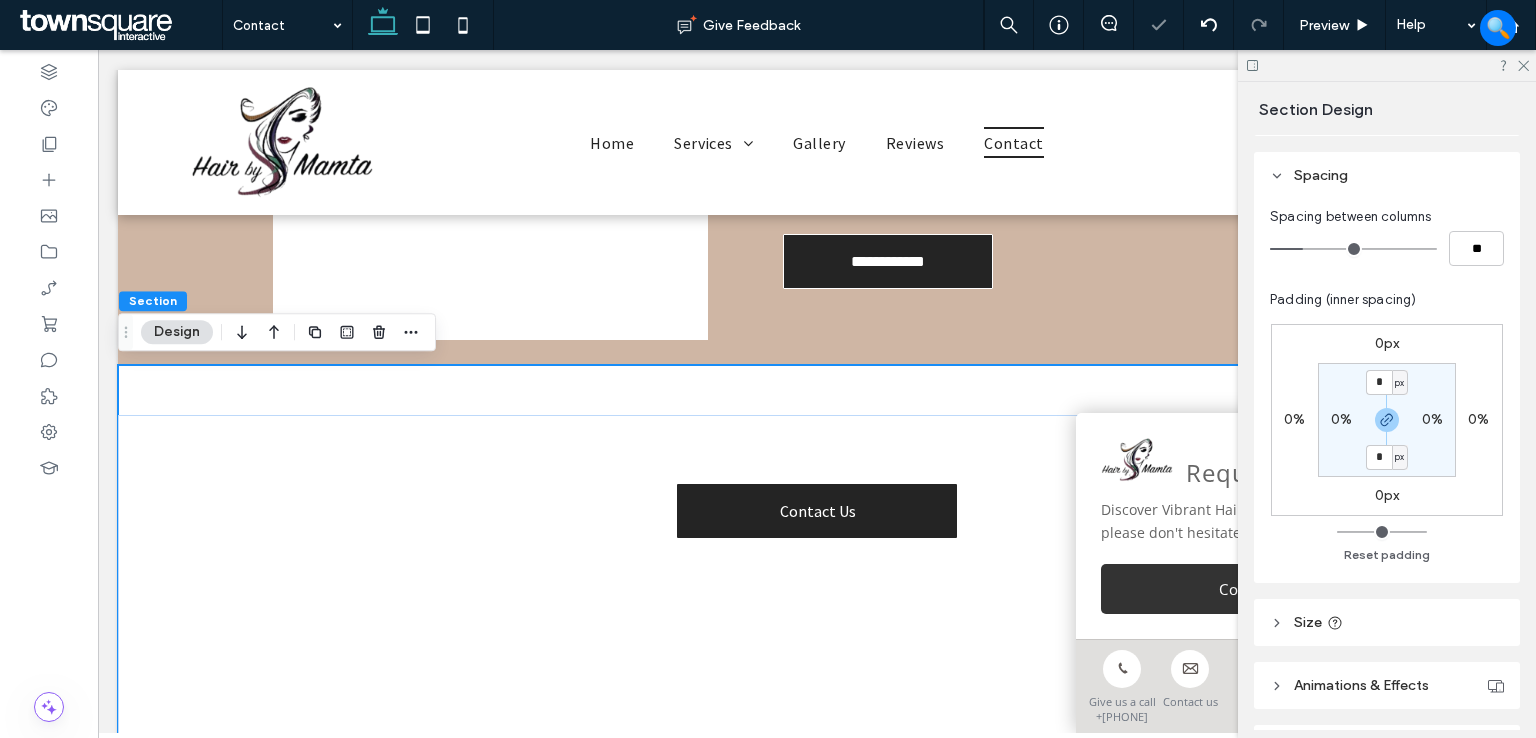 drag, startPoint x: 1437, startPoint y: 378, endPoint x: 1425, endPoint y: 380, distance: 12.165525 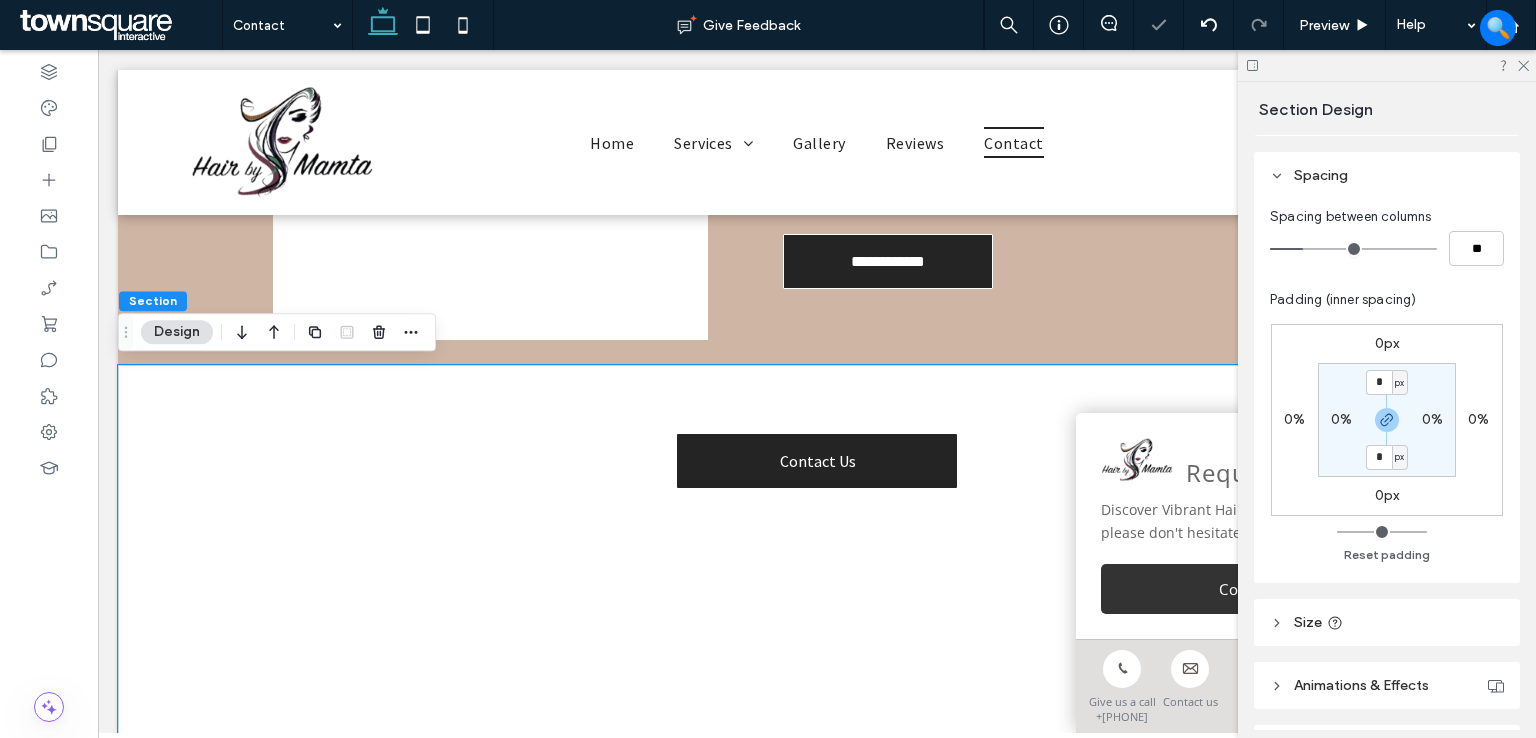 click on "* px 0% * px 0%" at bounding box center (1387, 420) 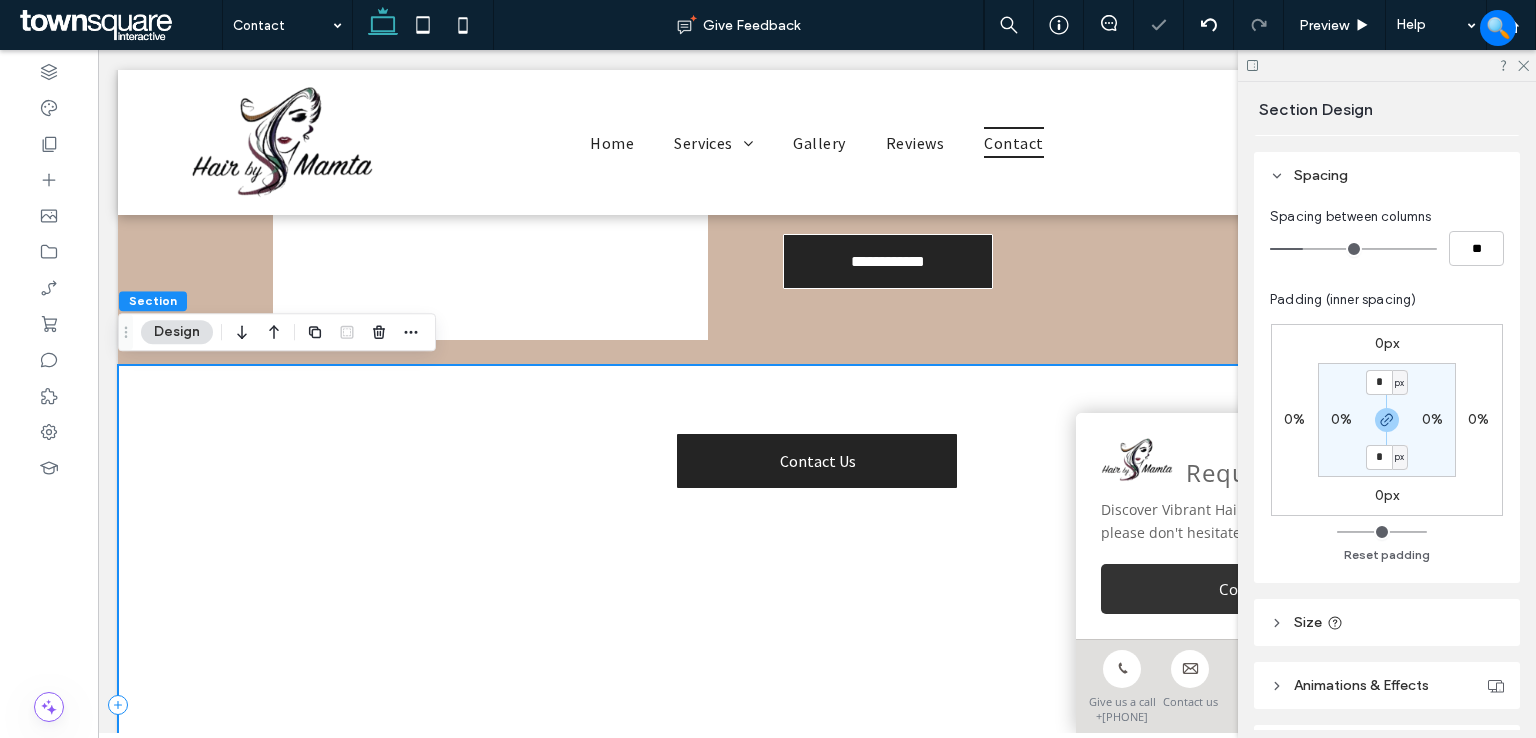 click on "Service Area
Contact Us" at bounding box center (817, 705) 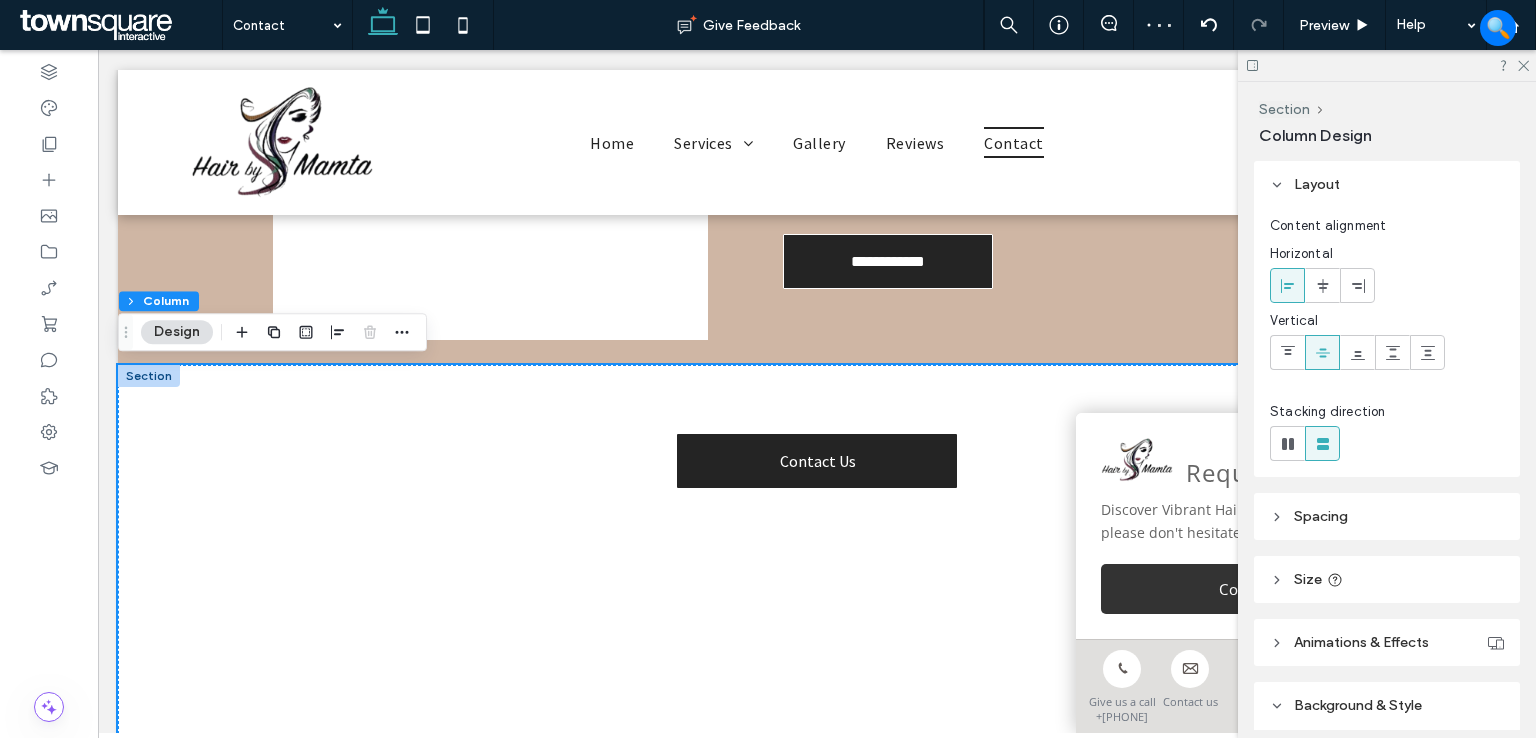scroll, scrollTop: 200, scrollLeft: 0, axis: vertical 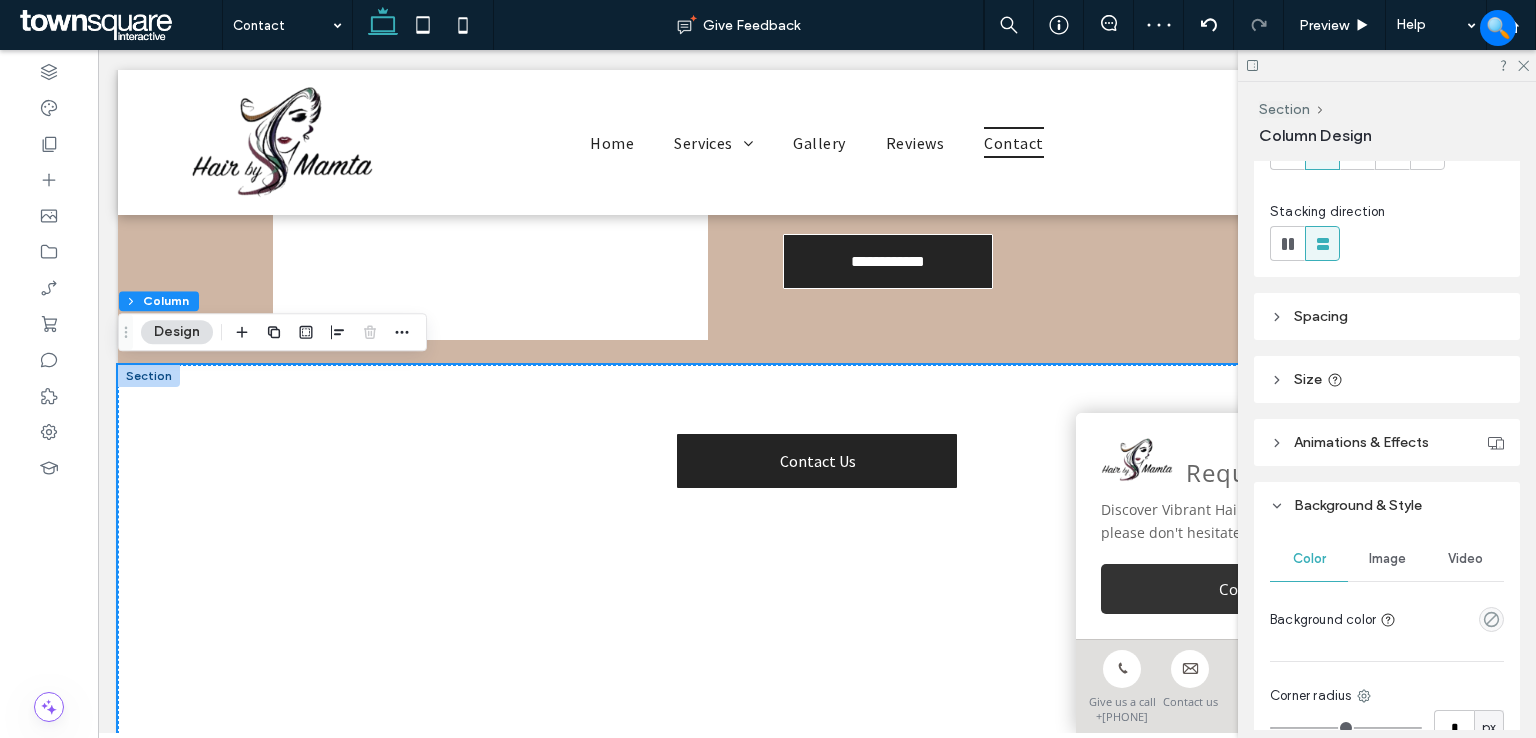 drag, startPoint x: 1335, startPoint y: 366, endPoint x: 1348, endPoint y: 345, distance: 24.698177 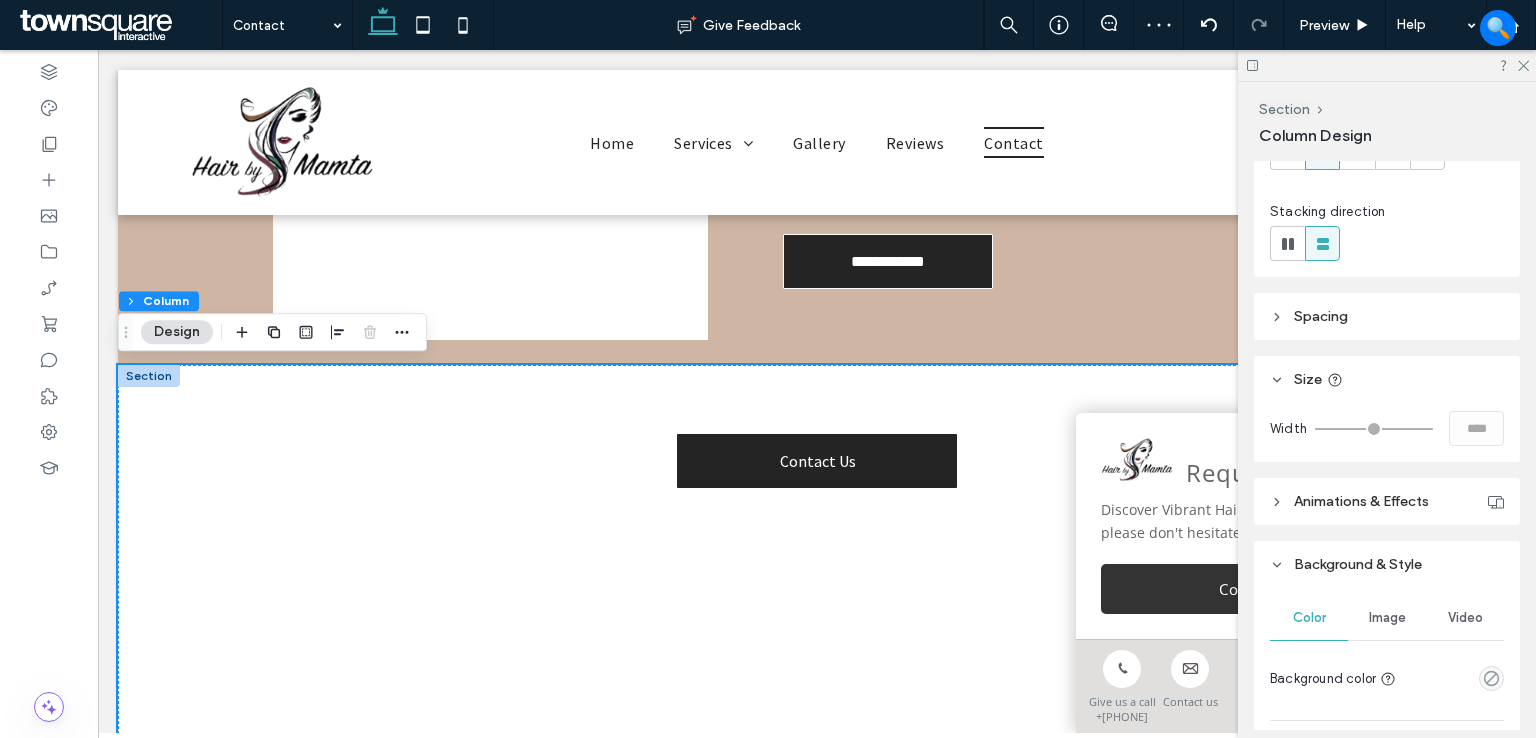 click on "Spacing" at bounding box center (1321, 316) 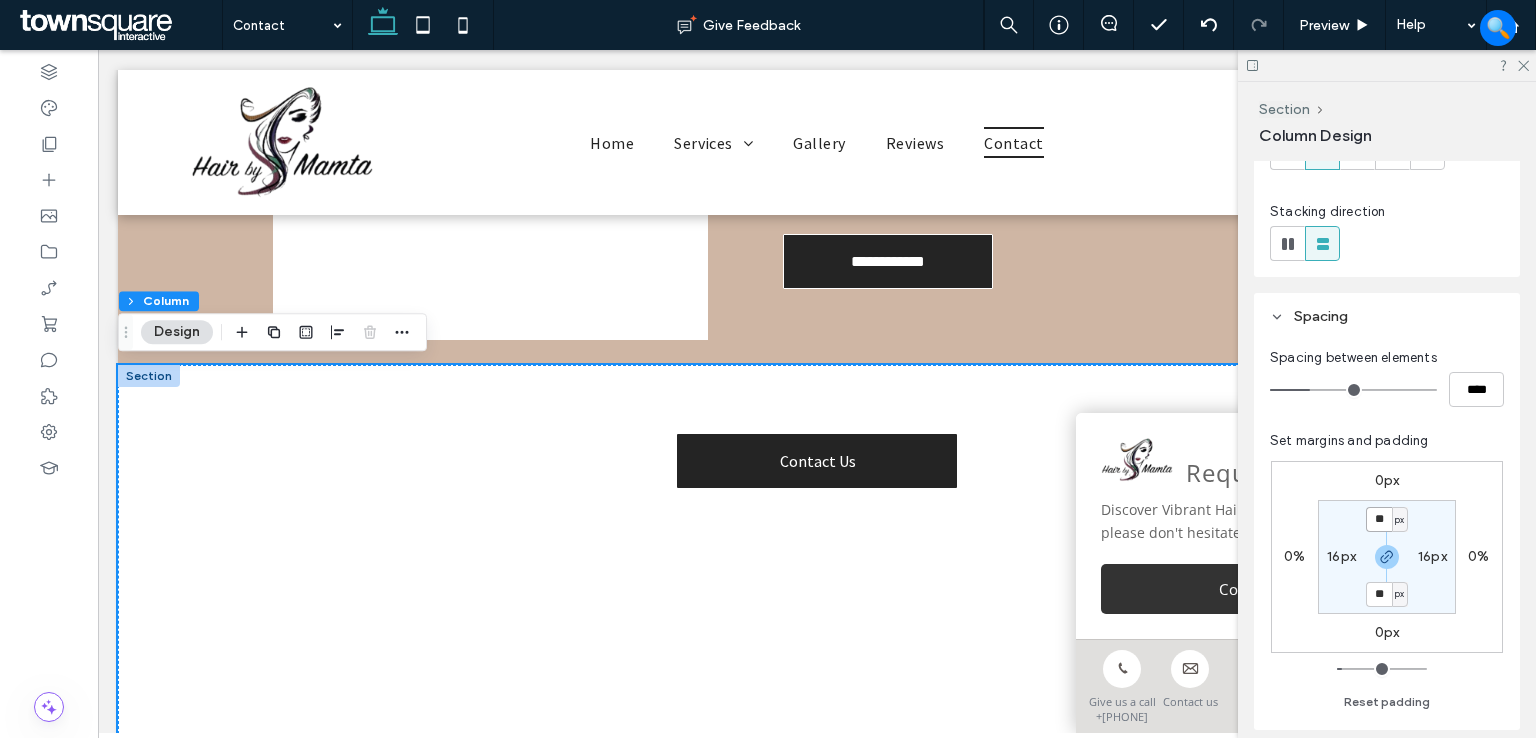 click on "**" at bounding box center [1379, 519] 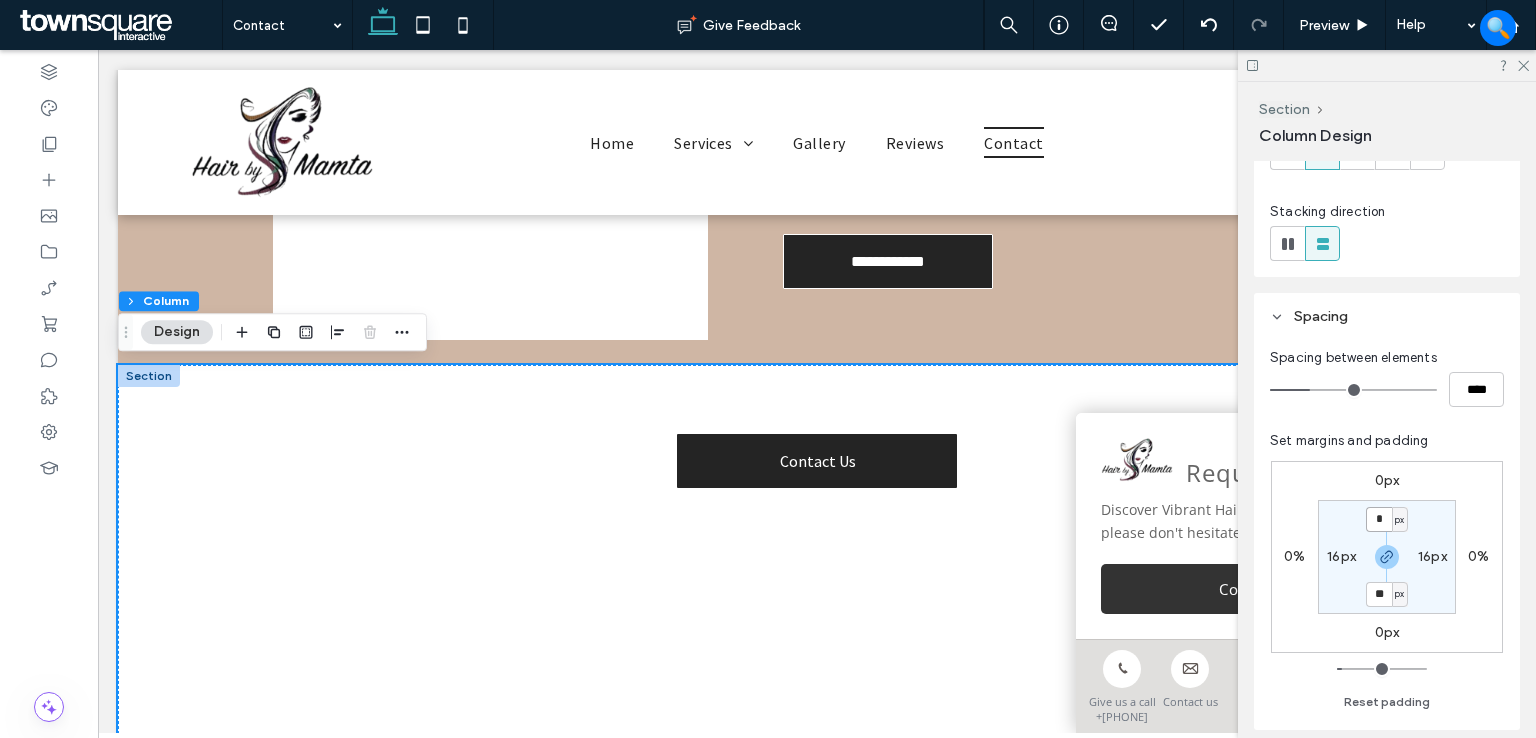 type on "*" 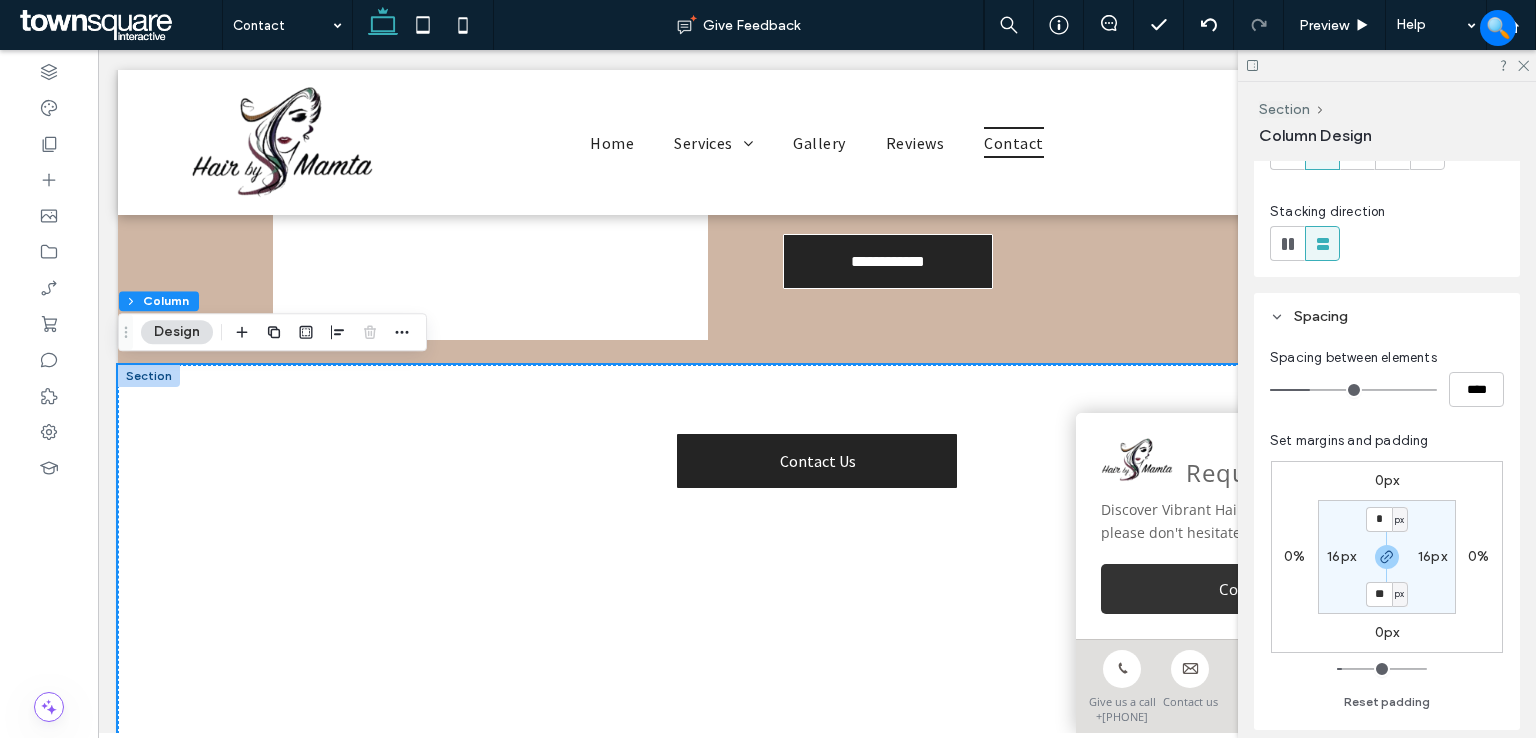 type on "*" 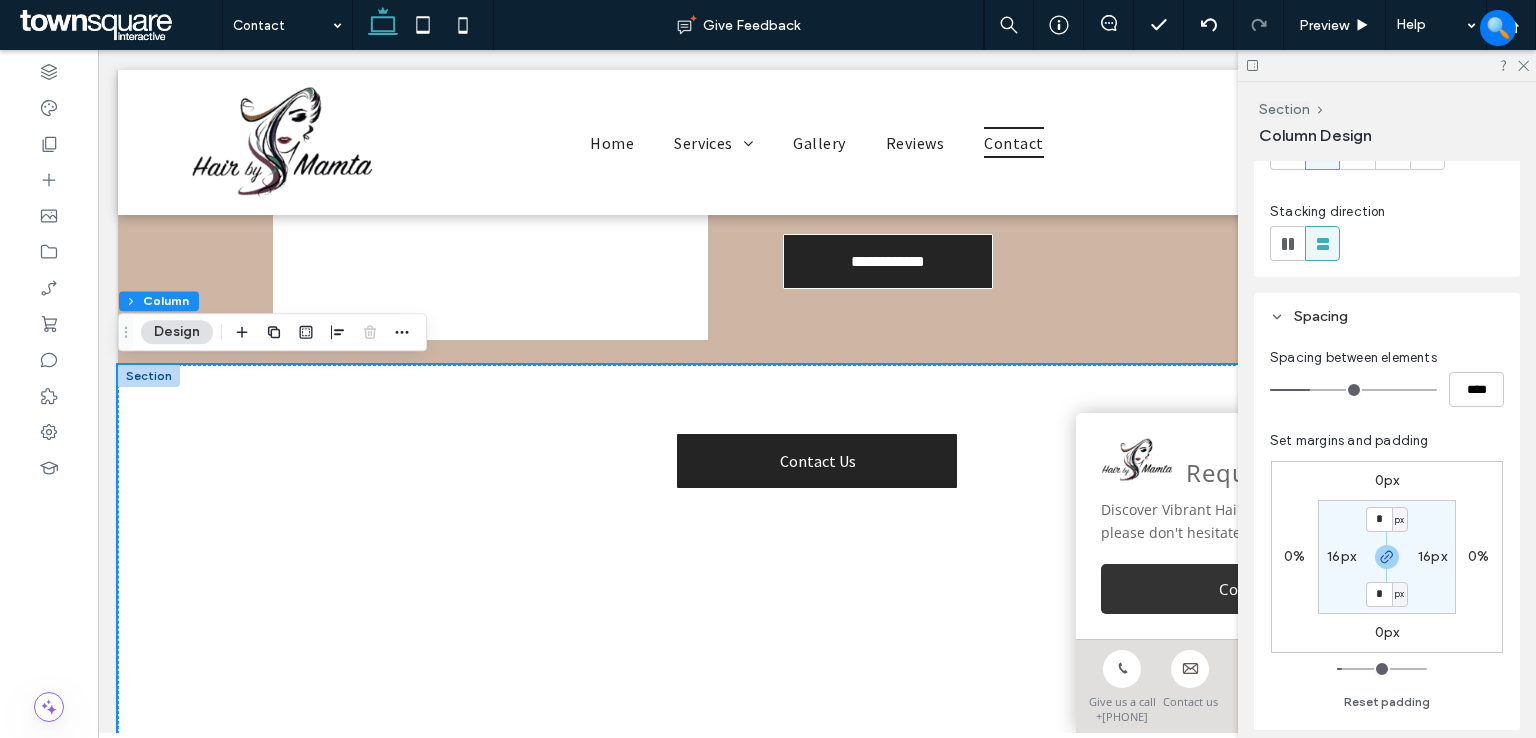 click on "* px 16px * px 16px" at bounding box center (1387, 557) 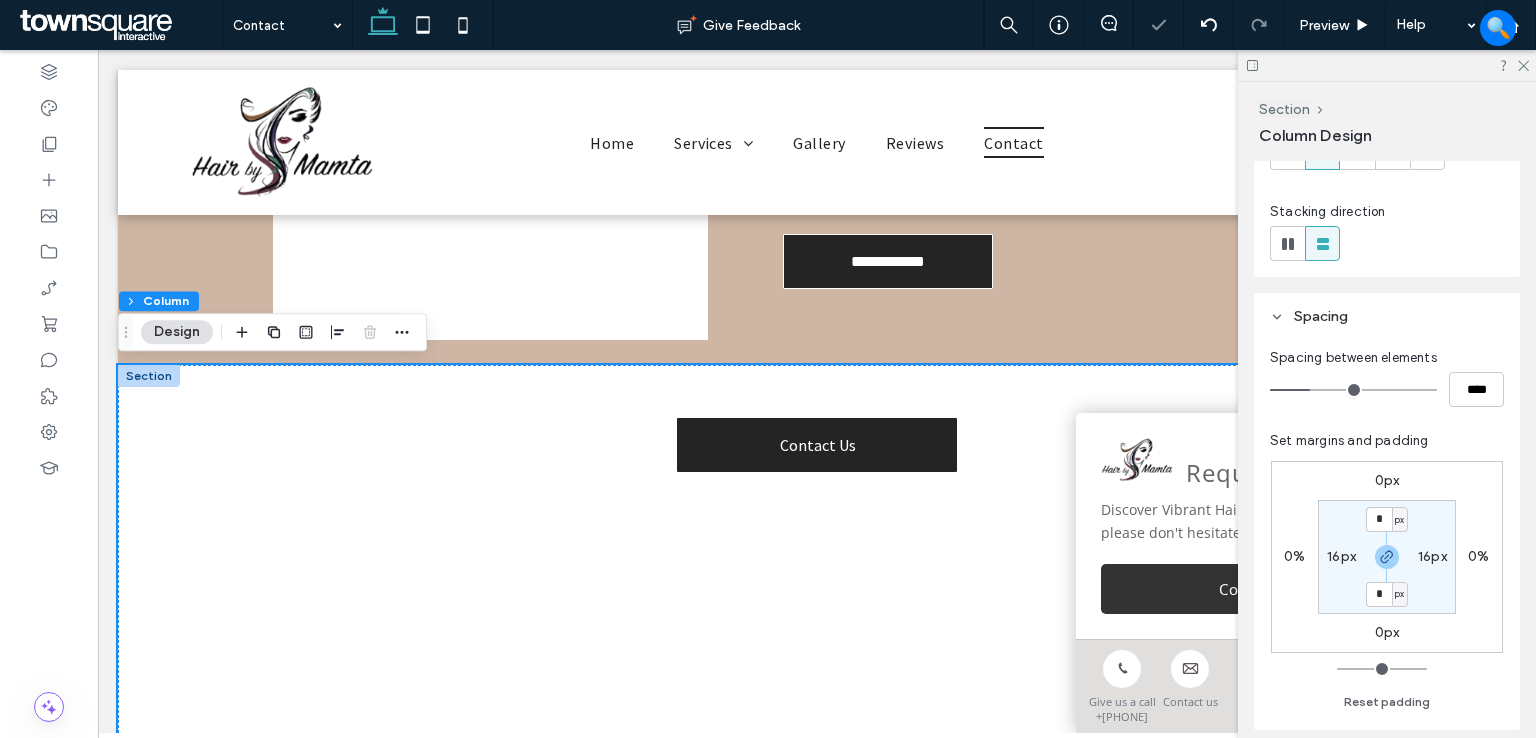 click on "16px" at bounding box center [1432, 556] 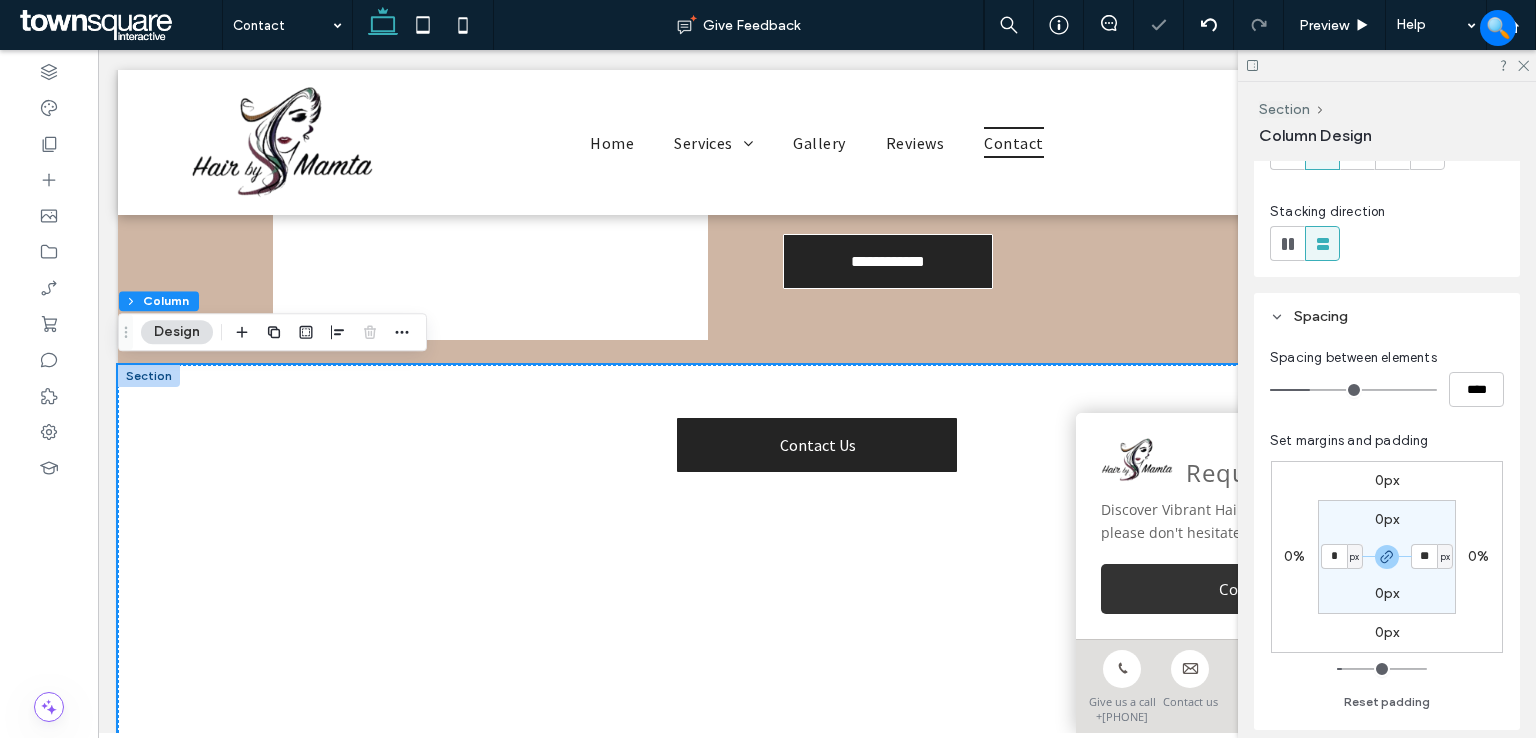 type on "*" 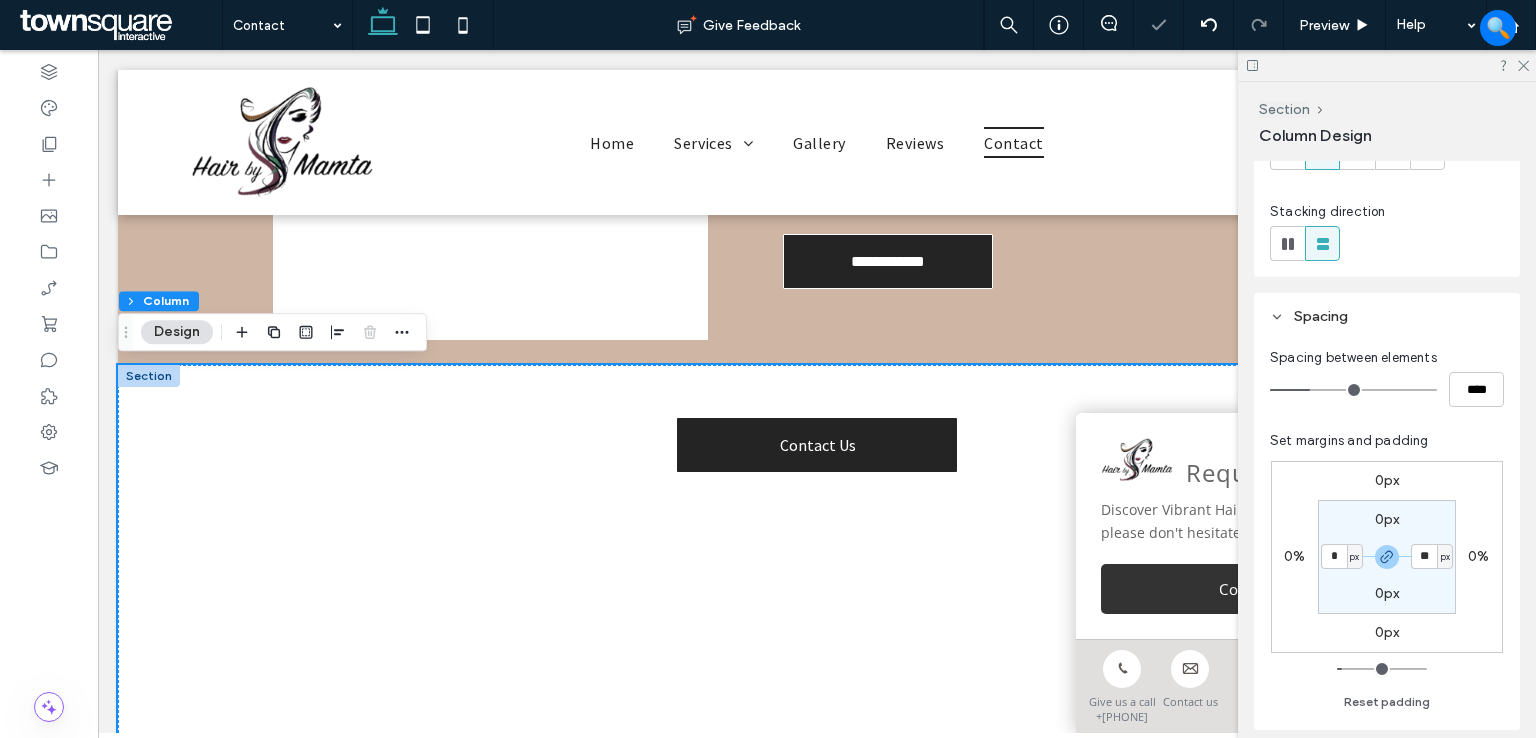 type on "*" 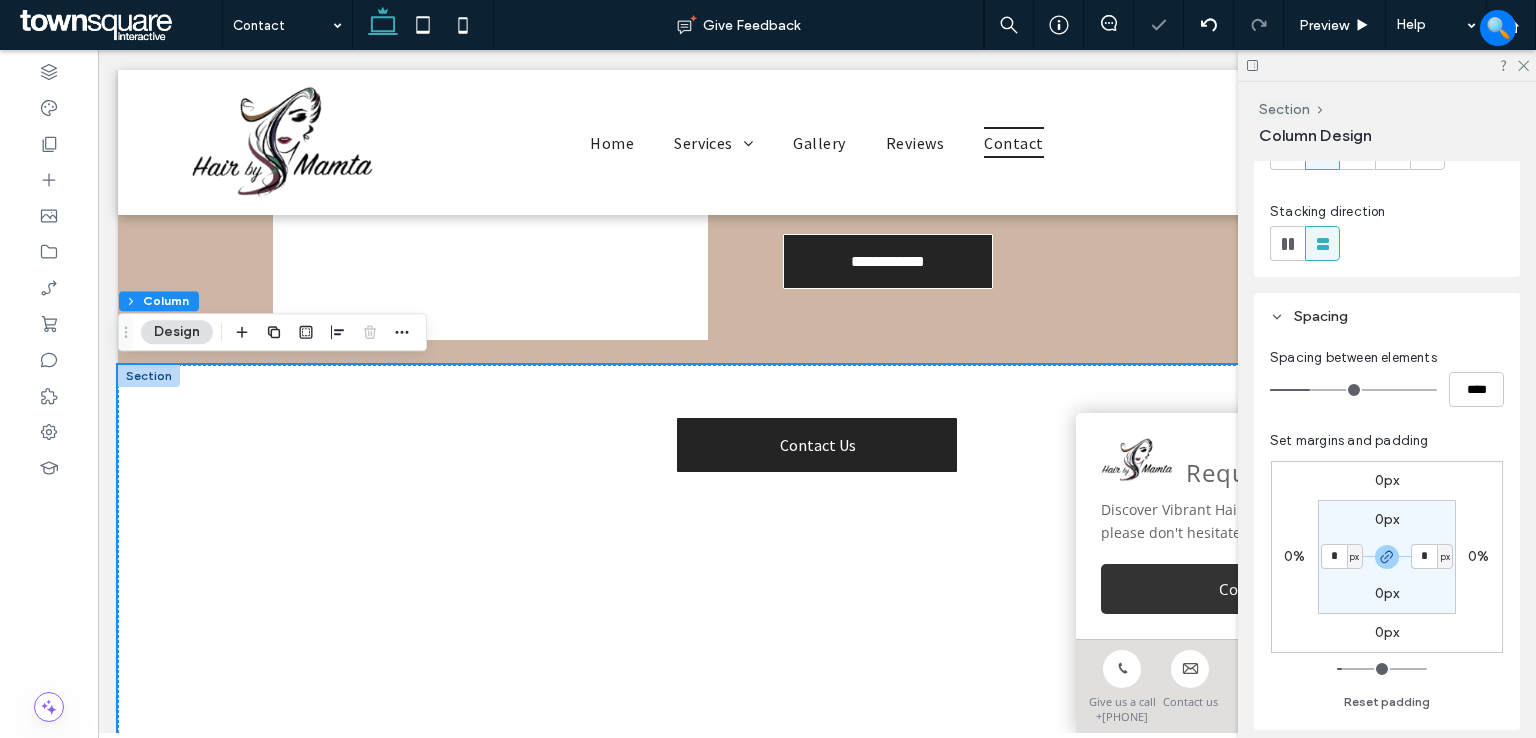 click on "0px * px 0px * px" at bounding box center [1387, 557] 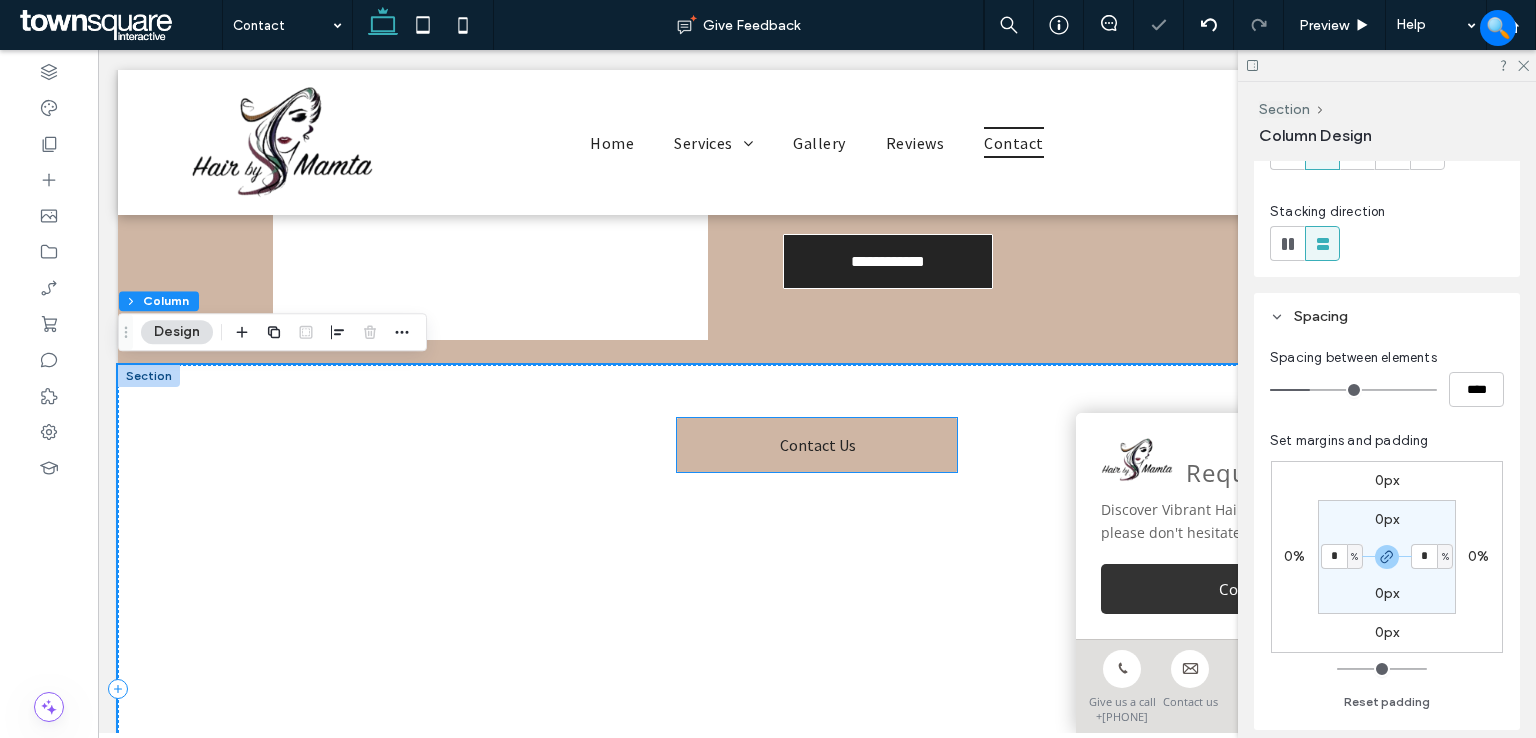 click on "Contact Us" at bounding box center (817, 445) 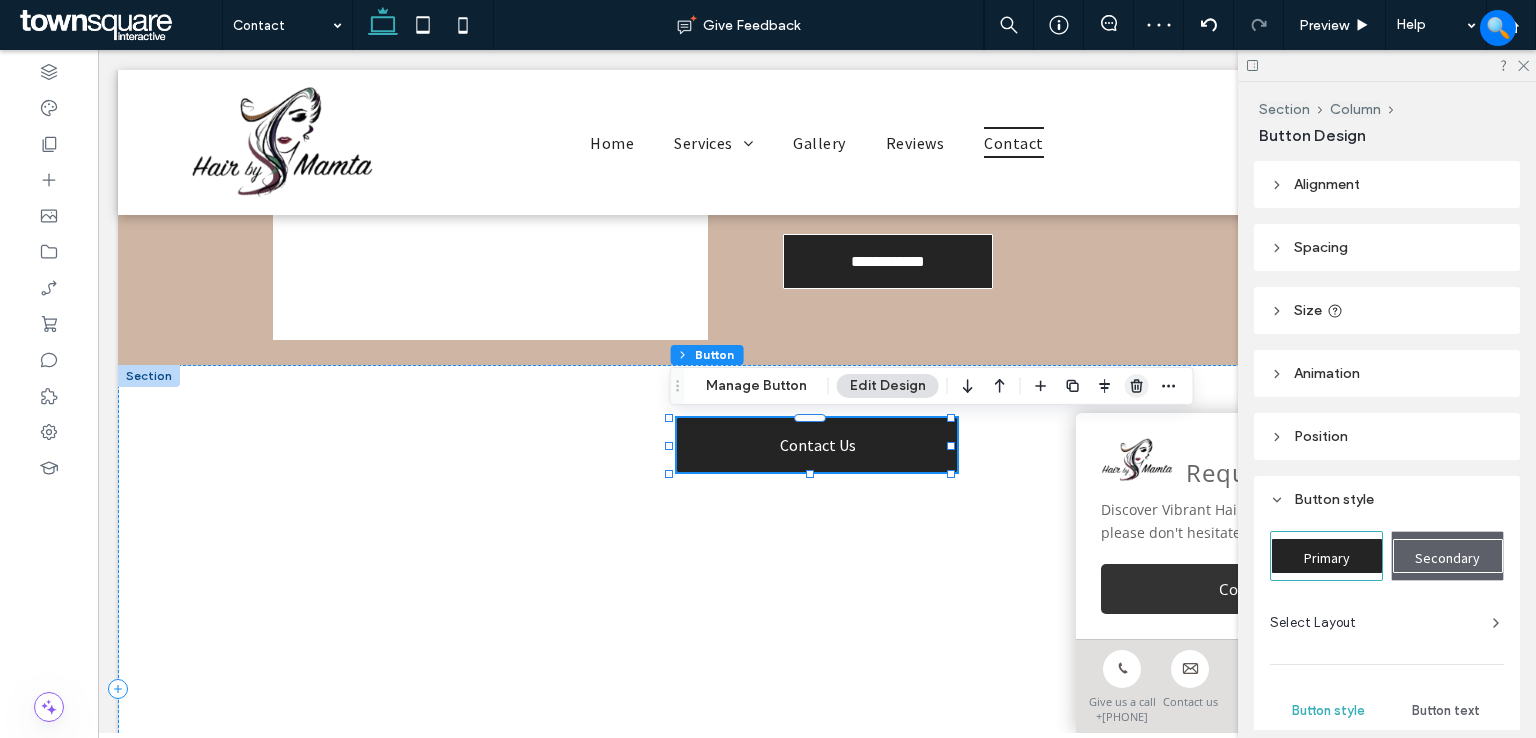 drag, startPoint x: 1124, startPoint y: 388, endPoint x: 1030, endPoint y: 340, distance: 105.546196 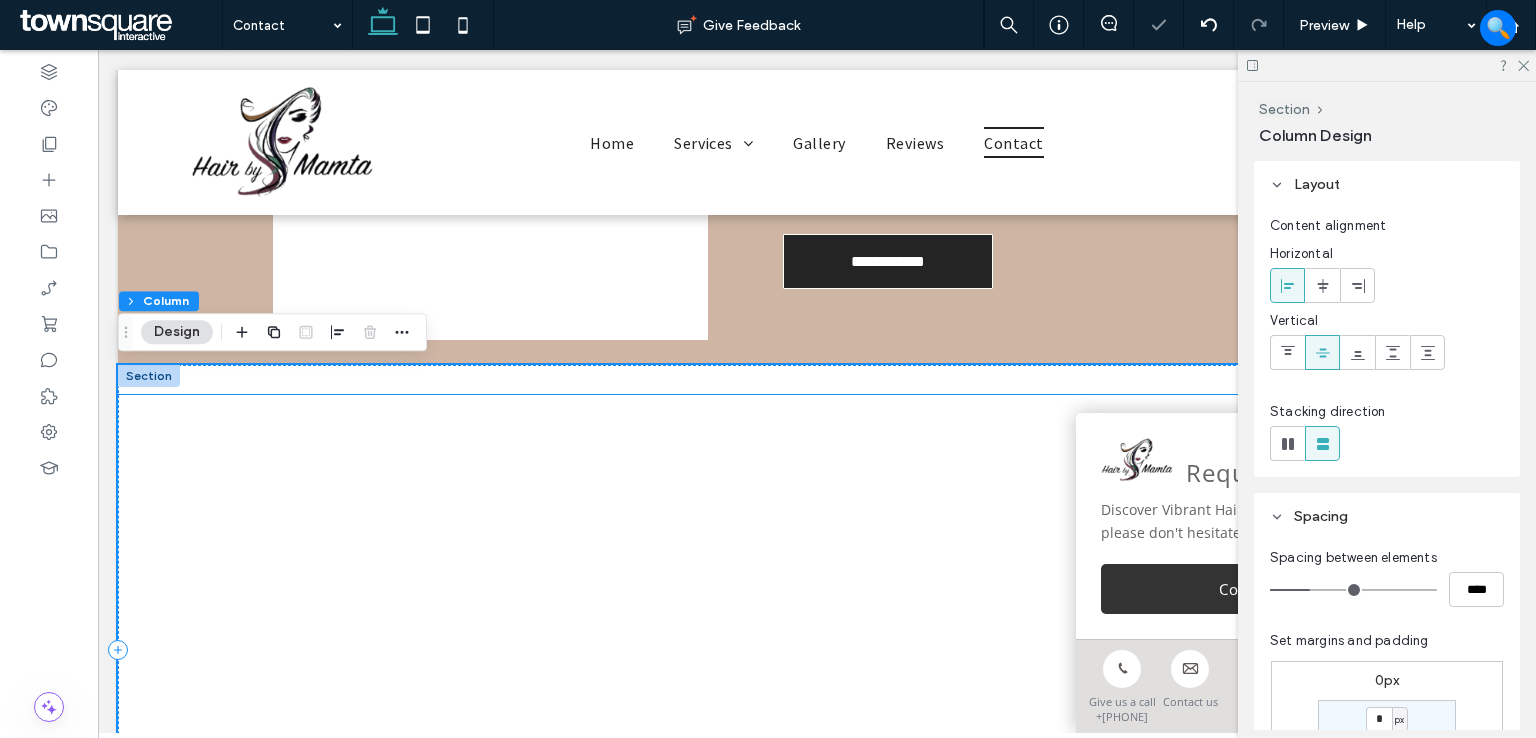 click on "Service Area" at bounding box center [817, 379] 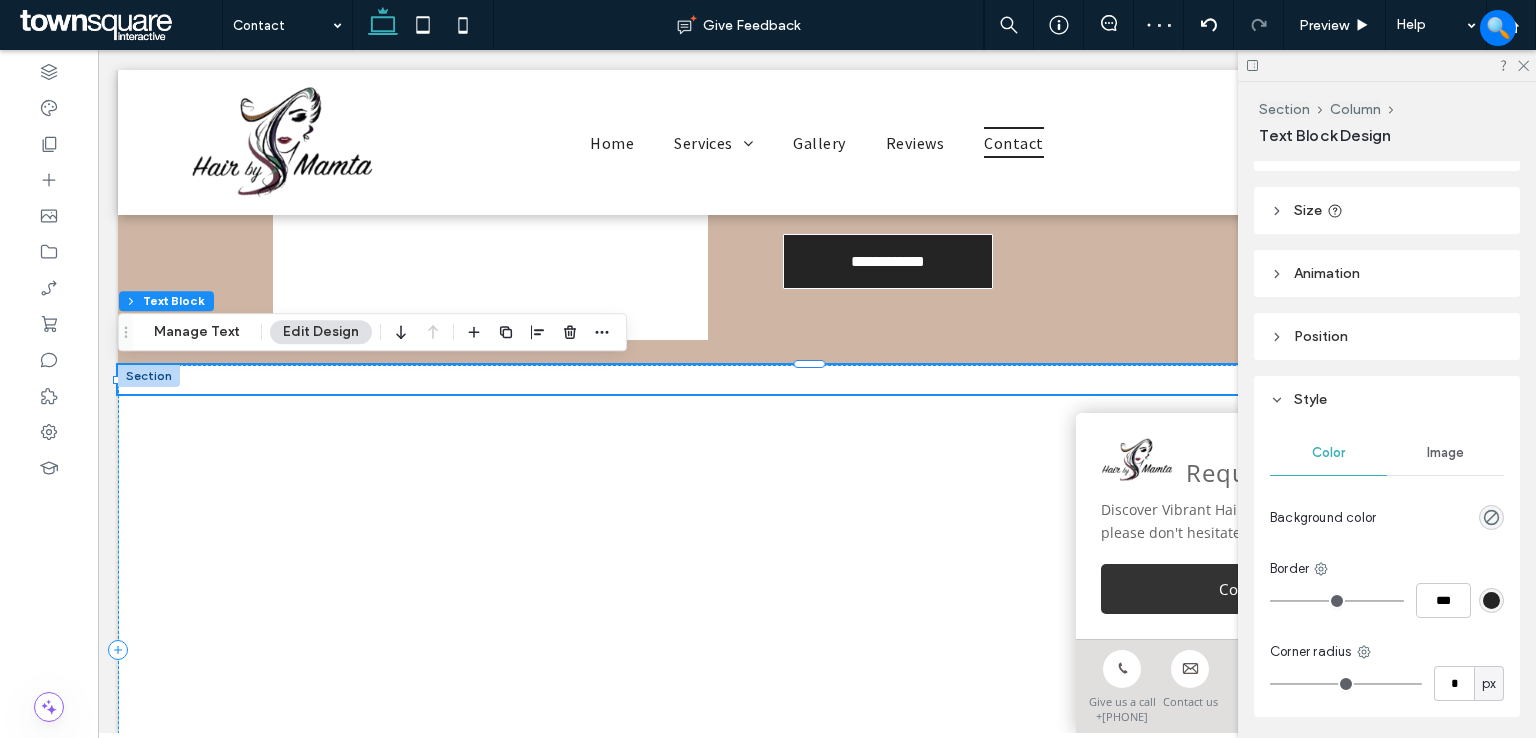 scroll, scrollTop: 0, scrollLeft: 0, axis: both 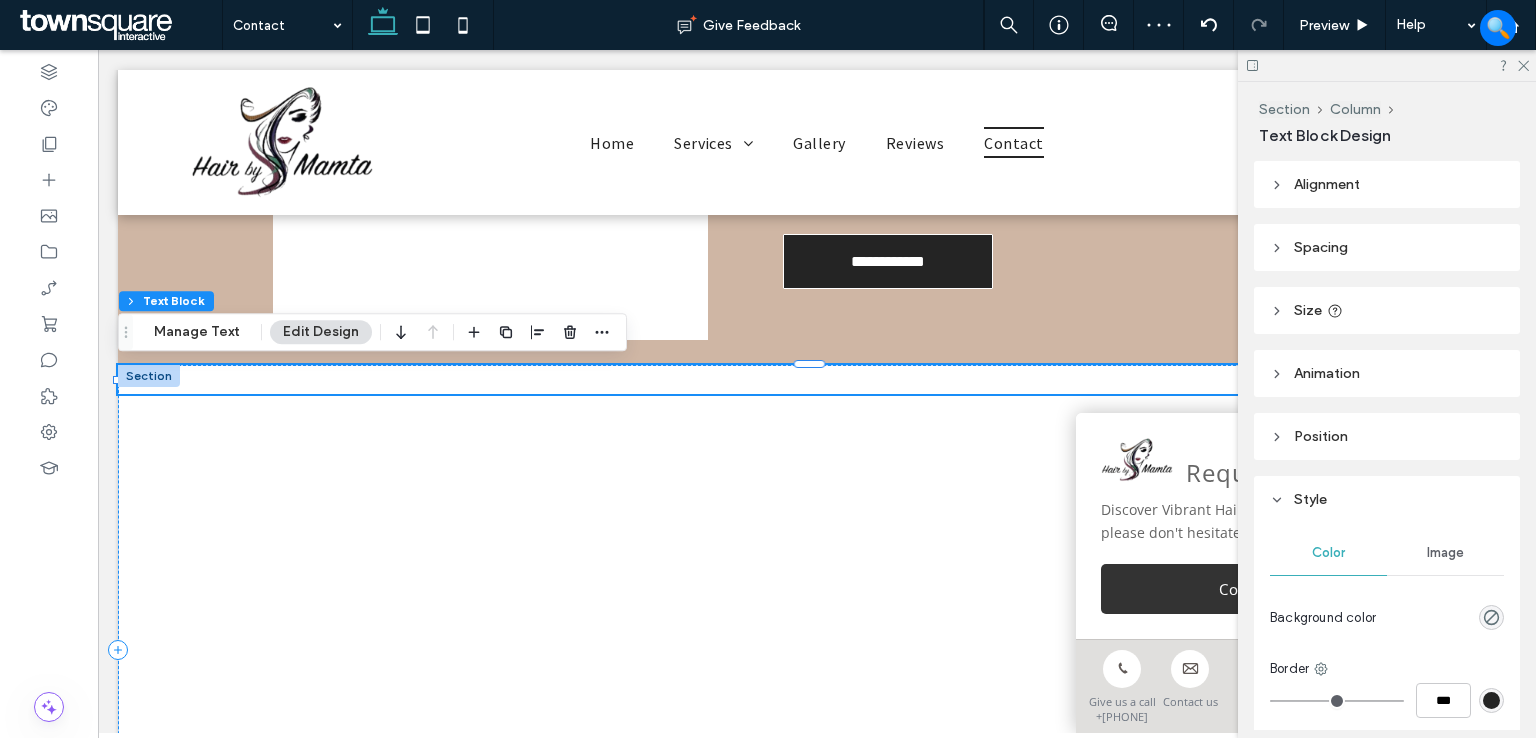 click on "Size" at bounding box center (1308, 310) 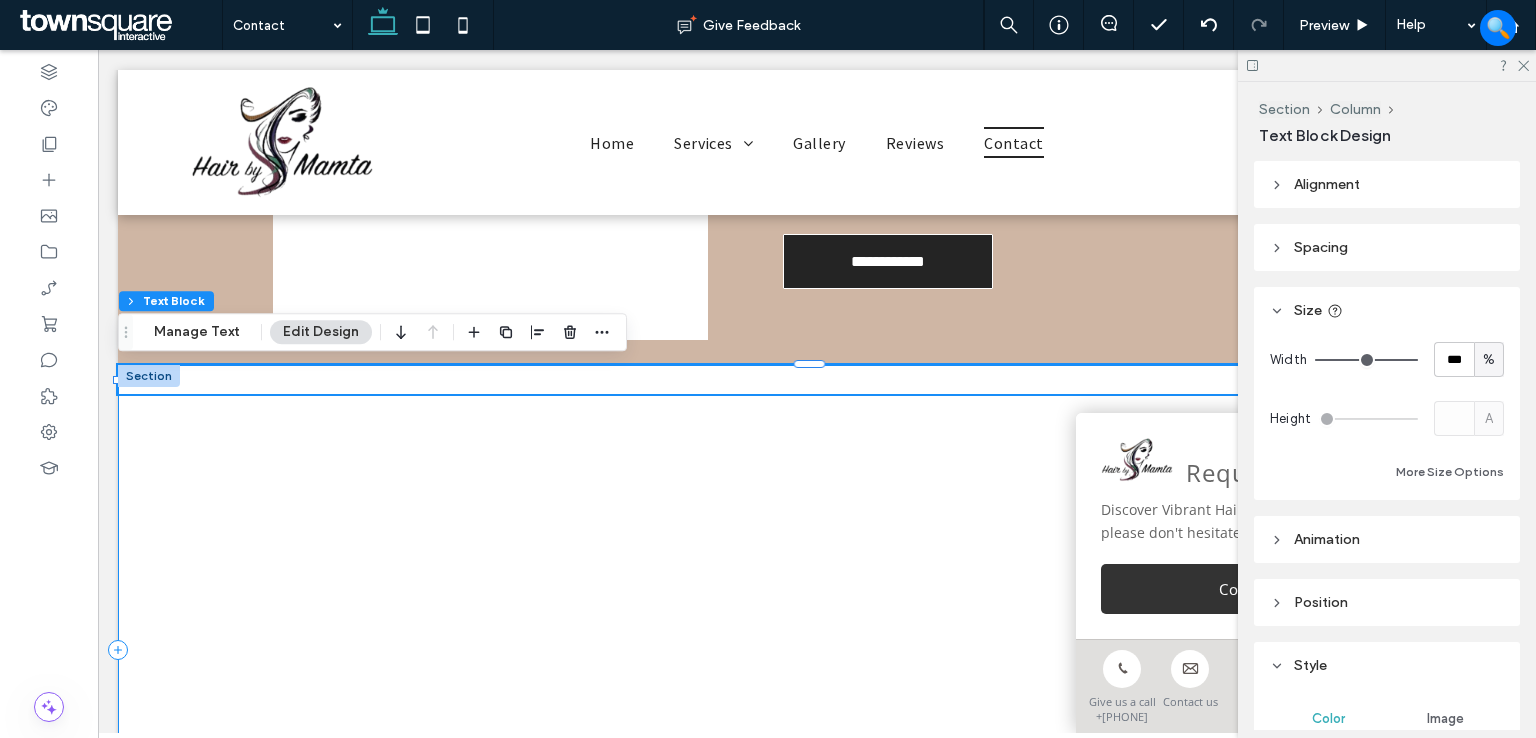 click on "Service Area" at bounding box center [817, 650] 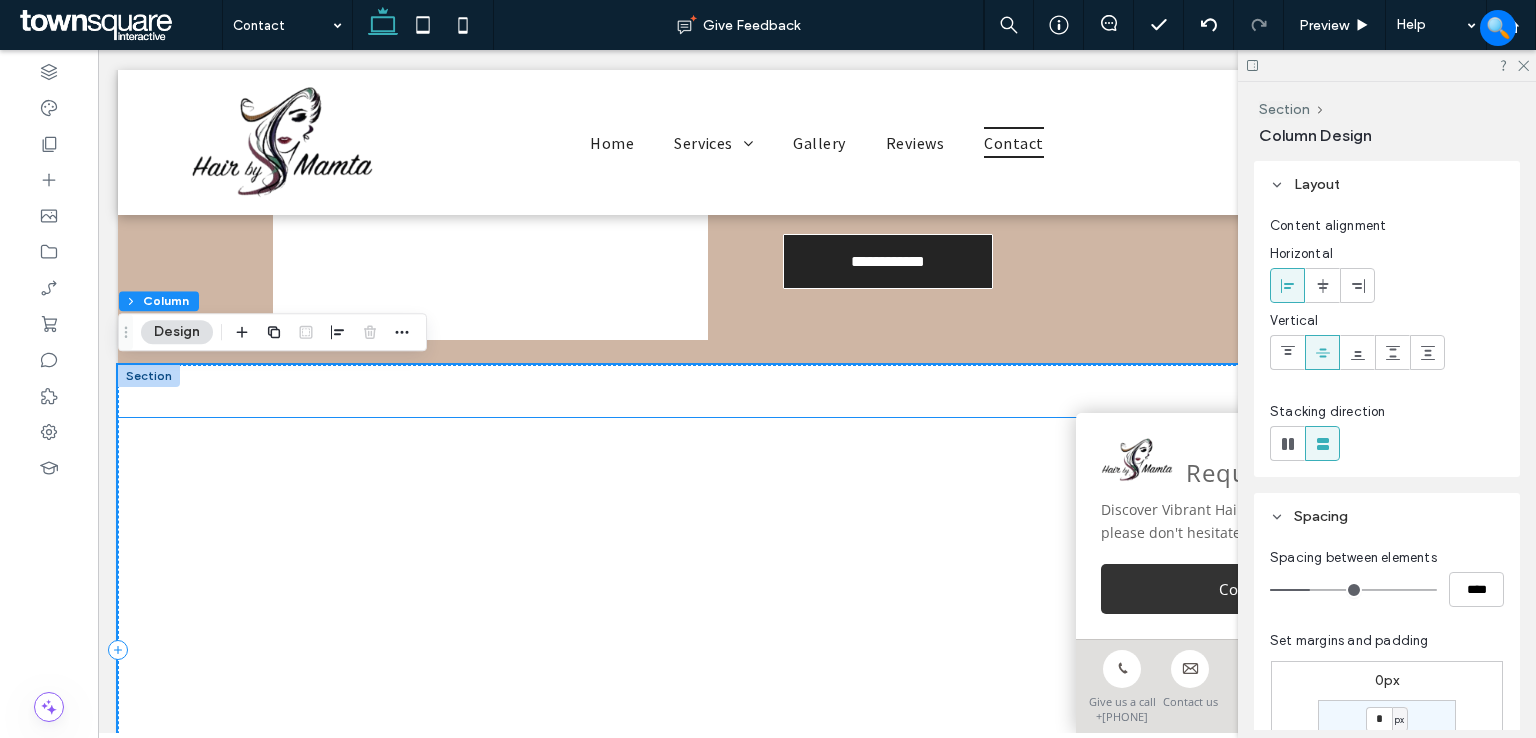 click at bounding box center [817, 676] 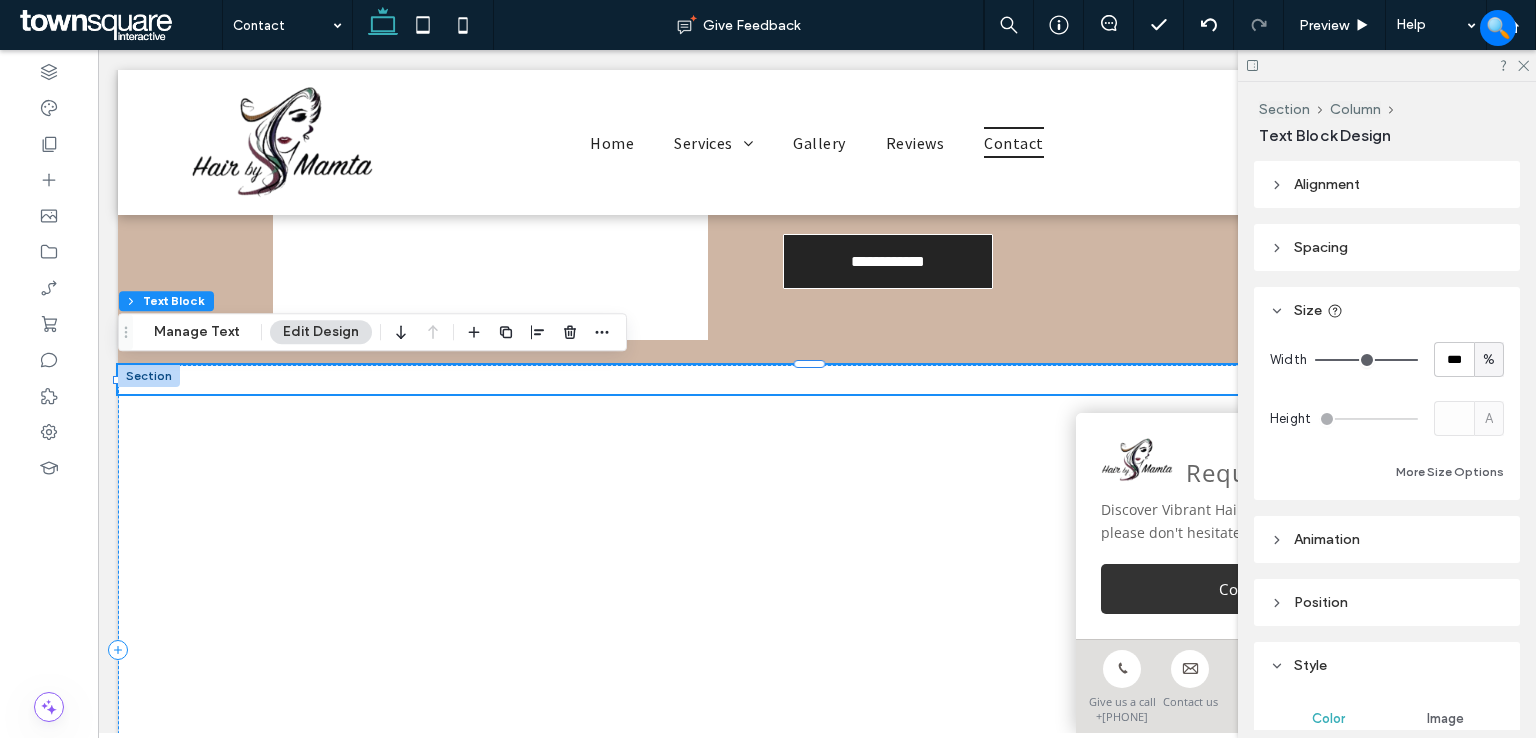 click on "Service Area" at bounding box center (817, 379) 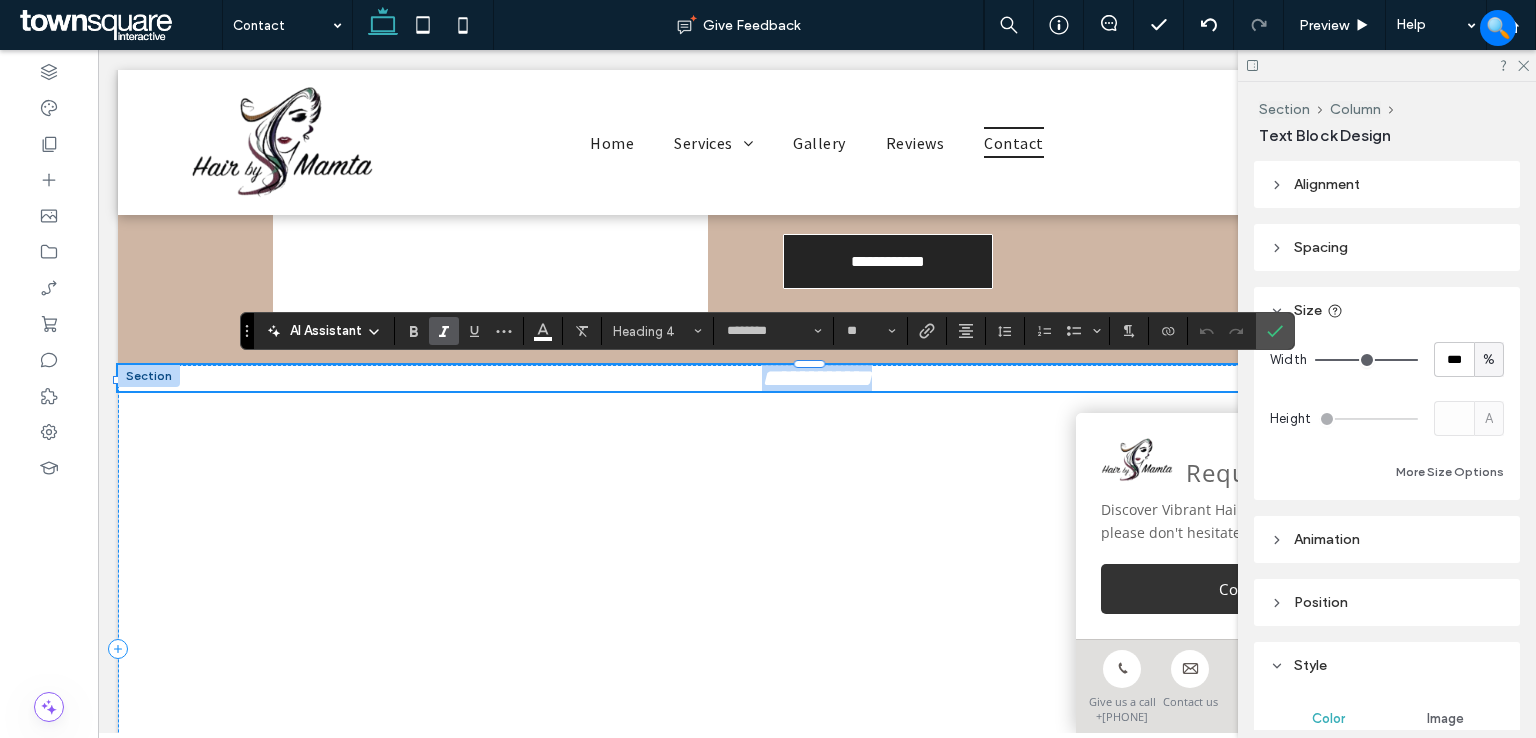 drag, startPoint x: 185, startPoint y: 381, endPoint x: 182, endPoint y: 398, distance: 17.262676 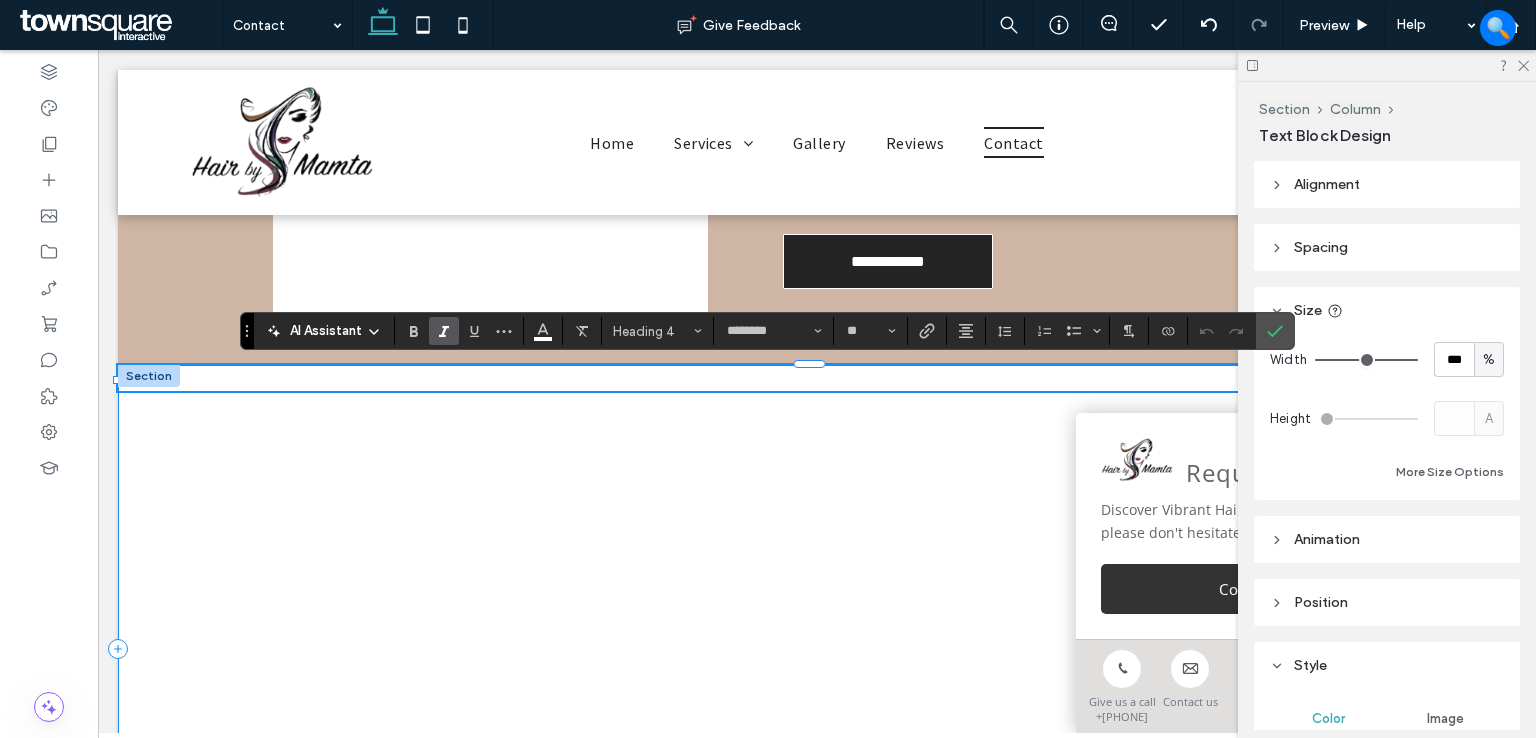 click on "**********" at bounding box center [817, 648] 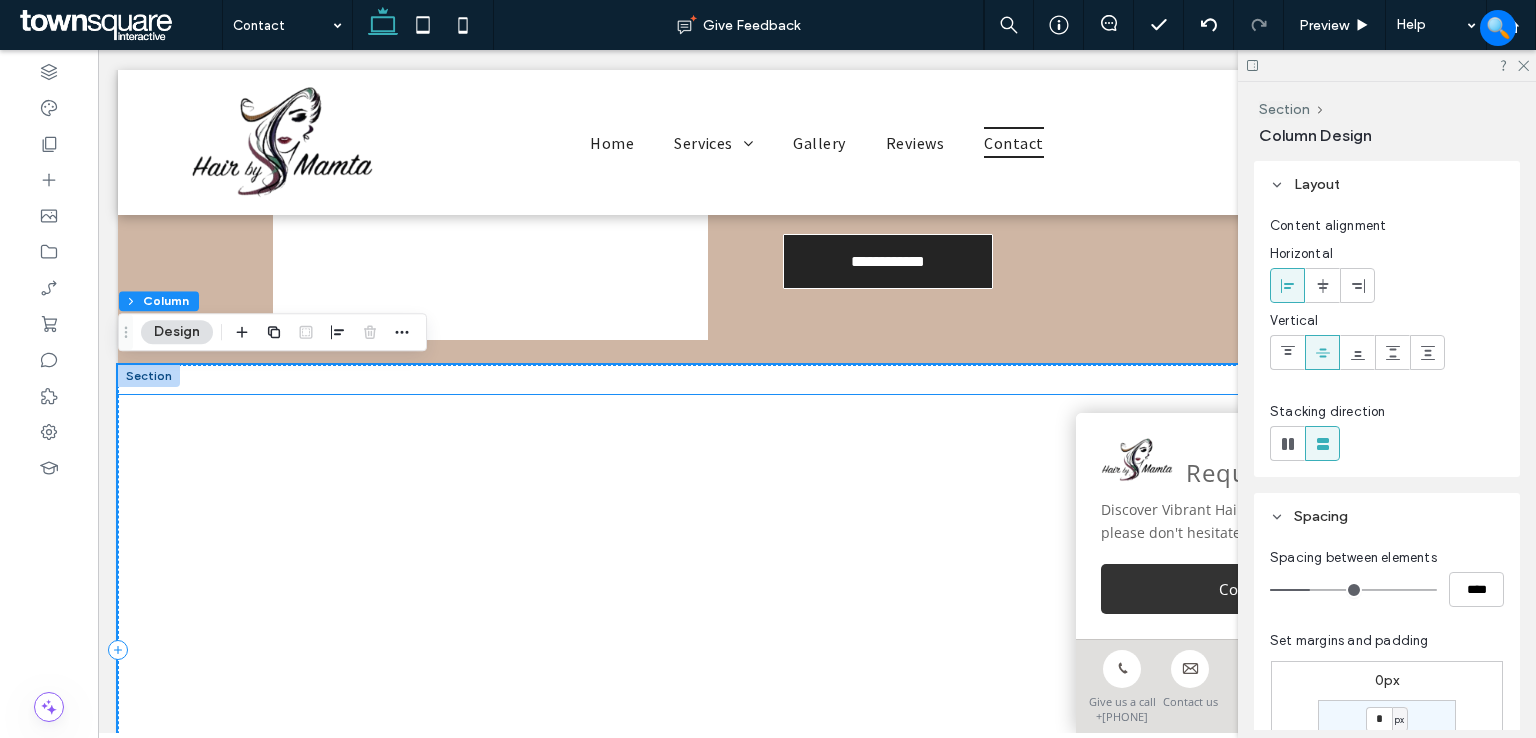 click on "Service Area" at bounding box center [817, 379] 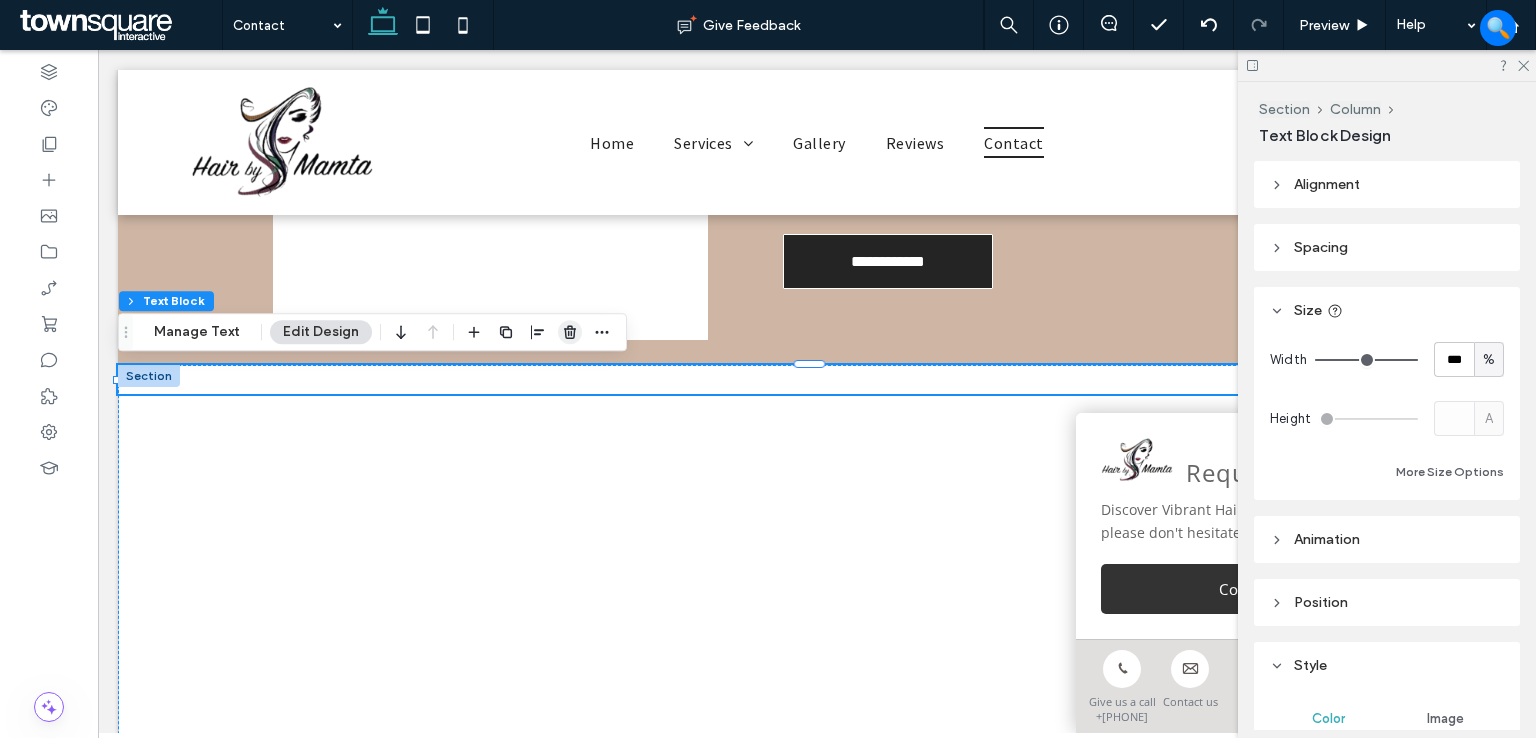 click 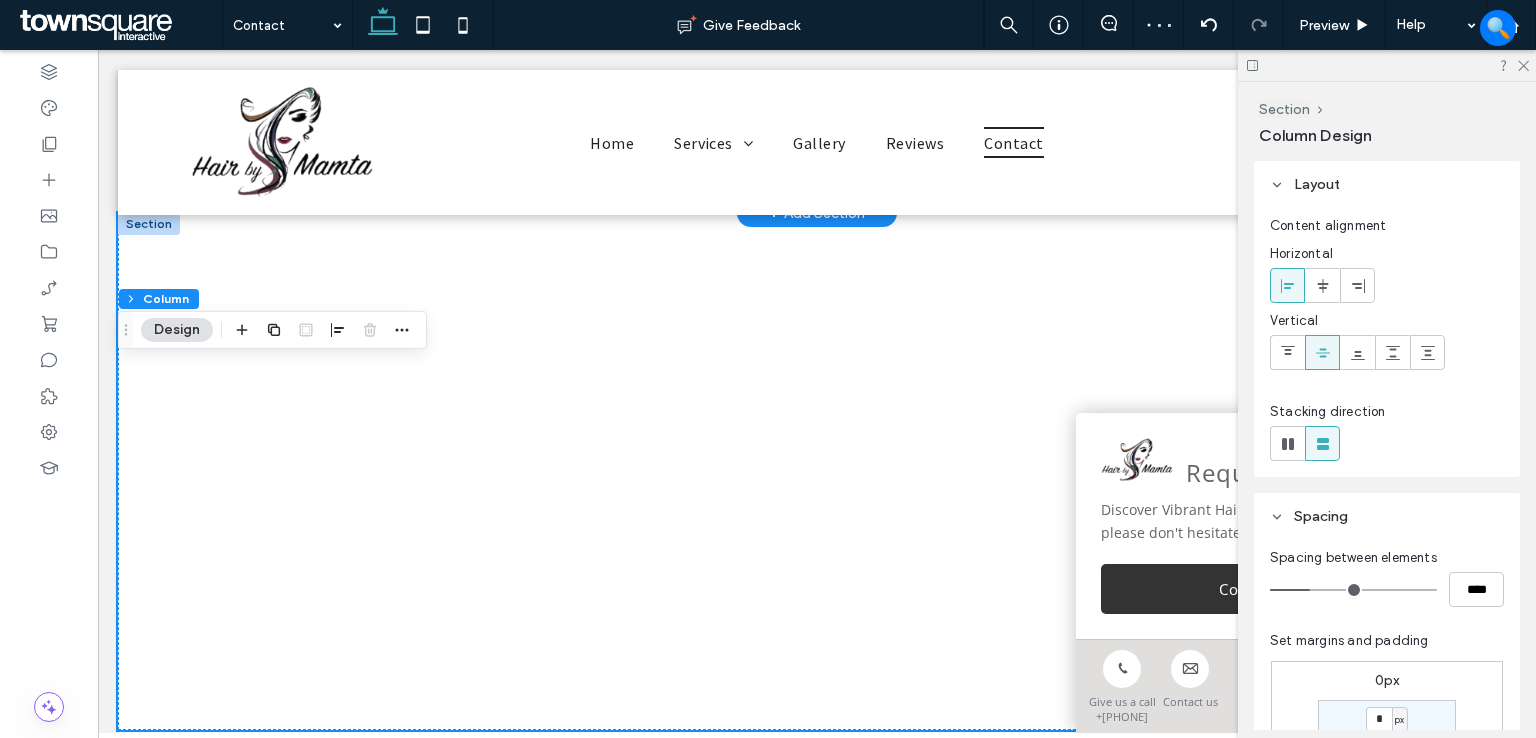 scroll, scrollTop: 1083, scrollLeft: 0, axis: vertical 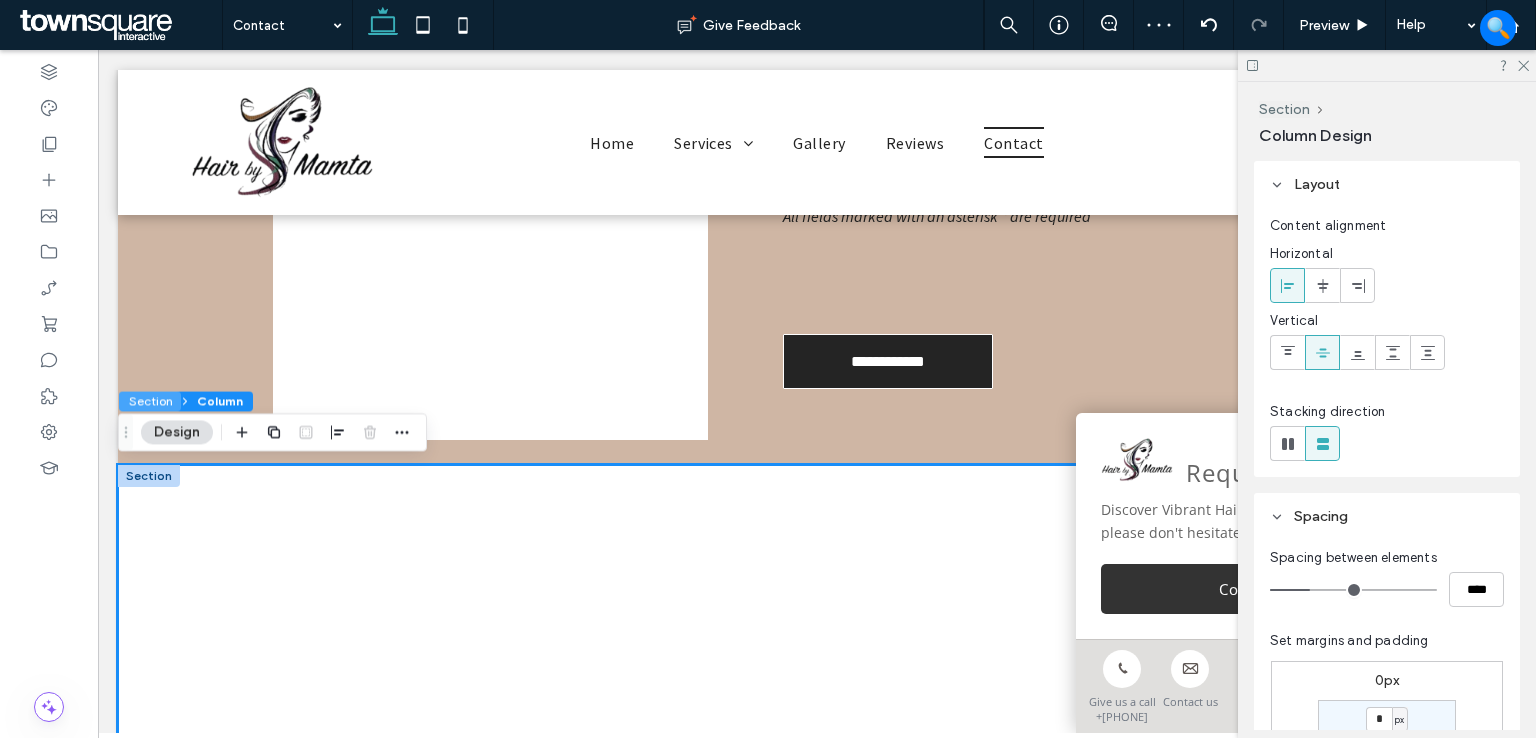 drag, startPoint x: 140, startPoint y: 401, endPoint x: 62, endPoint y: 358, distance: 89.06739 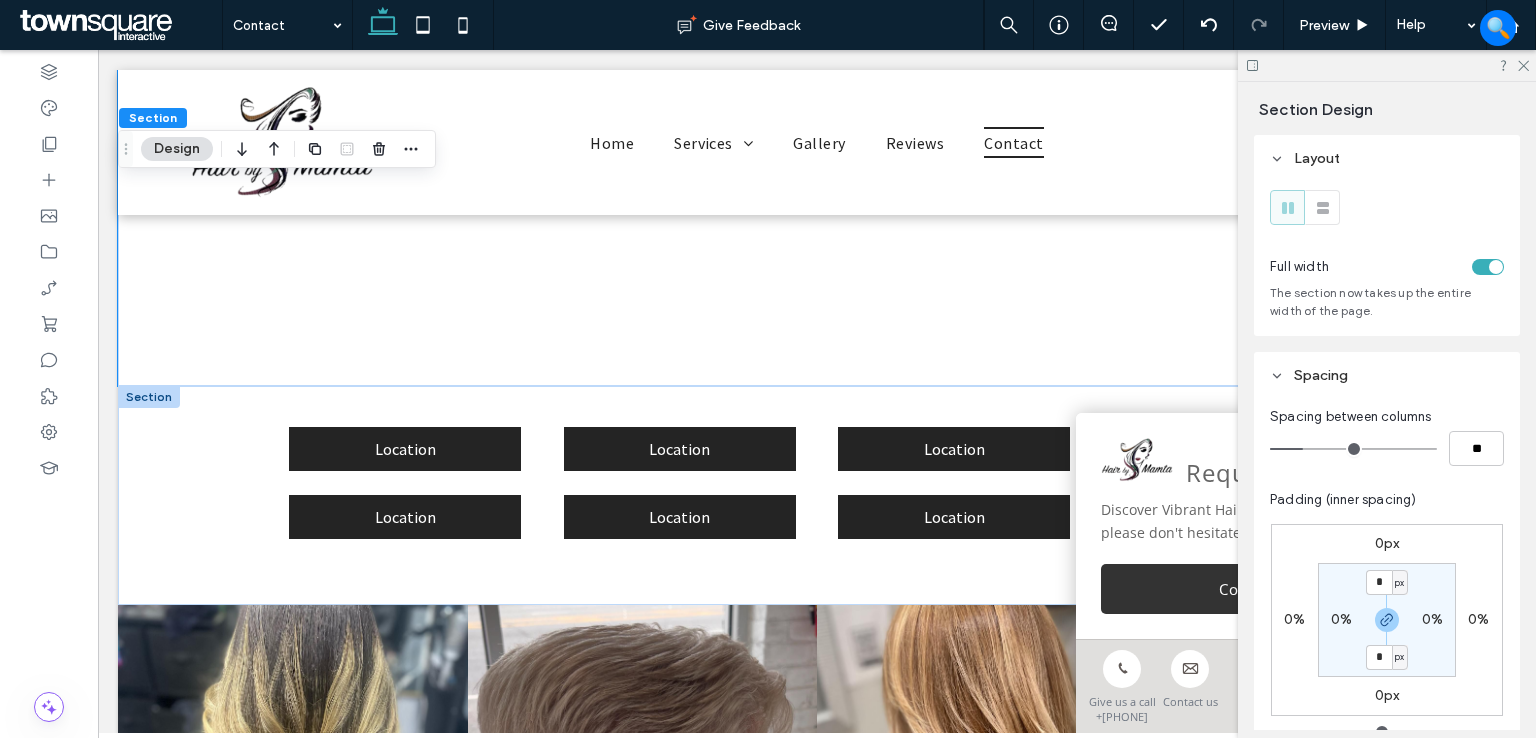 scroll, scrollTop: 1683, scrollLeft: 0, axis: vertical 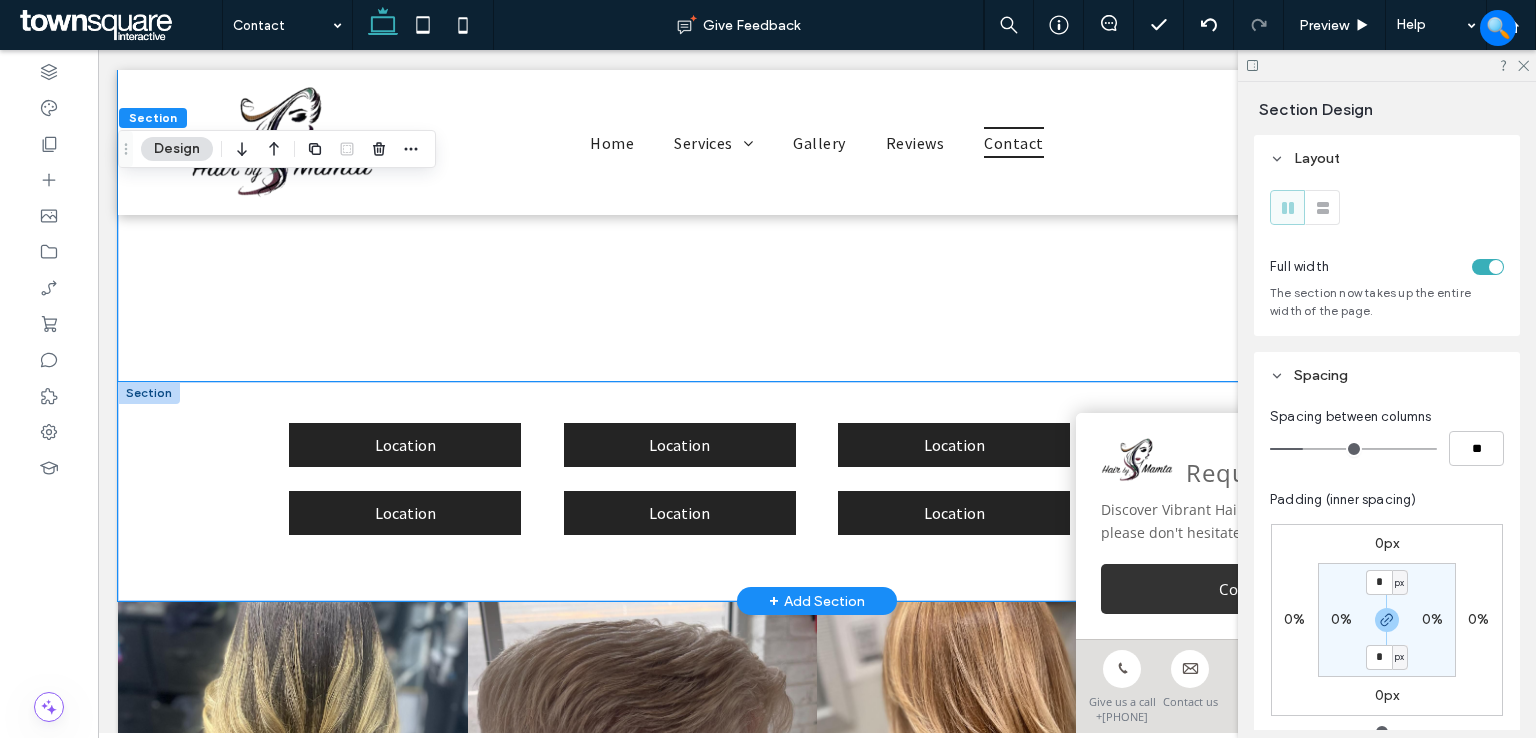click on "Location
Location
Location
Location
Location
Location
Location
Location" at bounding box center [817, 491] 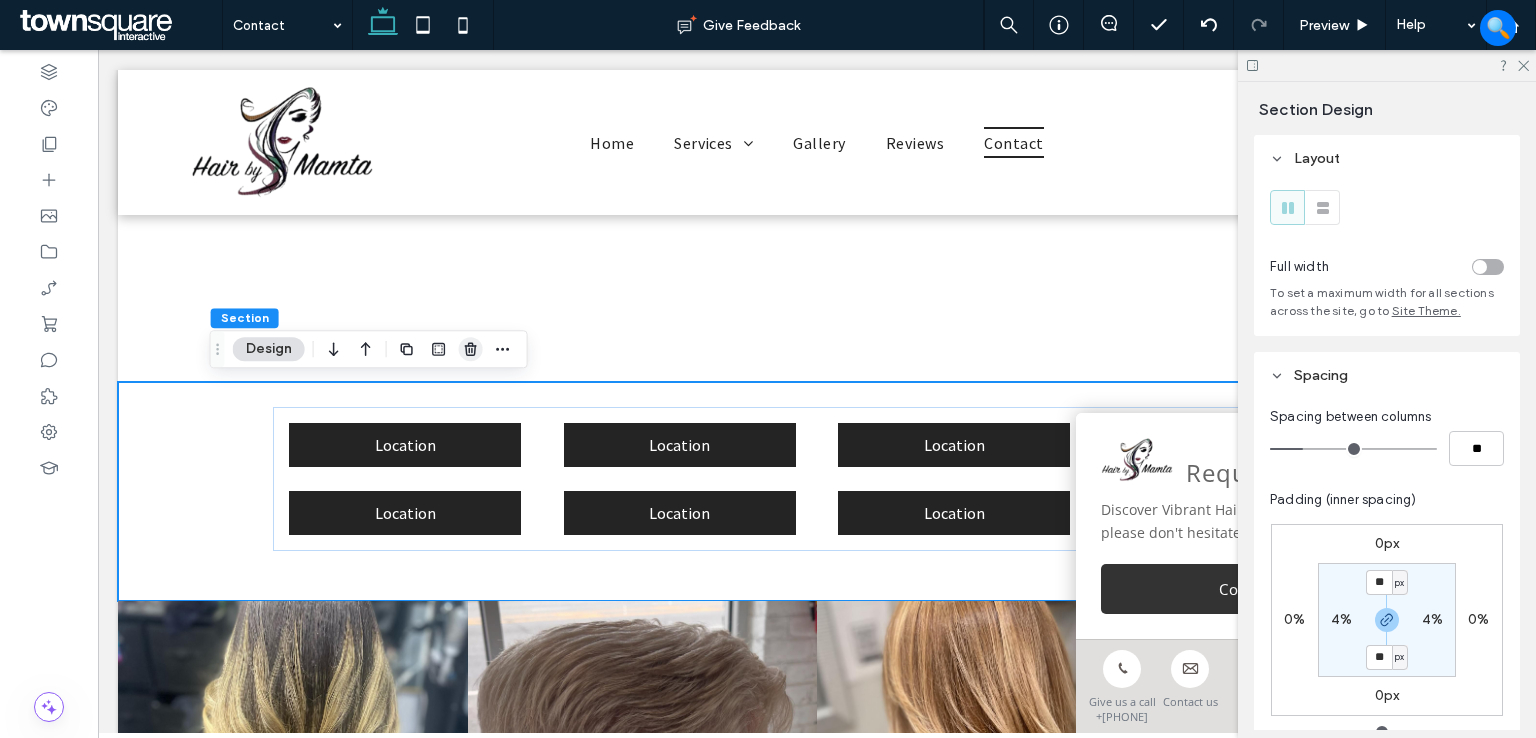 click 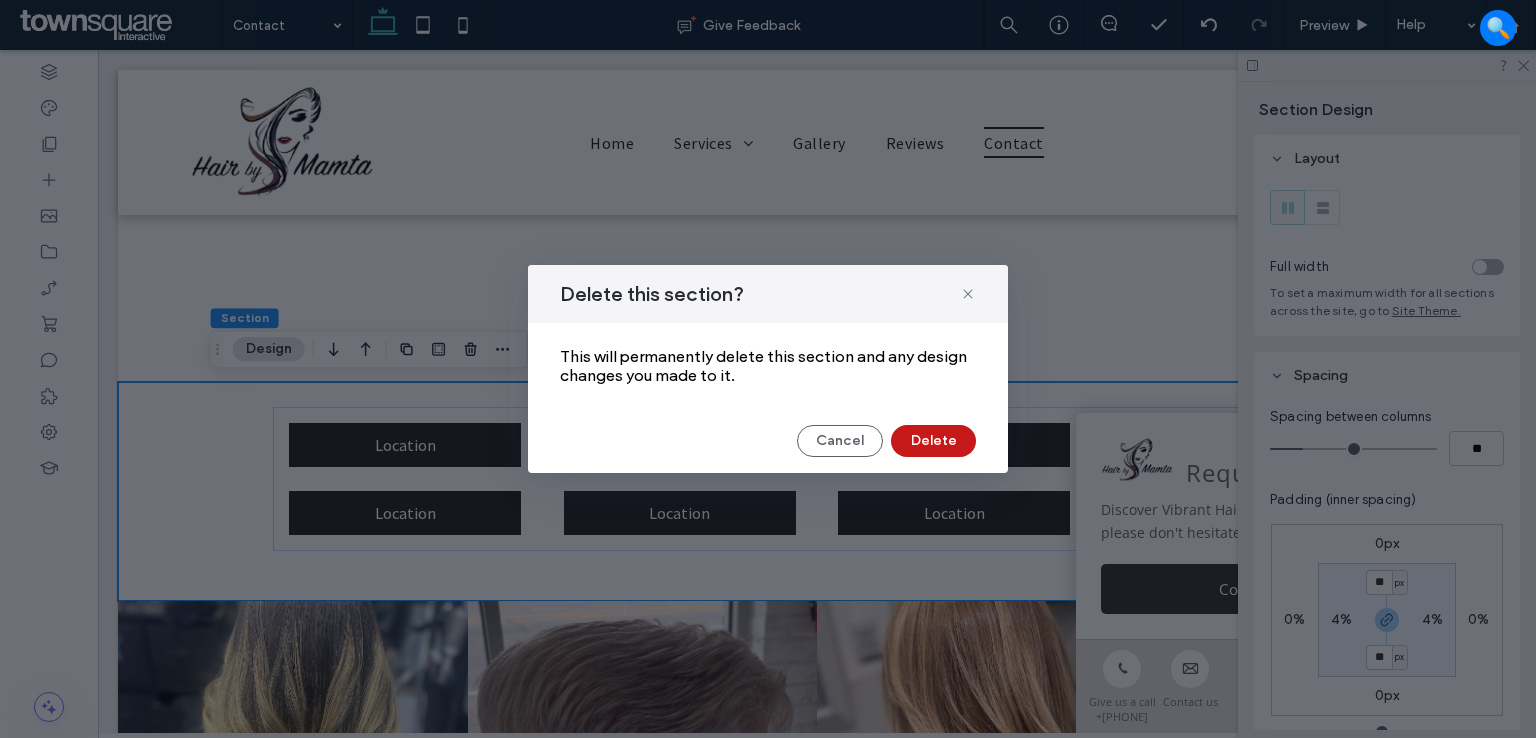click on "Delete" at bounding box center [933, 441] 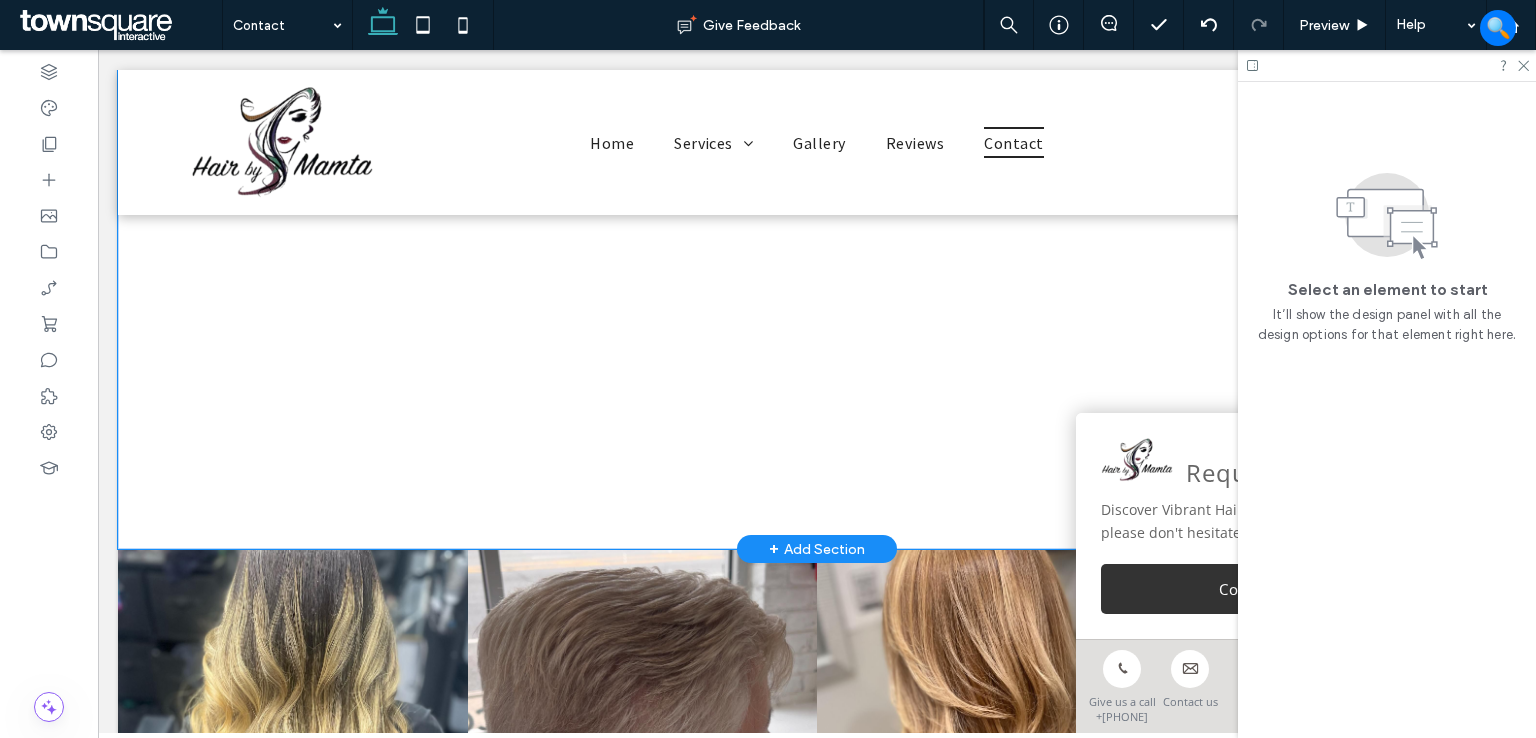 scroll, scrollTop: 1483, scrollLeft: 0, axis: vertical 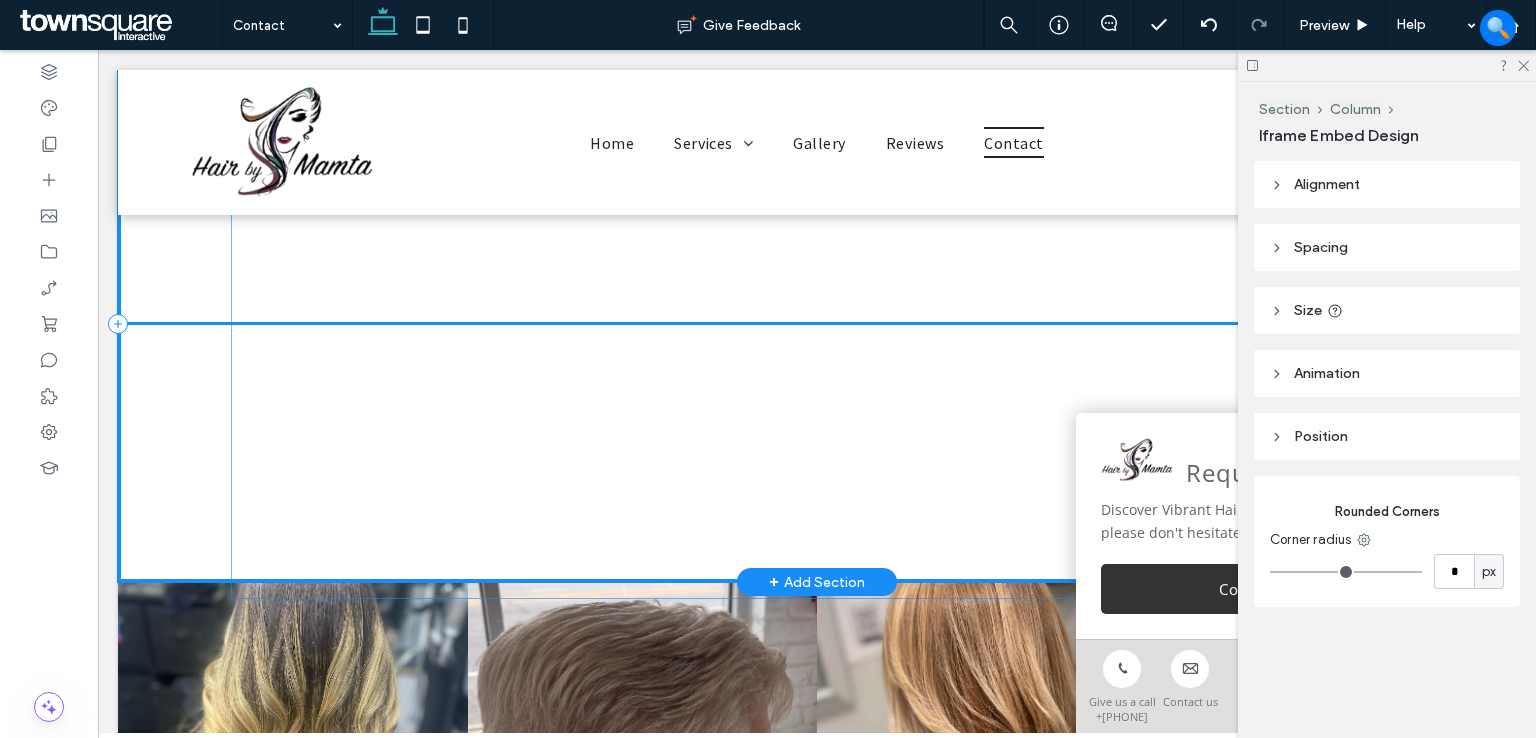 drag, startPoint x: 601, startPoint y: 410, endPoint x: 690, endPoint y: 425, distance: 90.255196 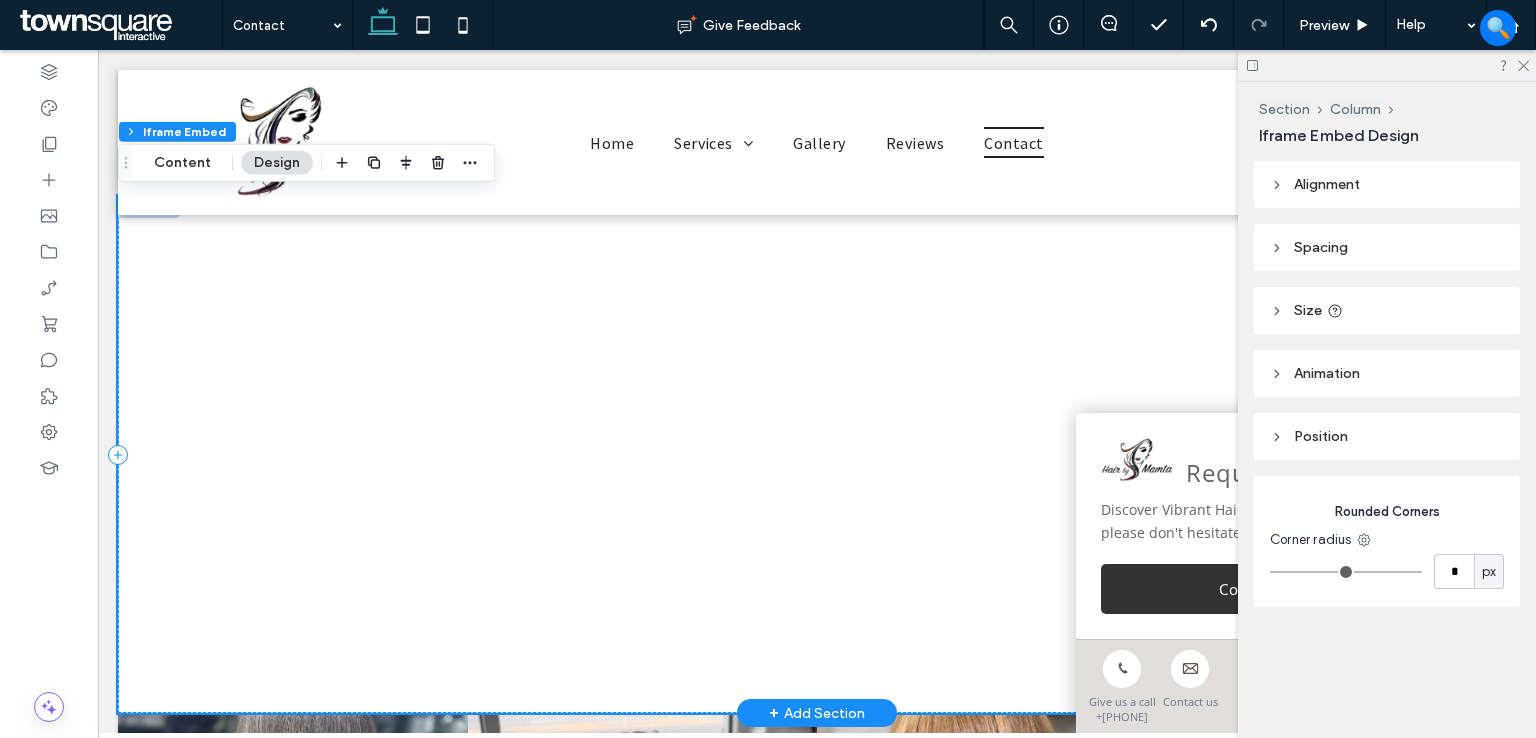 scroll, scrollTop: 1383, scrollLeft: 0, axis: vertical 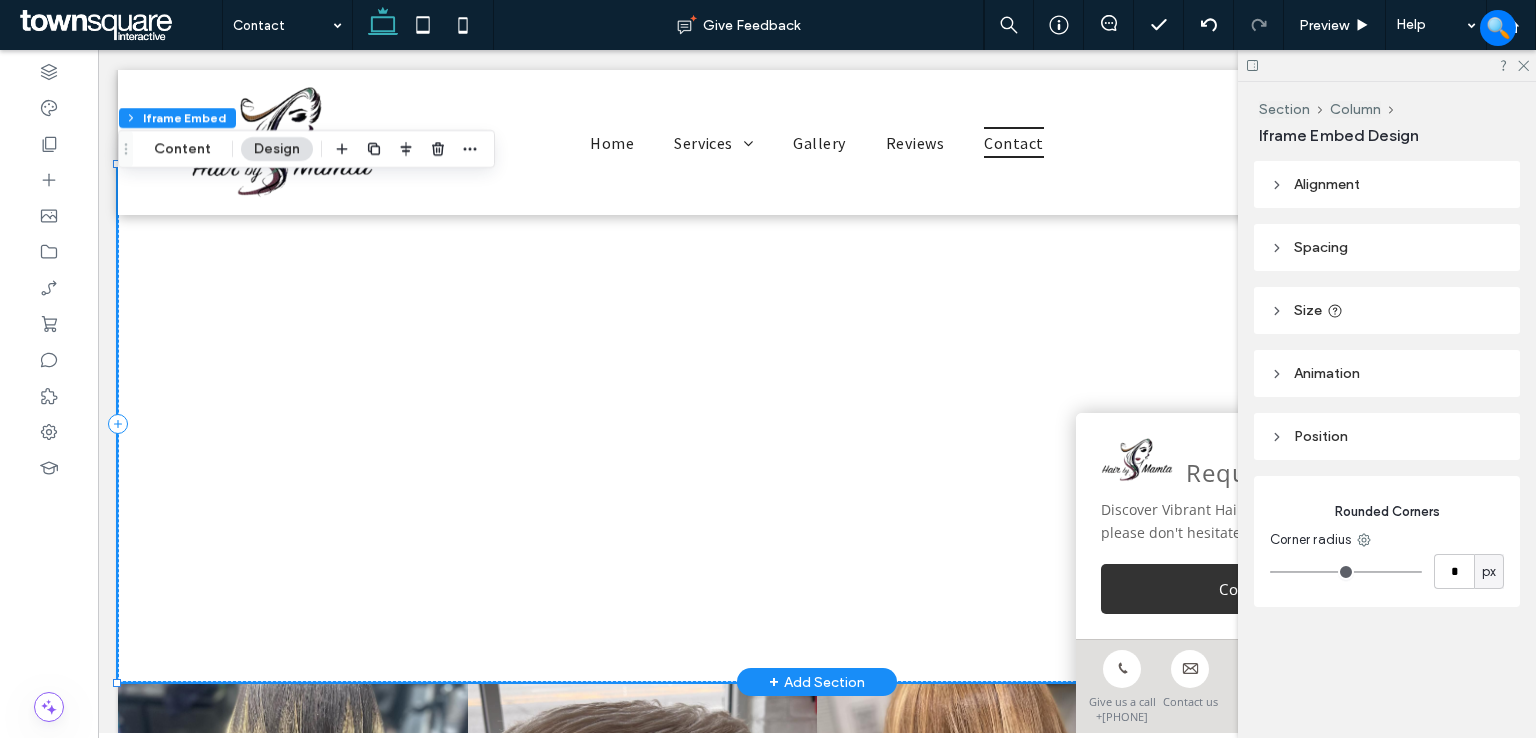 click at bounding box center [817, 423] 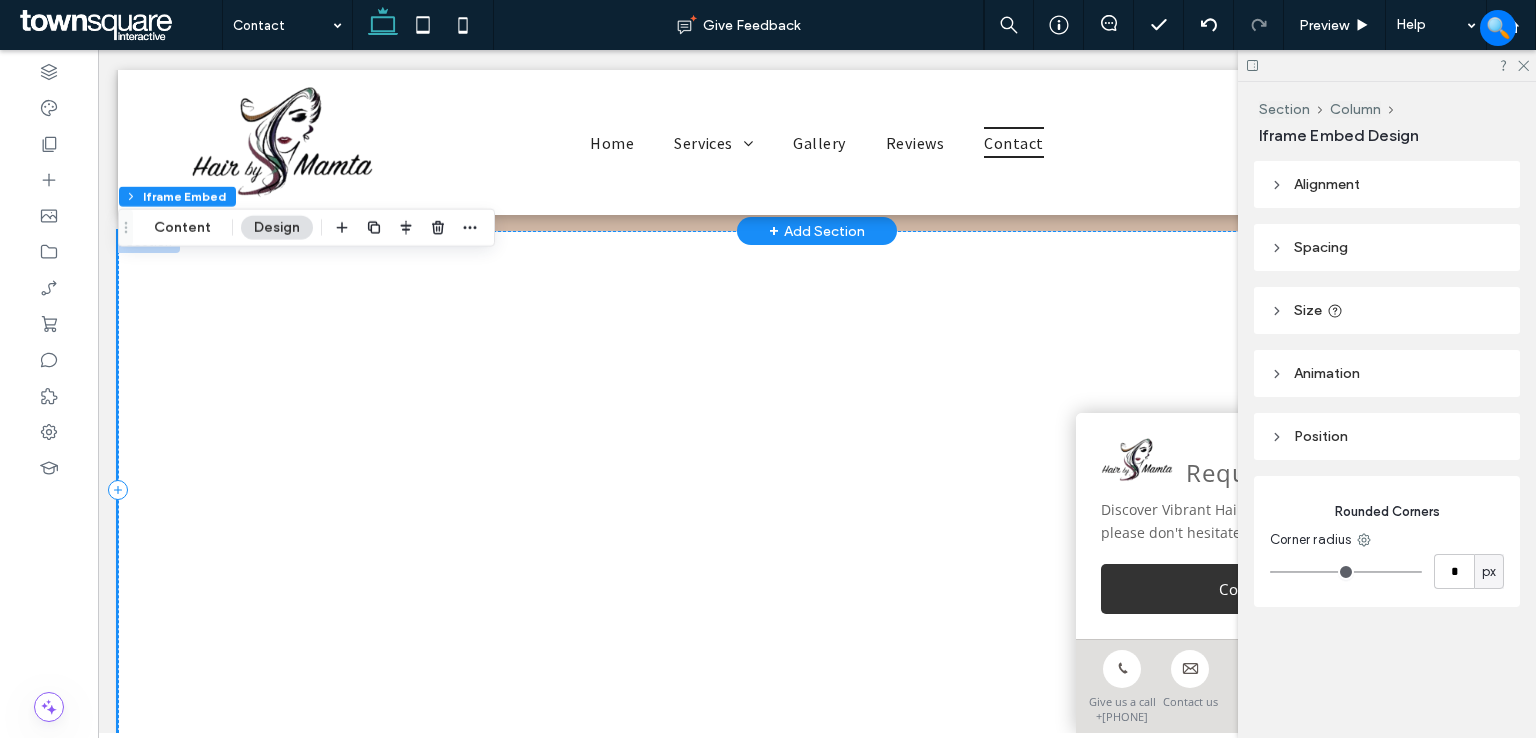 scroll, scrollTop: 1283, scrollLeft: 0, axis: vertical 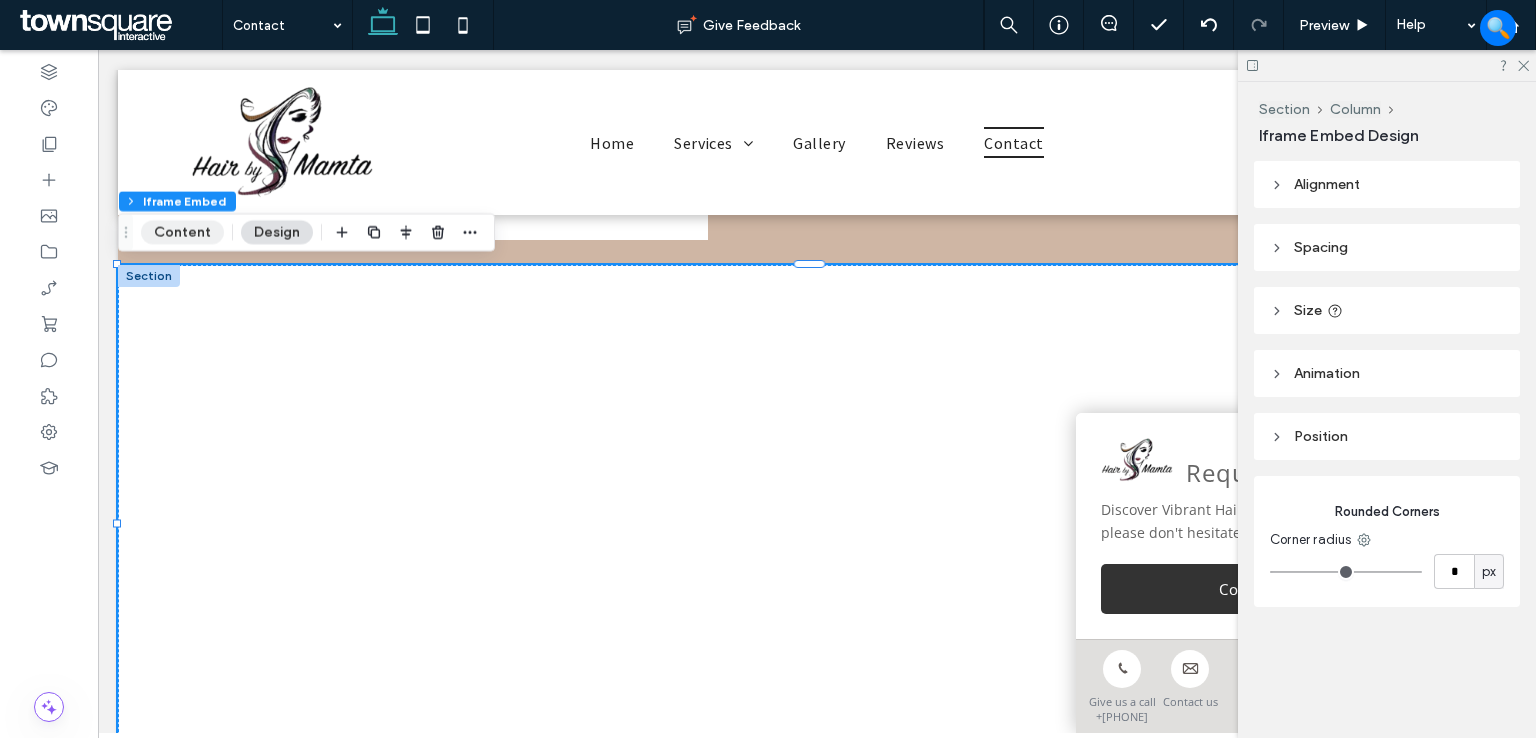 click on "Content" at bounding box center [182, 232] 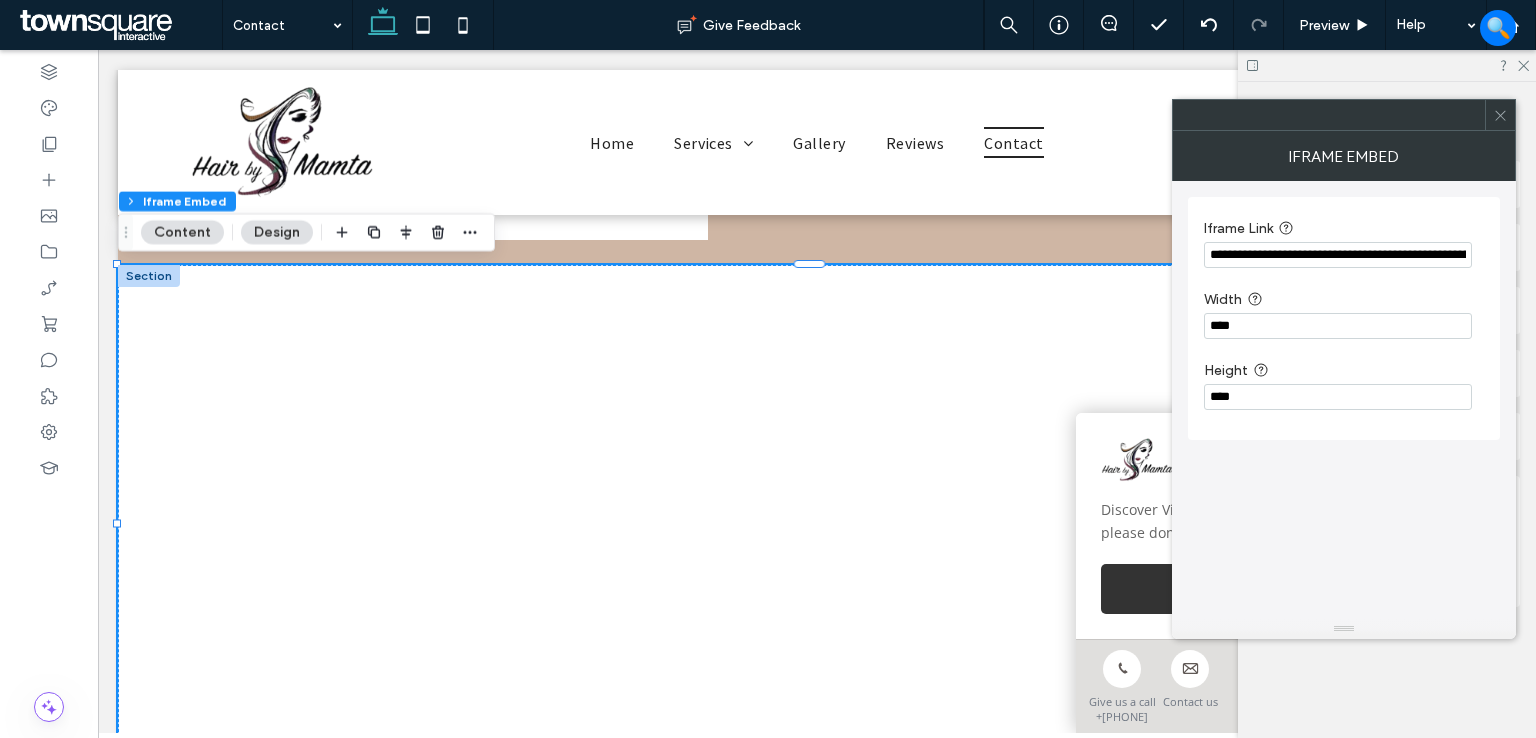 click on "**********" at bounding box center (1338, 255) 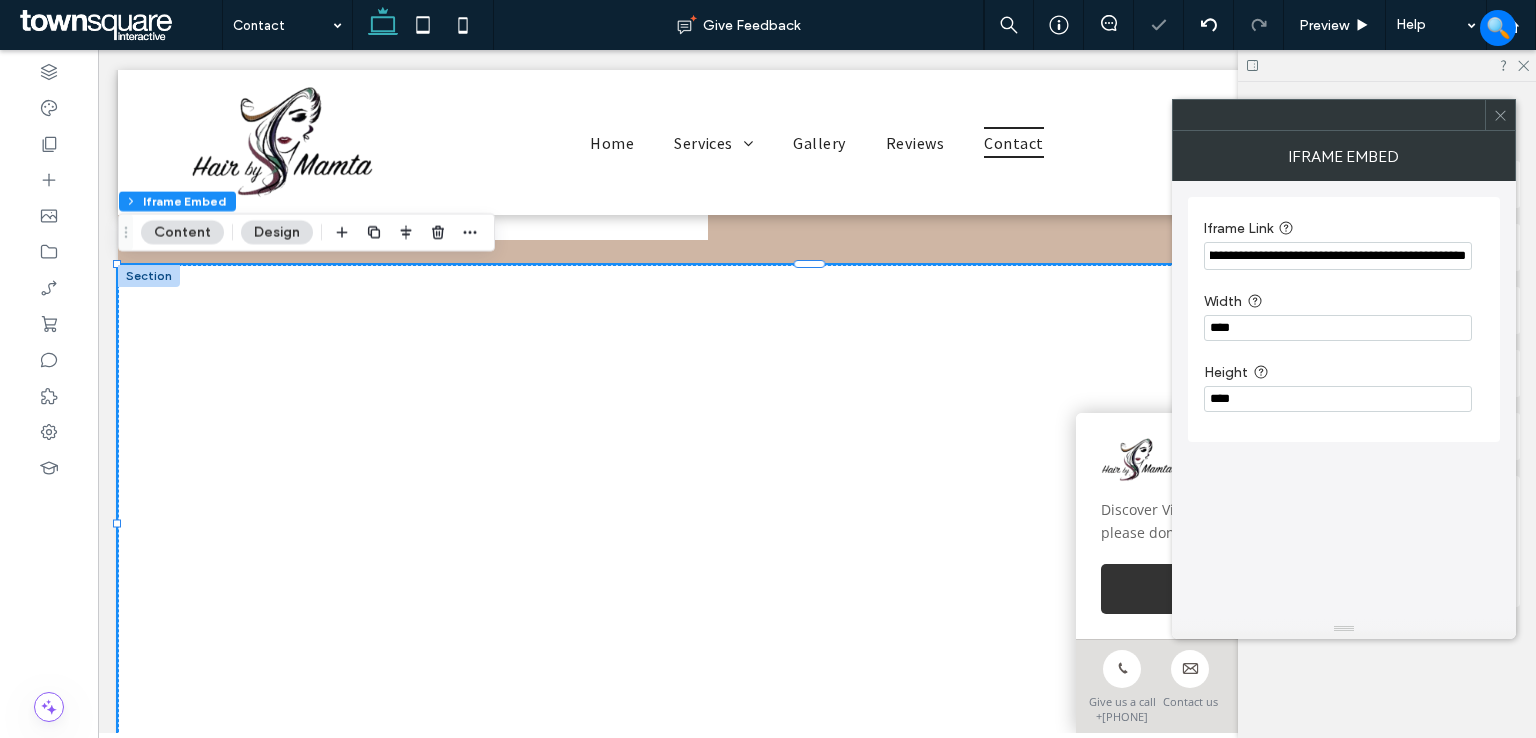 type on "**********" 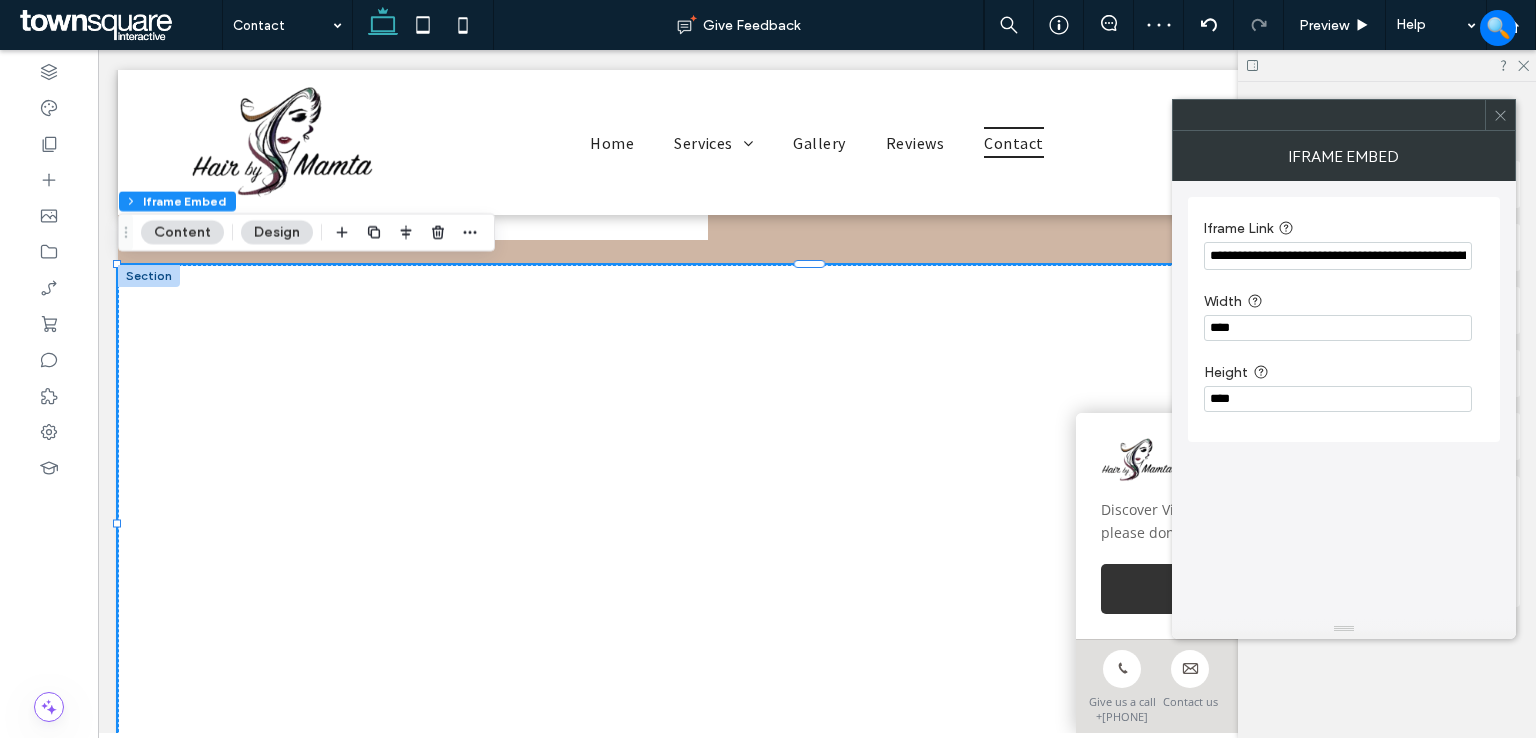 click 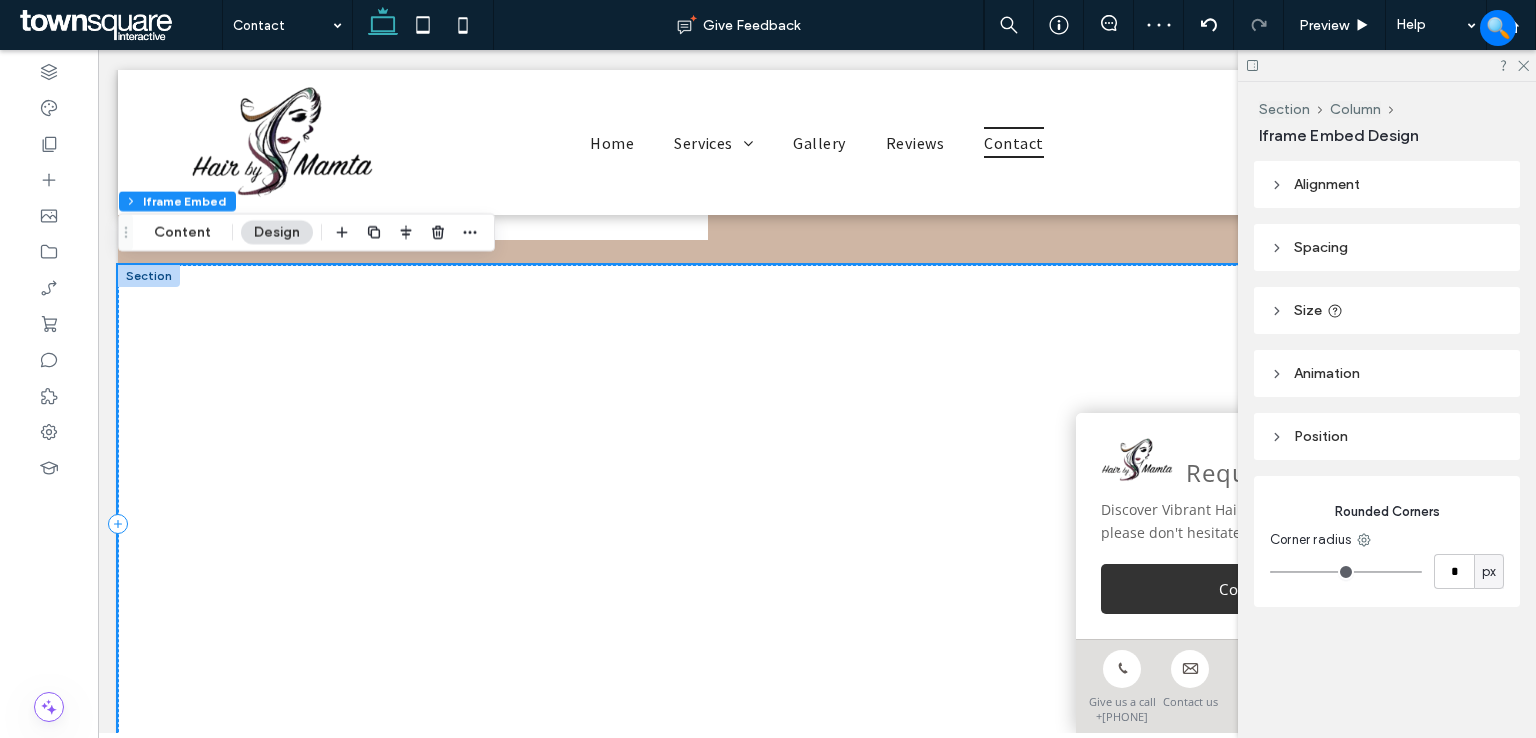 scroll, scrollTop: 1383, scrollLeft: 0, axis: vertical 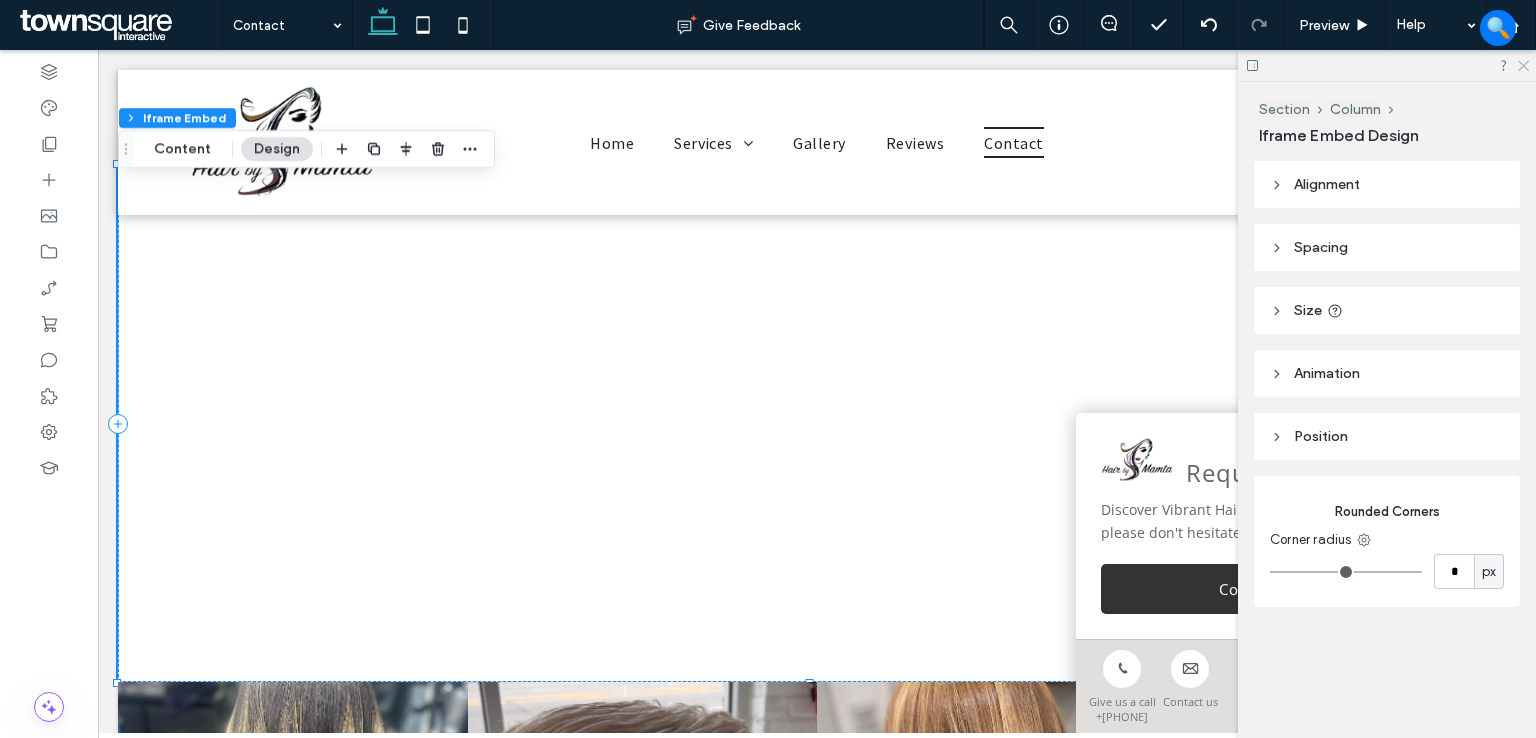 click 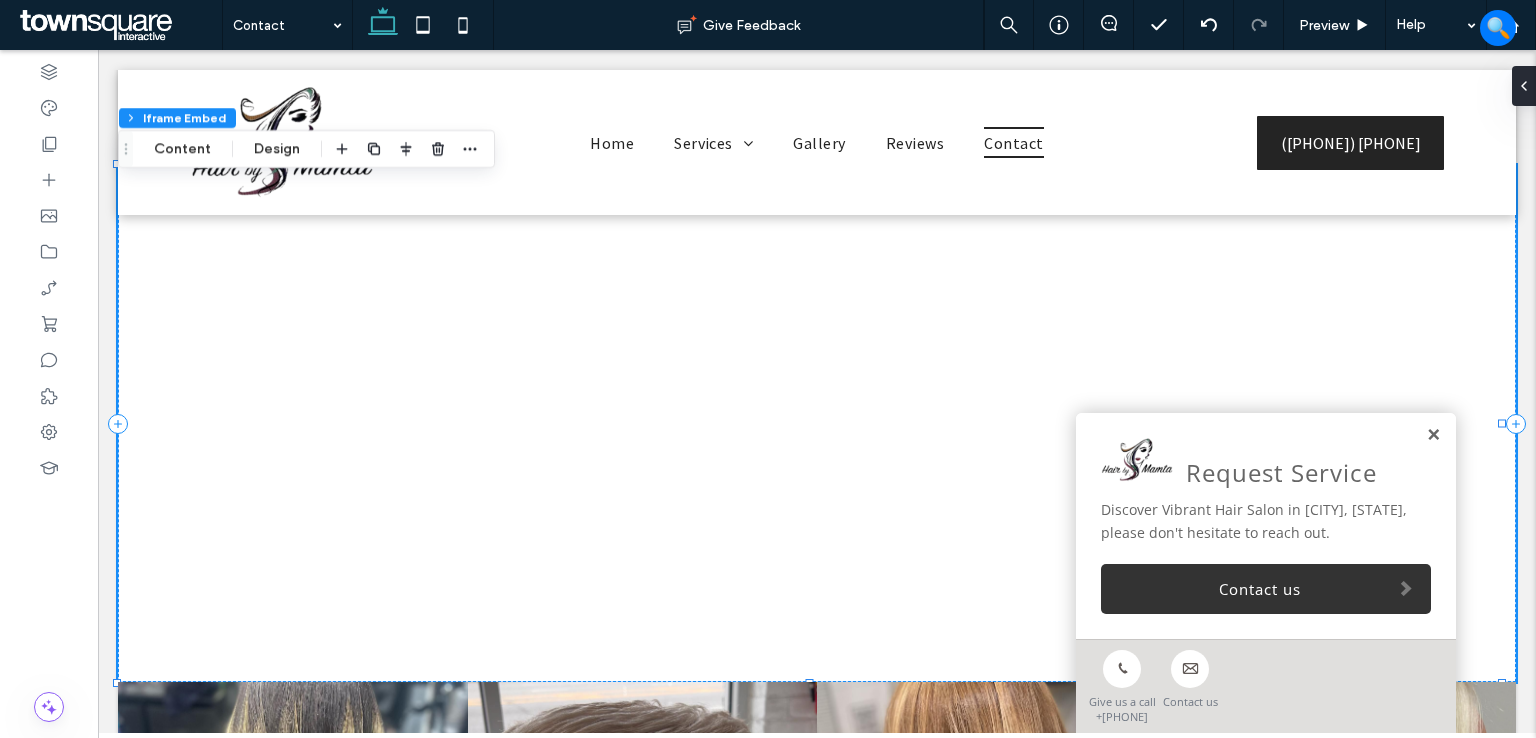 click at bounding box center [1433, 435] 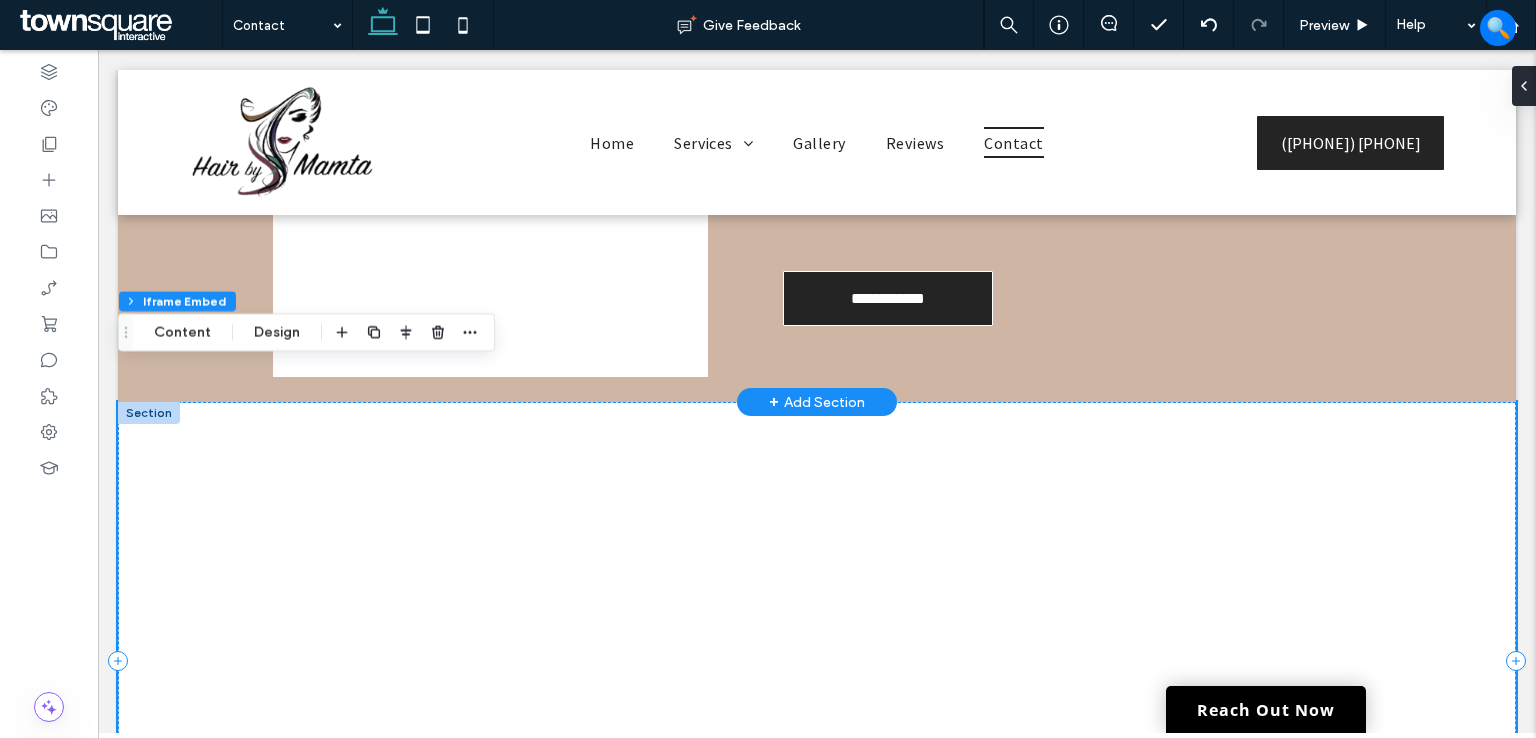 scroll, scrollTop: 1083, scrollLeft: 0, axis: vertical 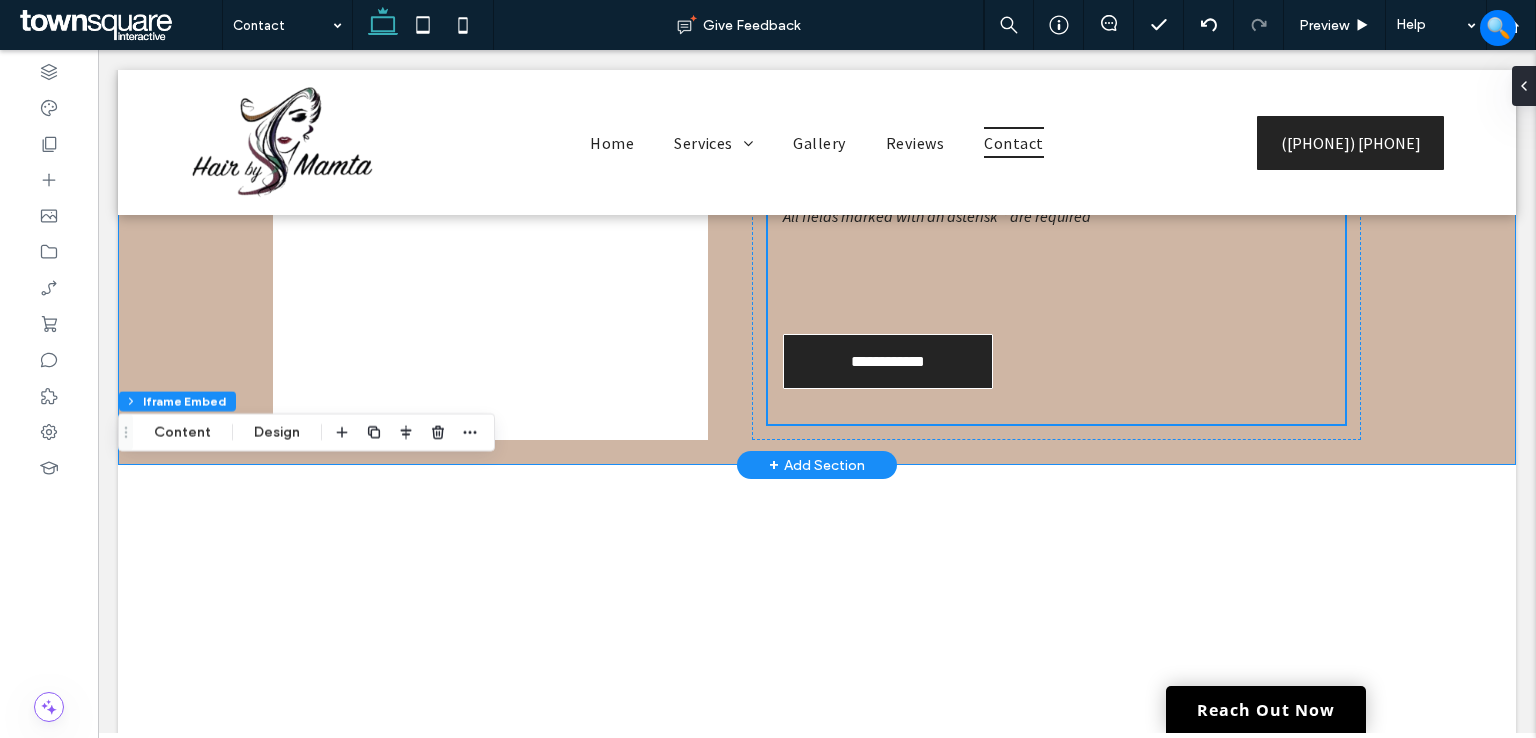 click on "**********" at bounding box center (817, 128) 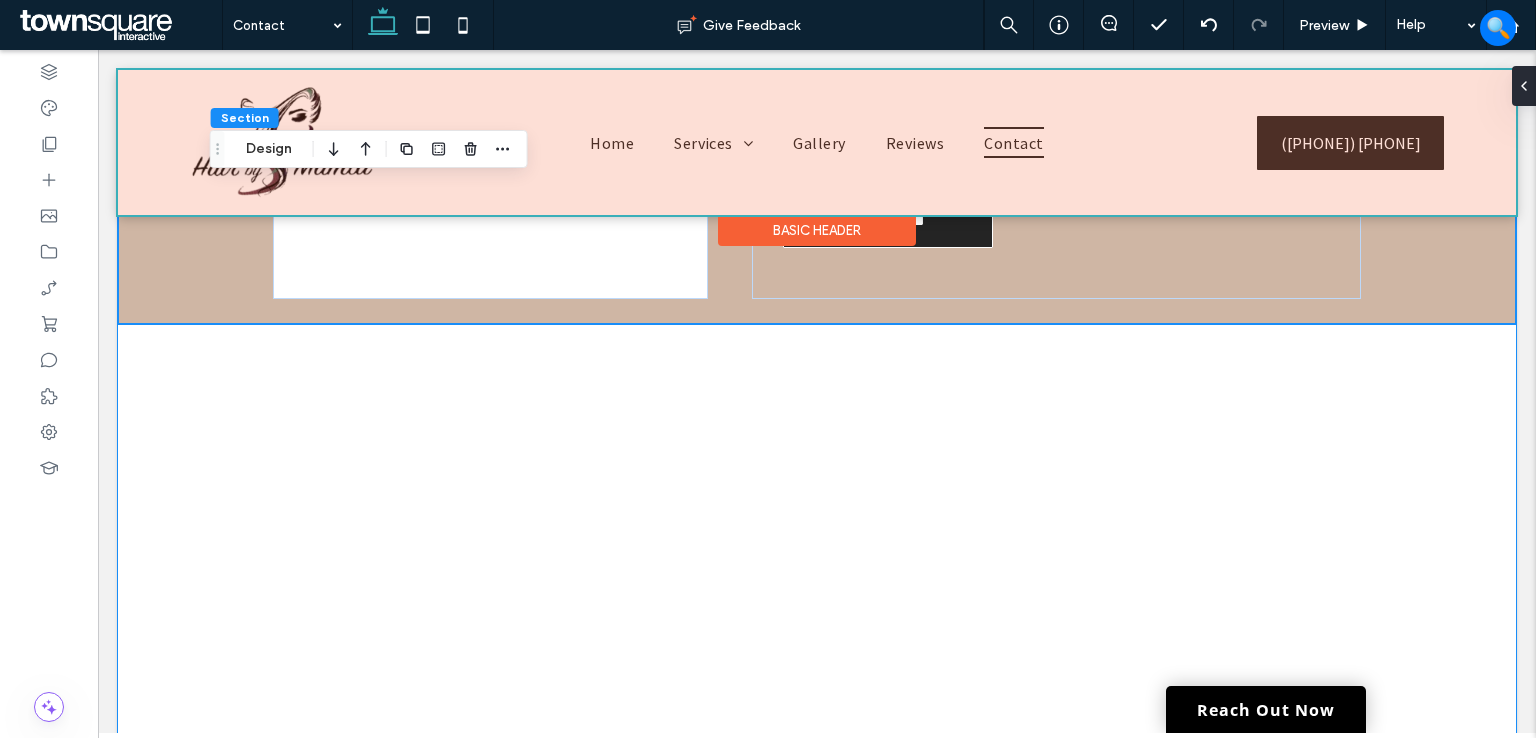 scroll, scrollTop: 1083, scrollLeft: 0, axis: vertical 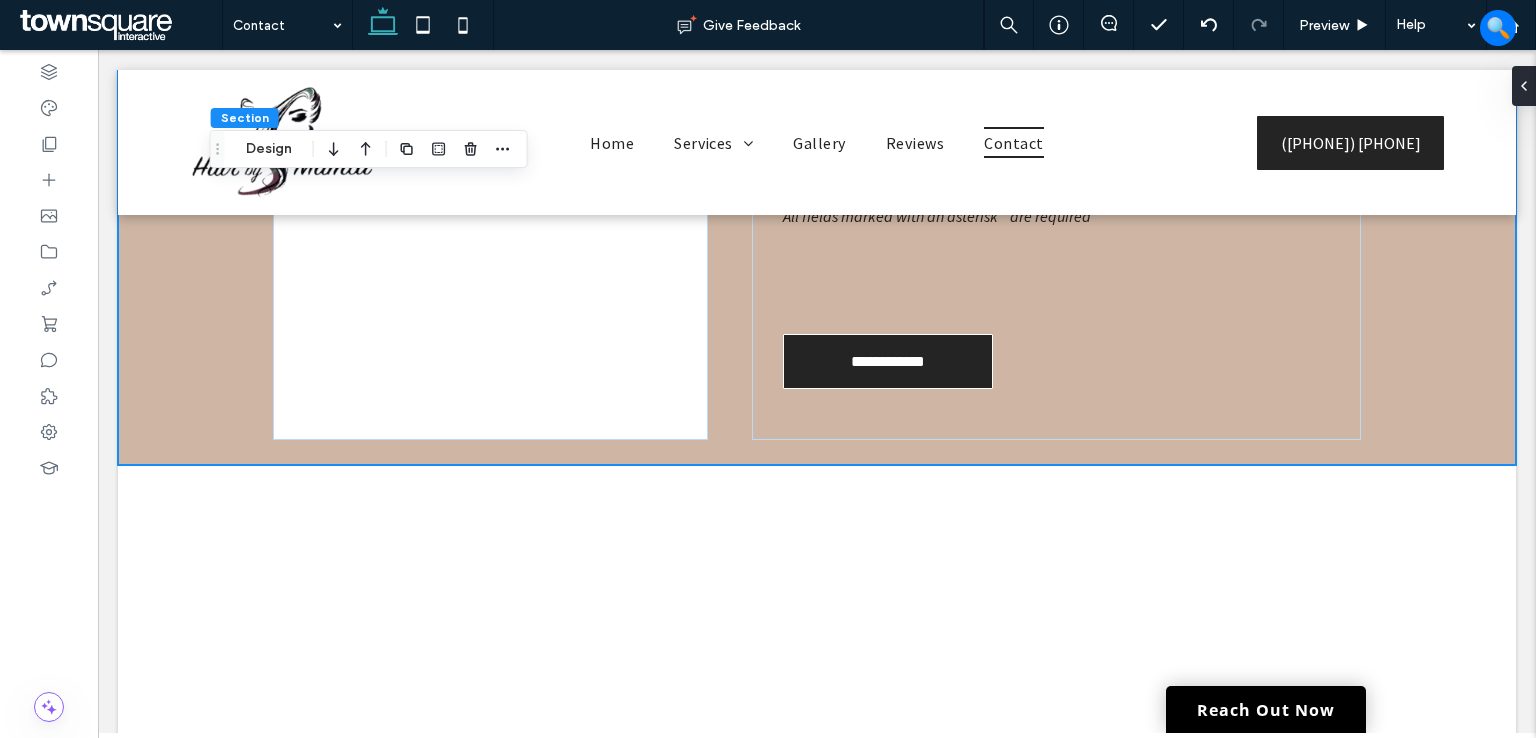 drag, startPoint x: 125, startPoint y: 16, endPoint x: 146, endPoint y: 31, distance: 25.806976 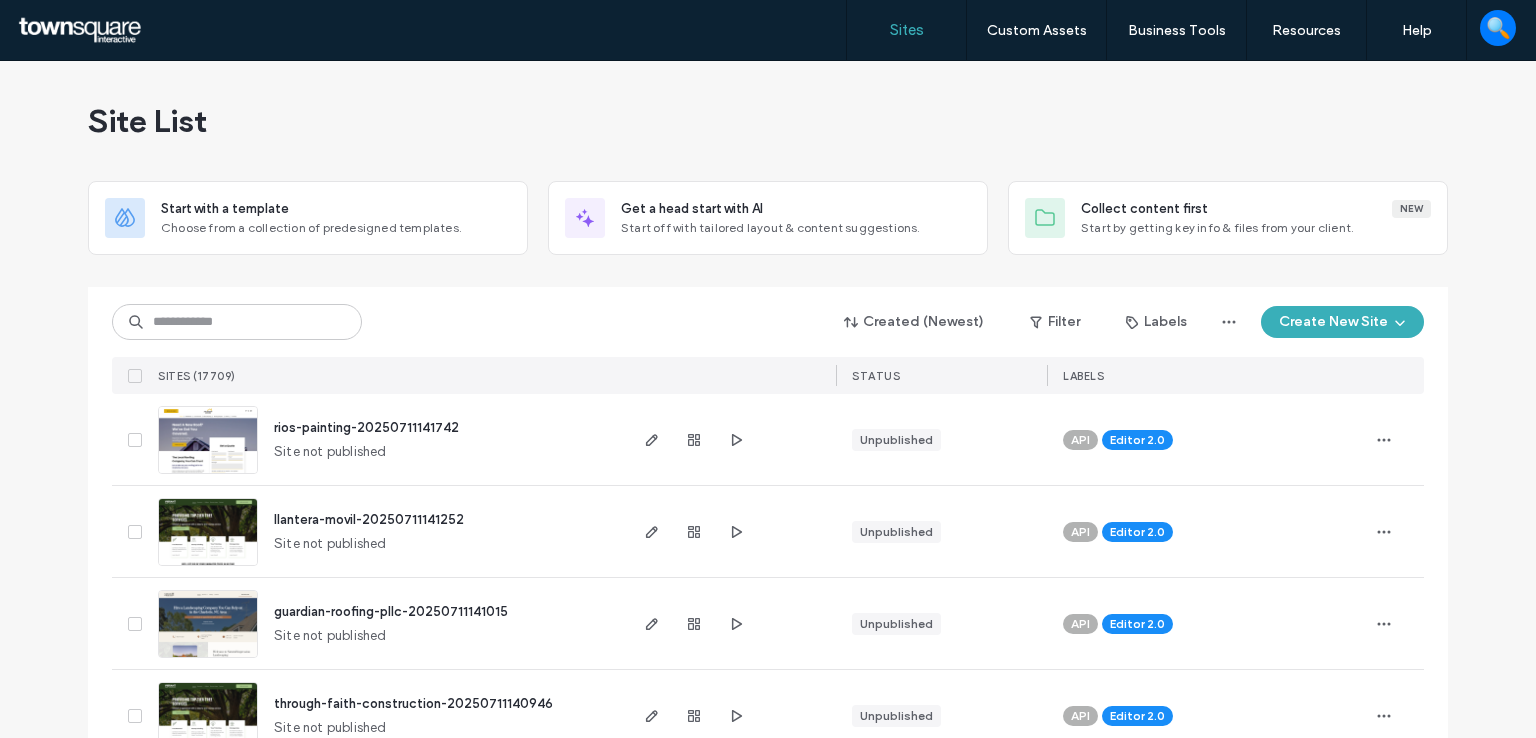 scroll, scrollTop: 0, scrollLeft: 0, axis: both 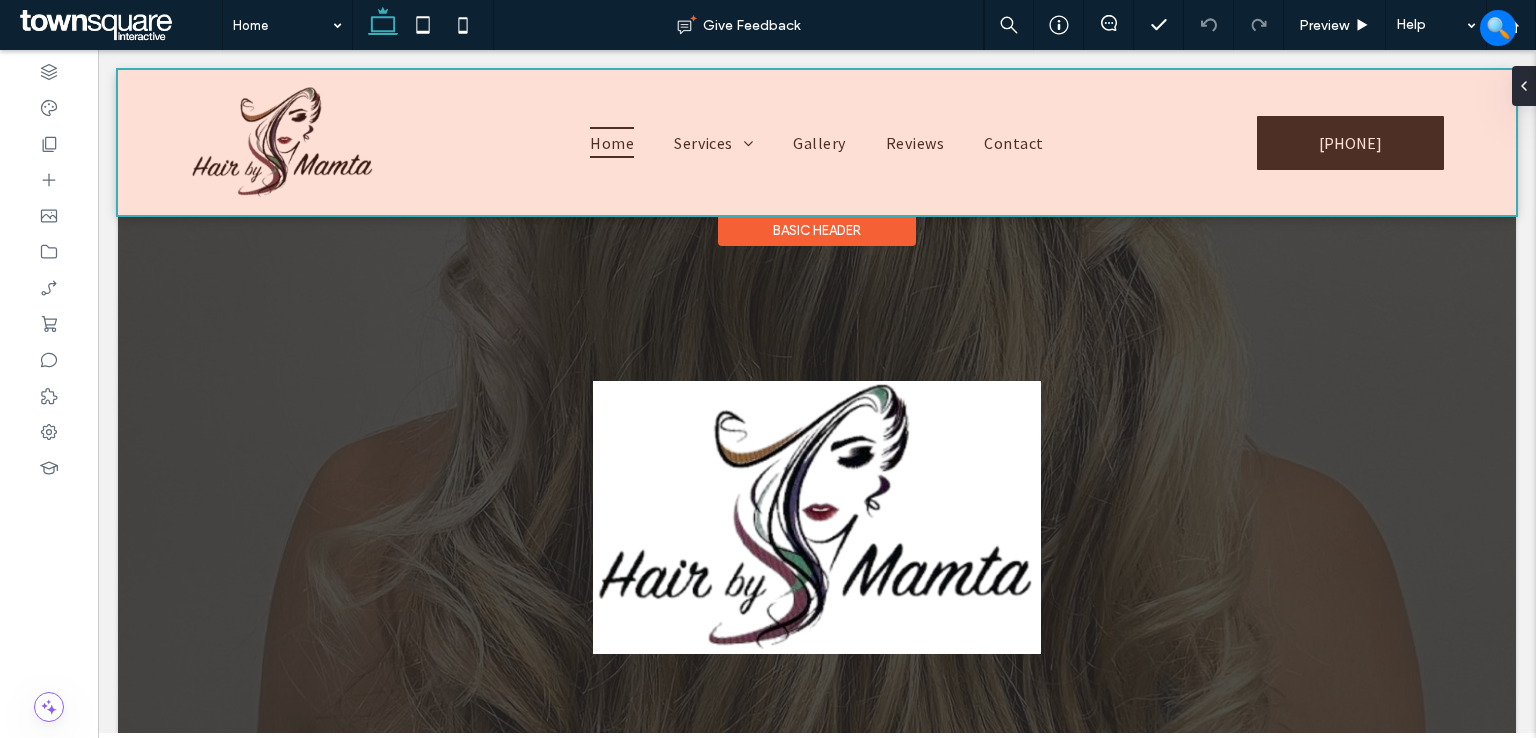 click at bounding box center (817, 142) 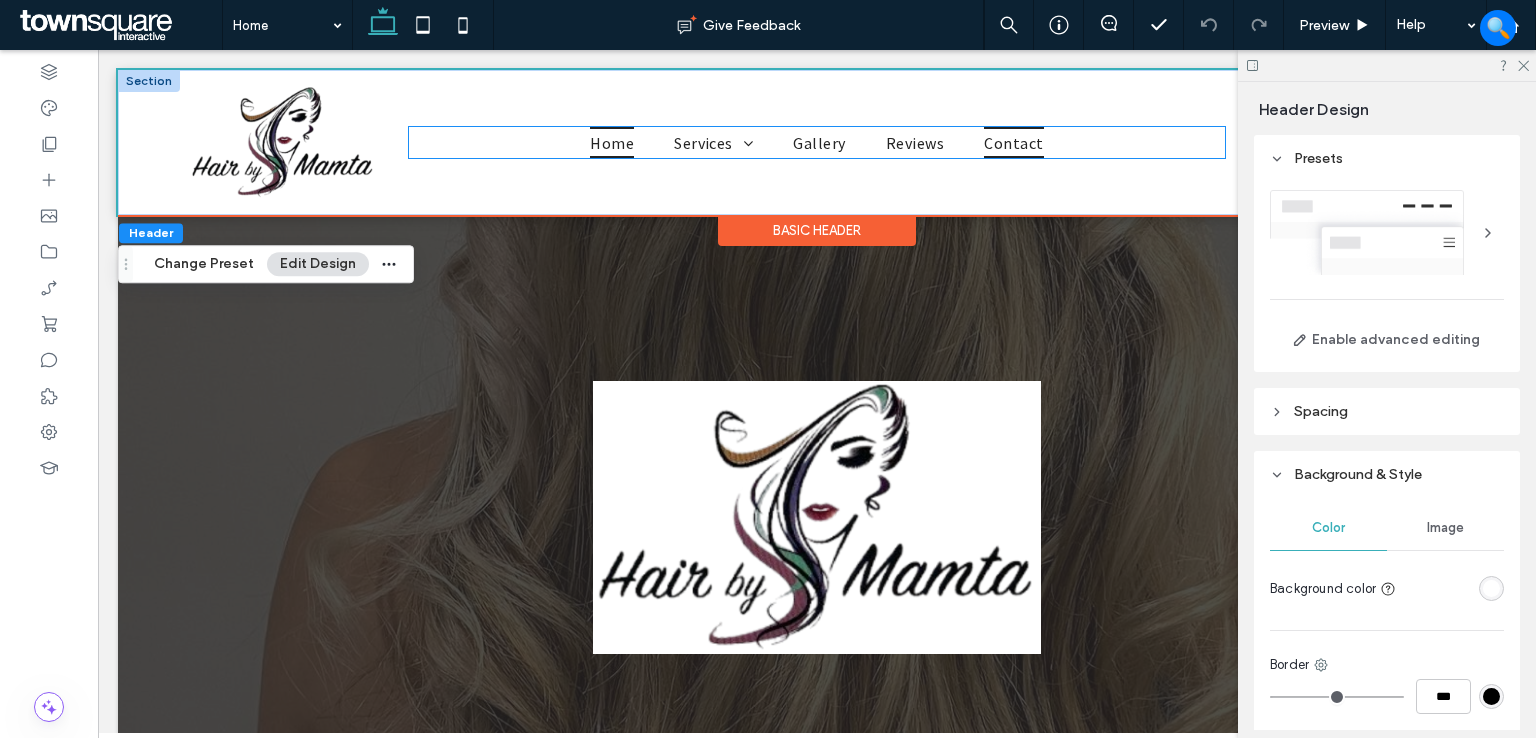 click on "Contact" at bounding box center [1013, 142] 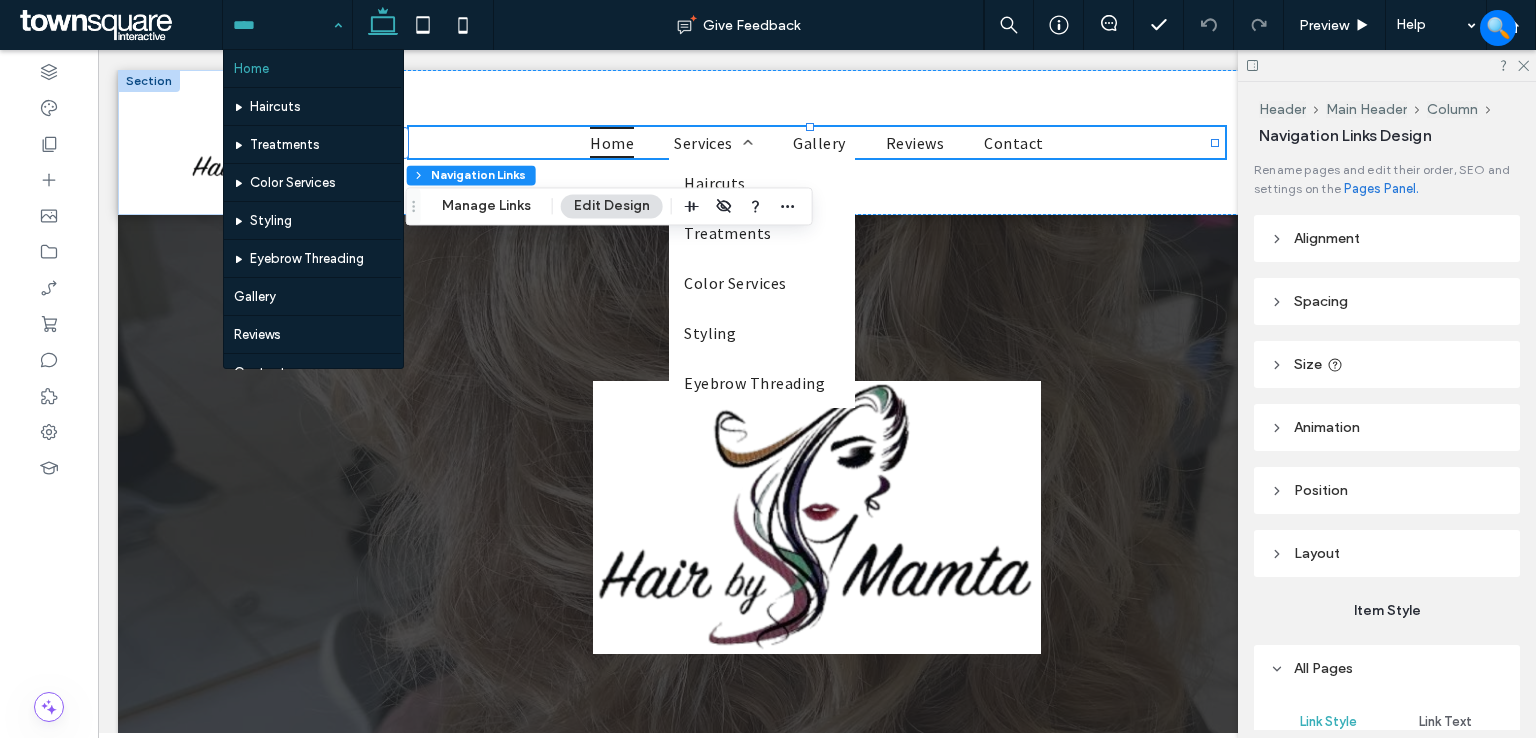 drag, startPoint x: 246, startPoint y: 20, endPoint x: 281, endPoint y: 57, distance: 50.931328 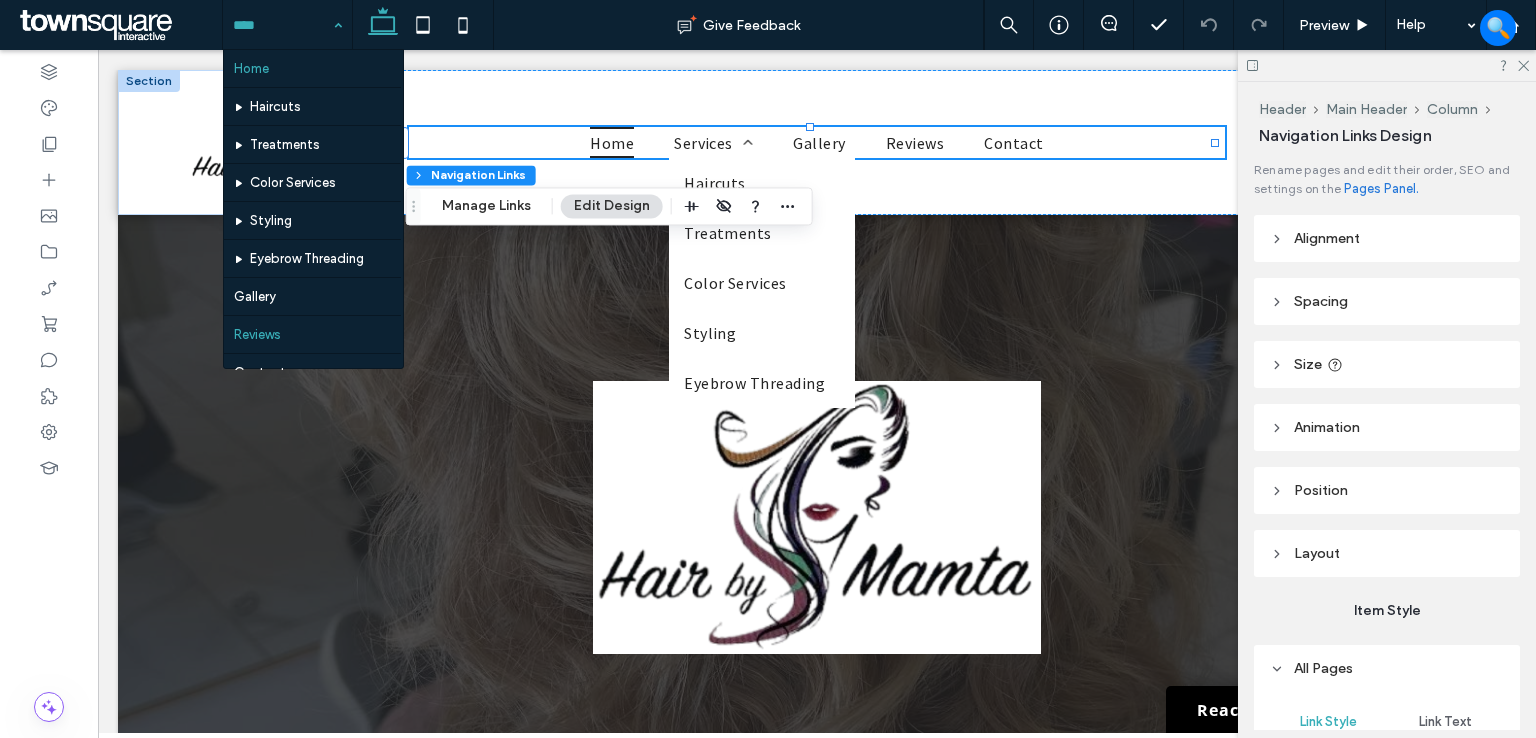 scroll, scrollTop: 67, scrollLeft: 0, axis: vertical 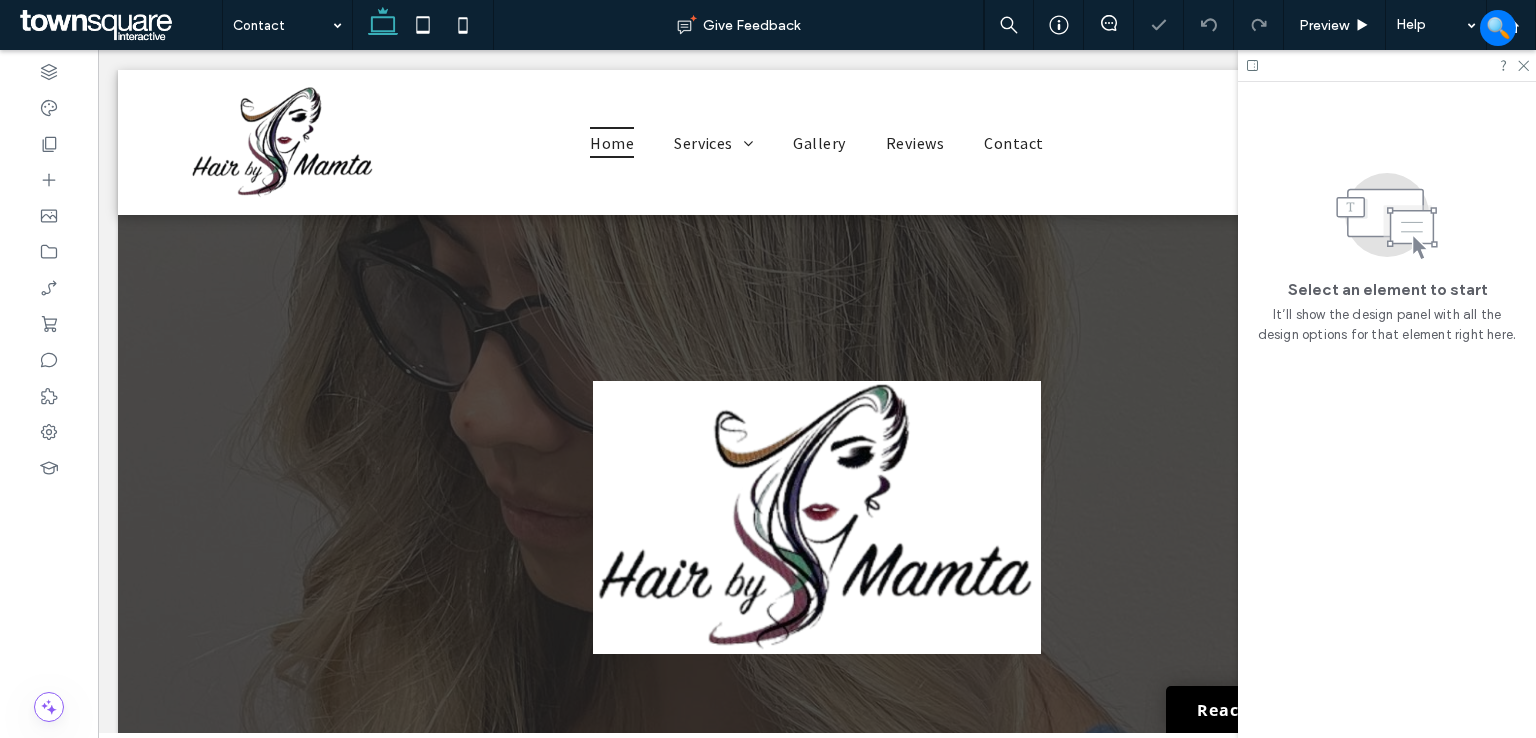click 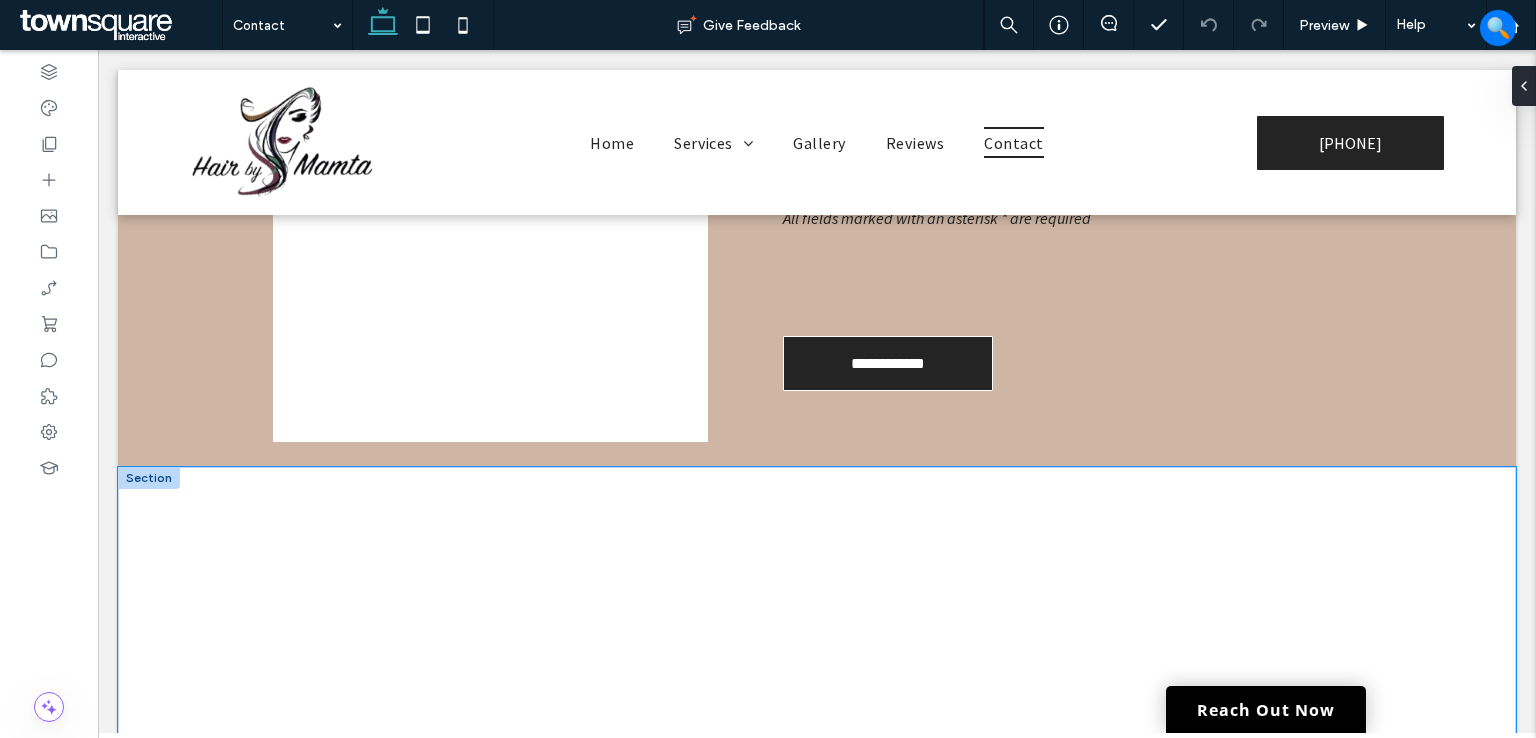 scroll, scrollTop: 1200, scrollLeft: 0, axis: vertical 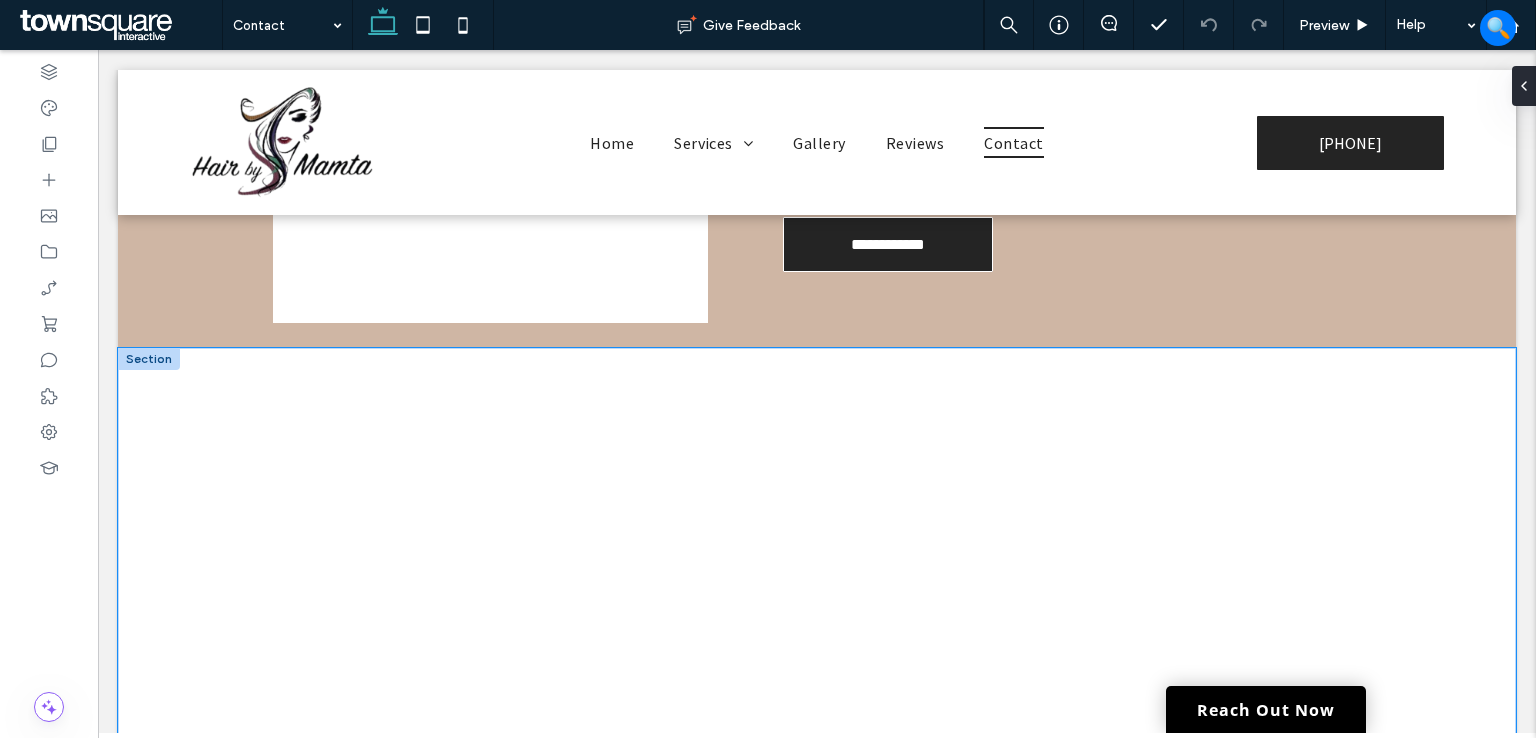 click at bounding box center (817, 606) 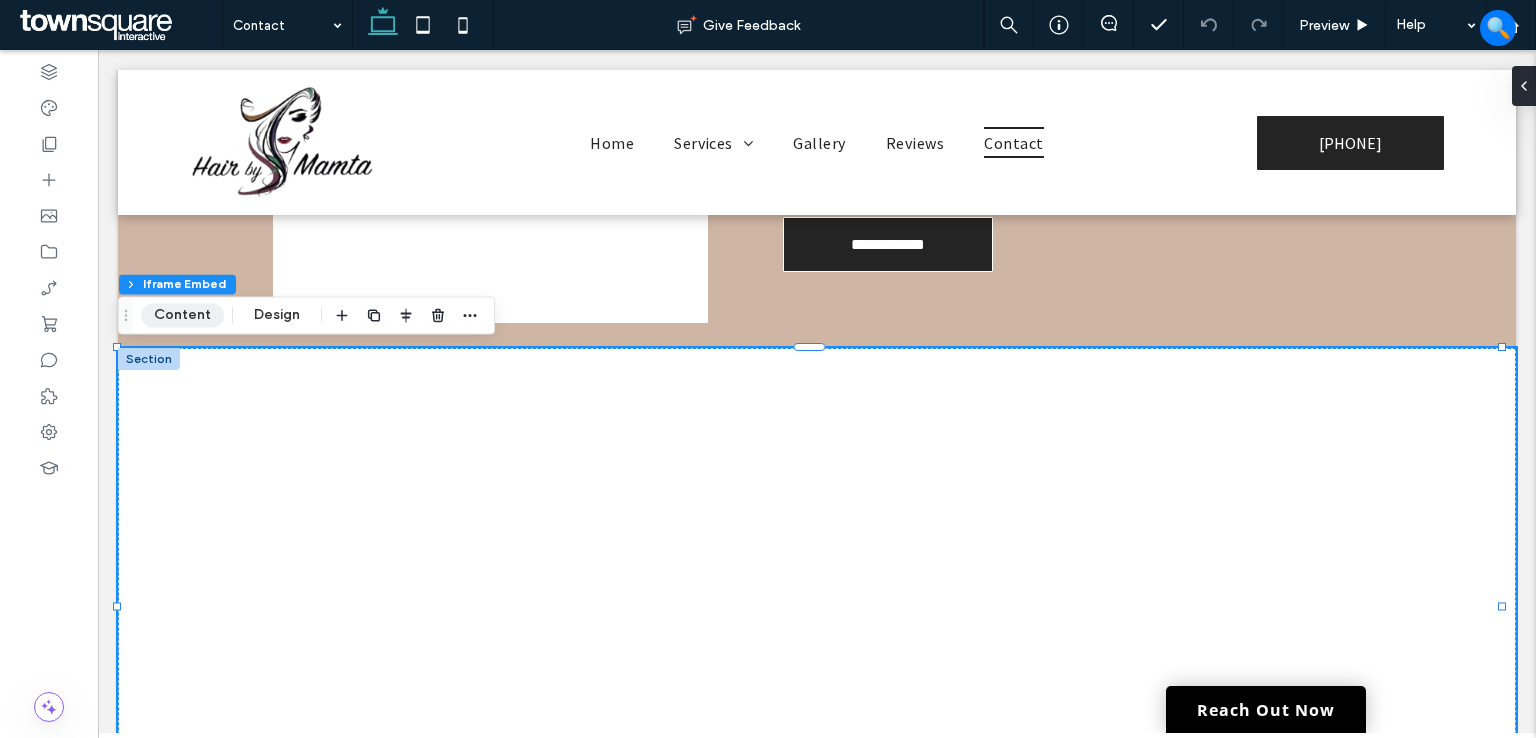 click on "Content" at bounding box center [182, 315] 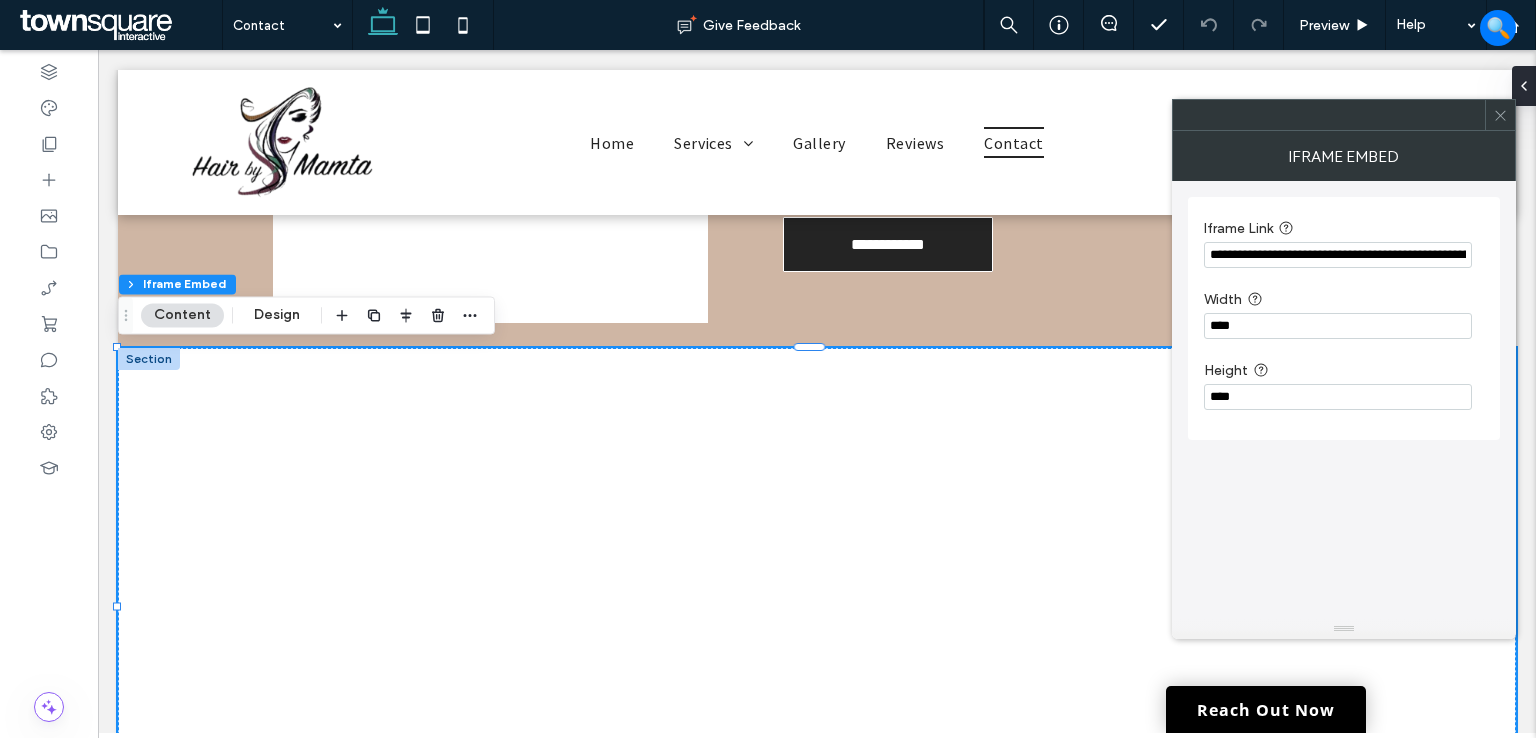 click on "**********" at bounding box center [1338, 255] 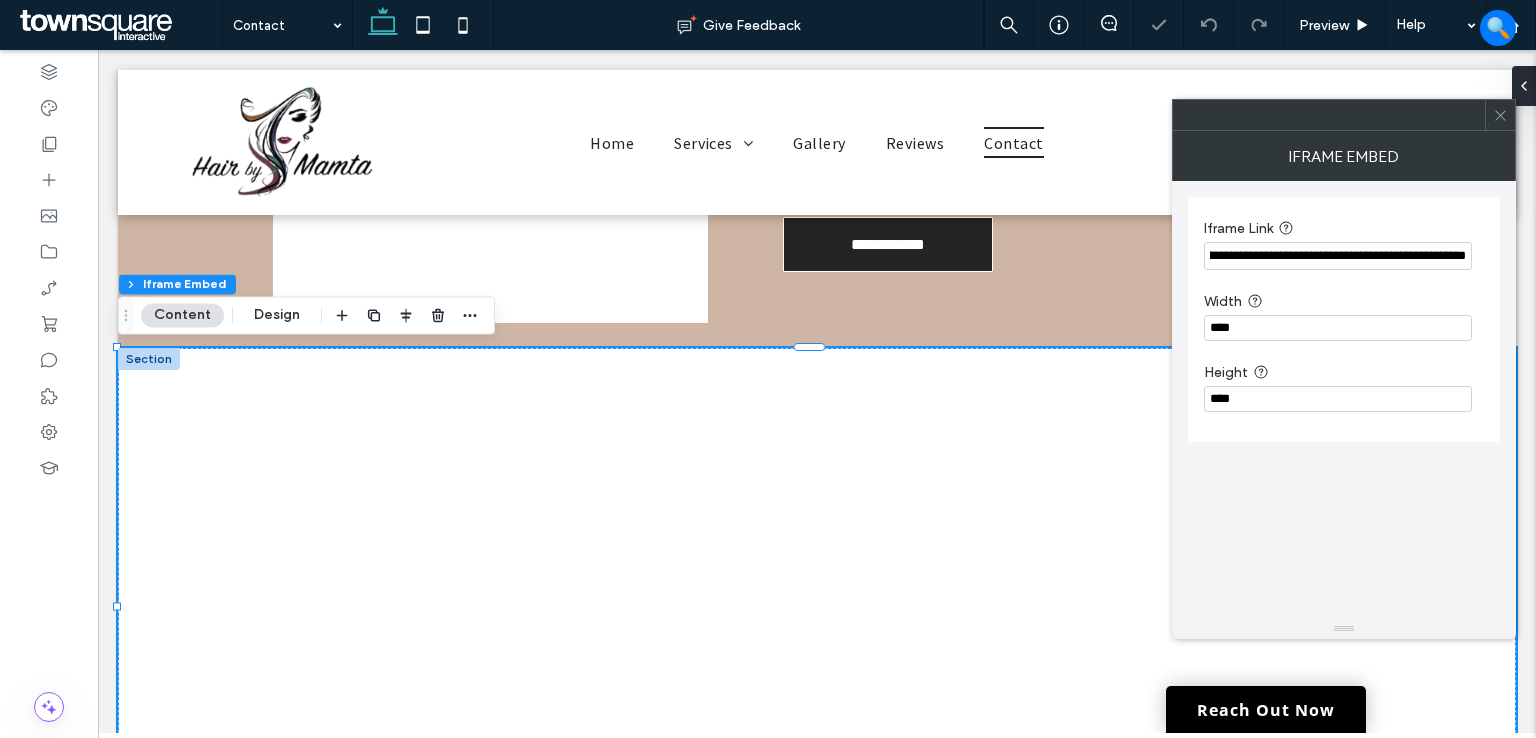 type on "**********" 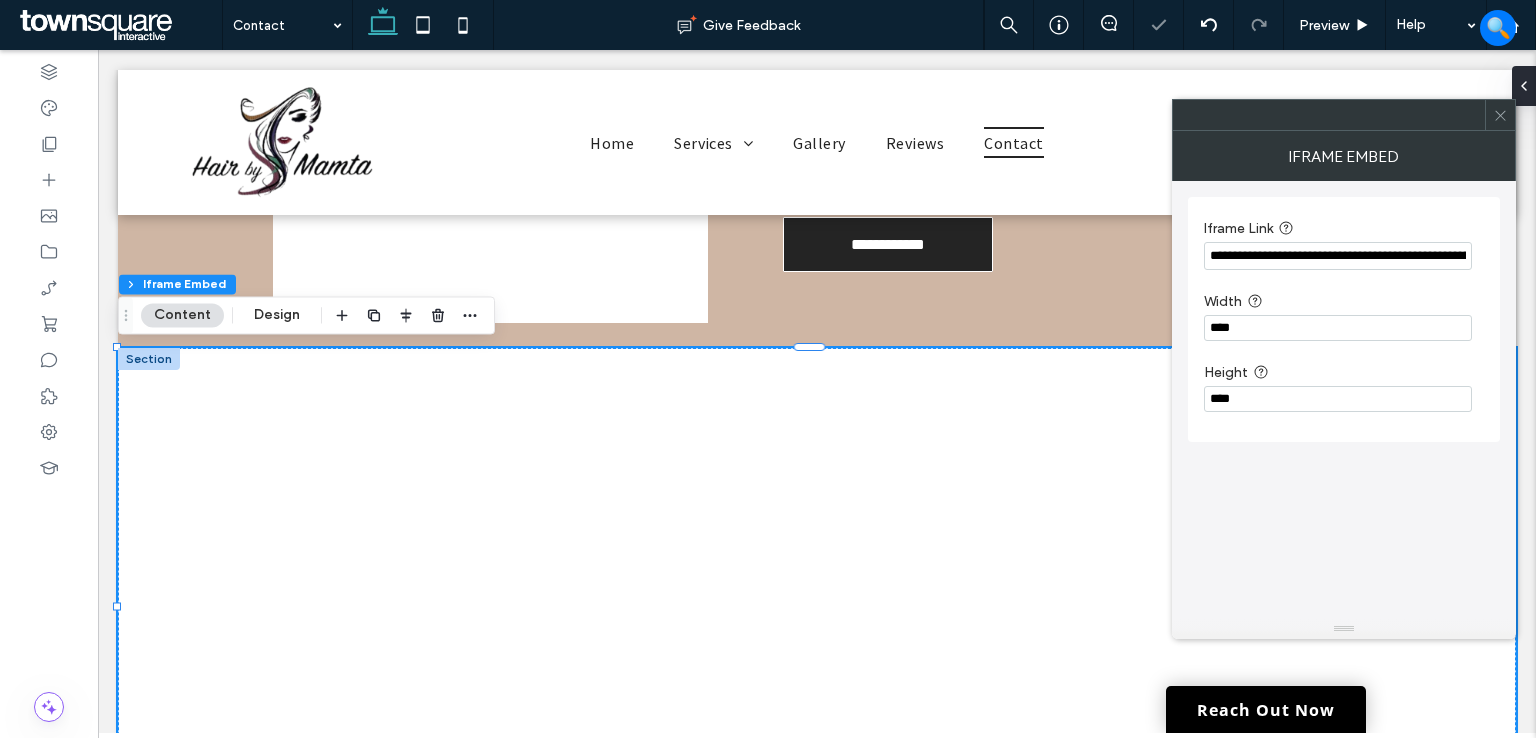 click 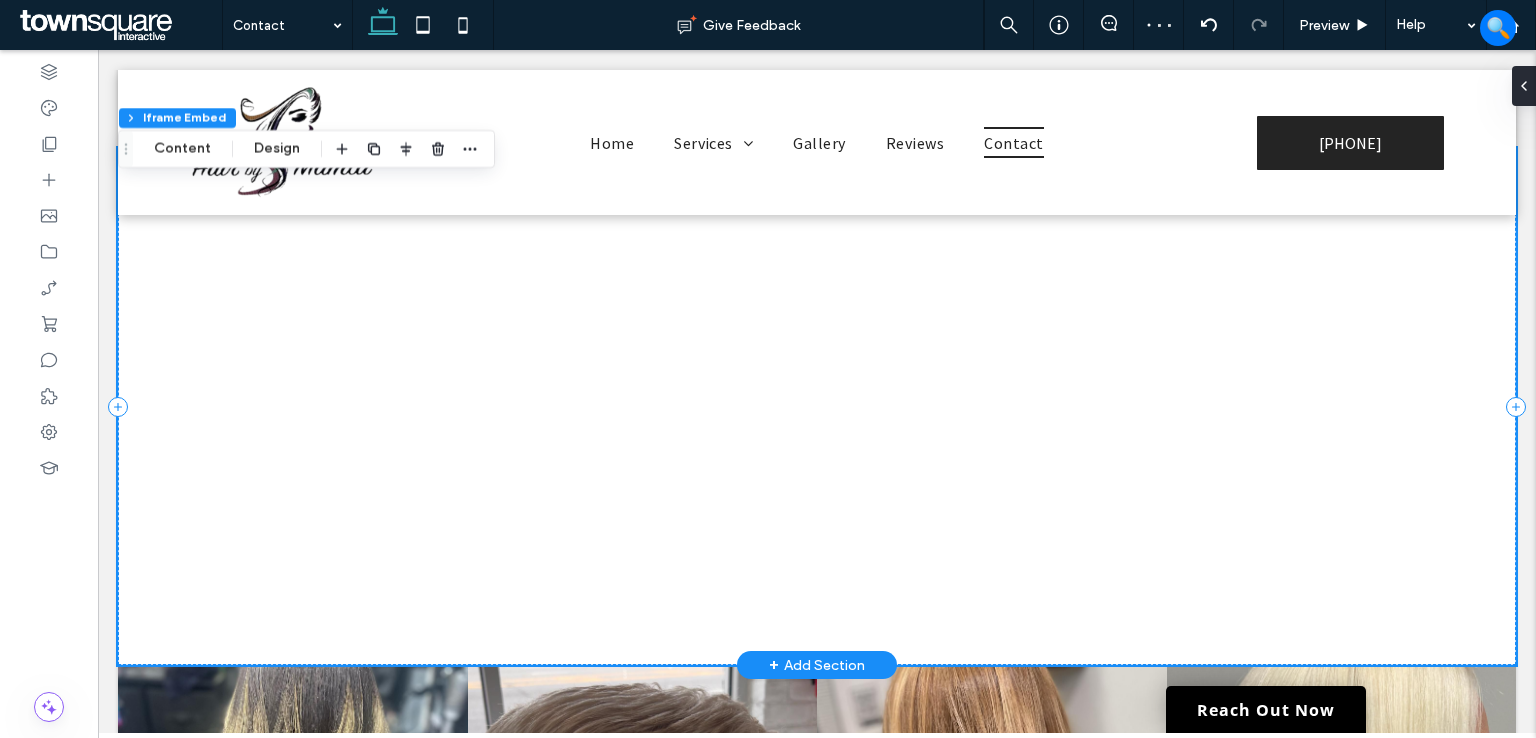 scroll, scrollTop: 1300, scrollLeft: 0, axis: vertical 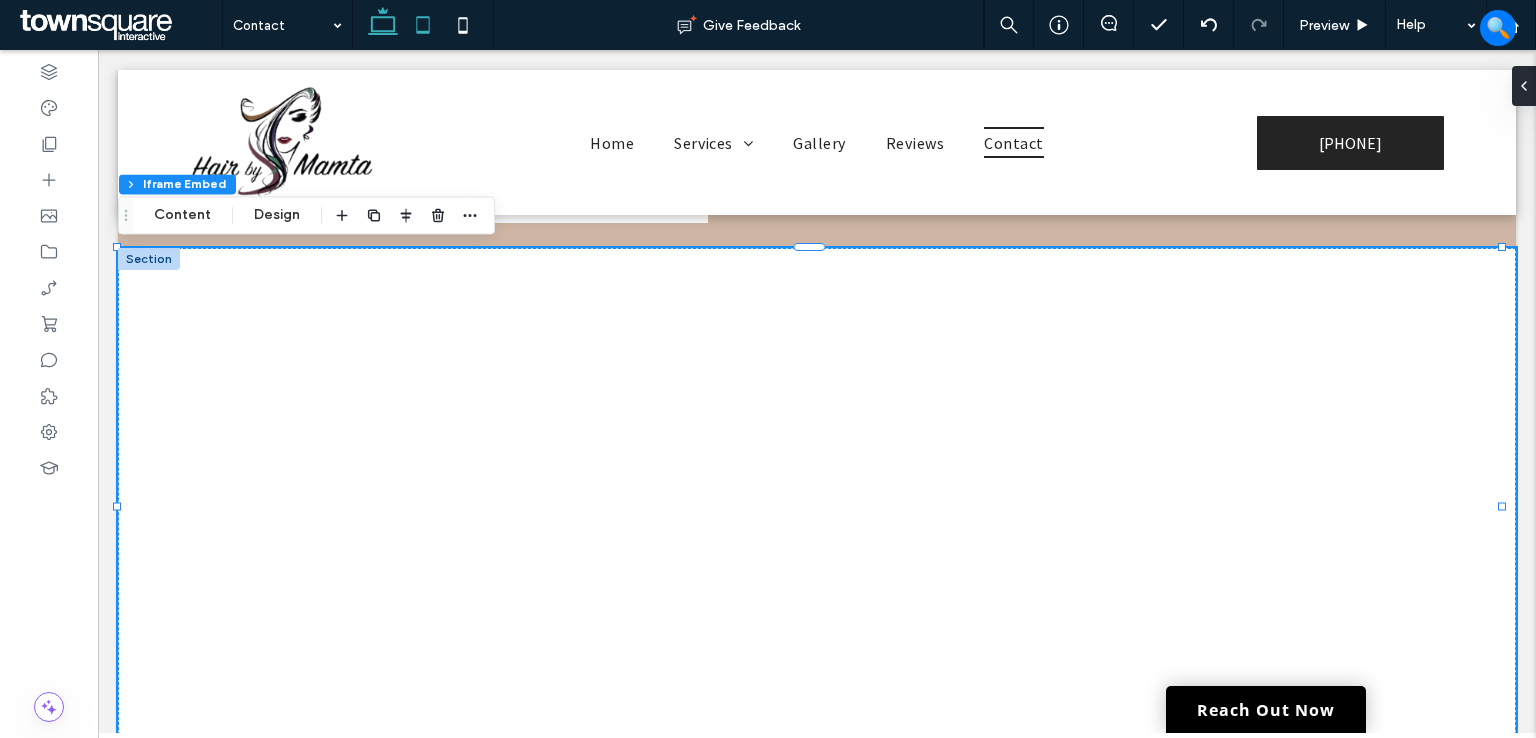 click 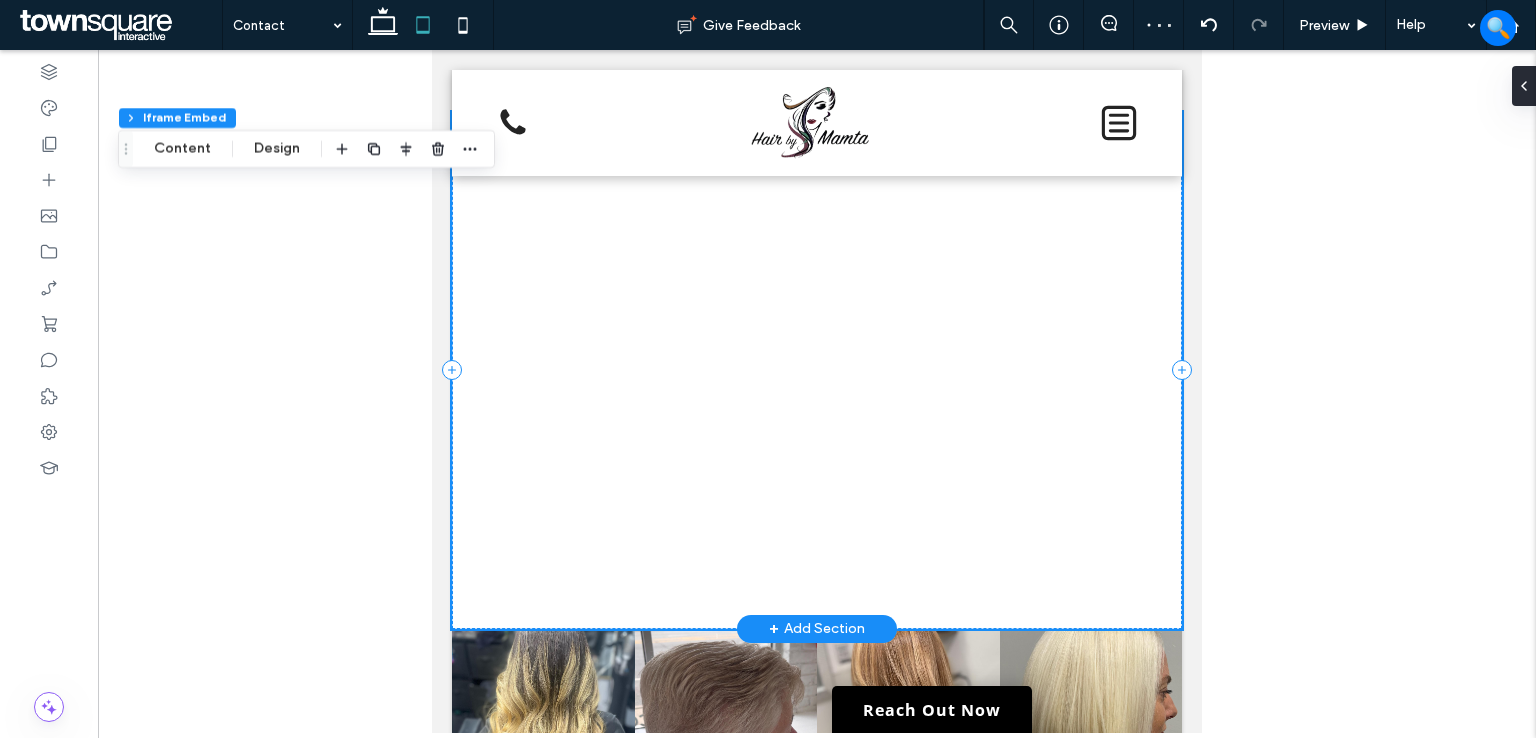 scroll, scrollTop: 1468, scrollLeft: 0, axis: vertical 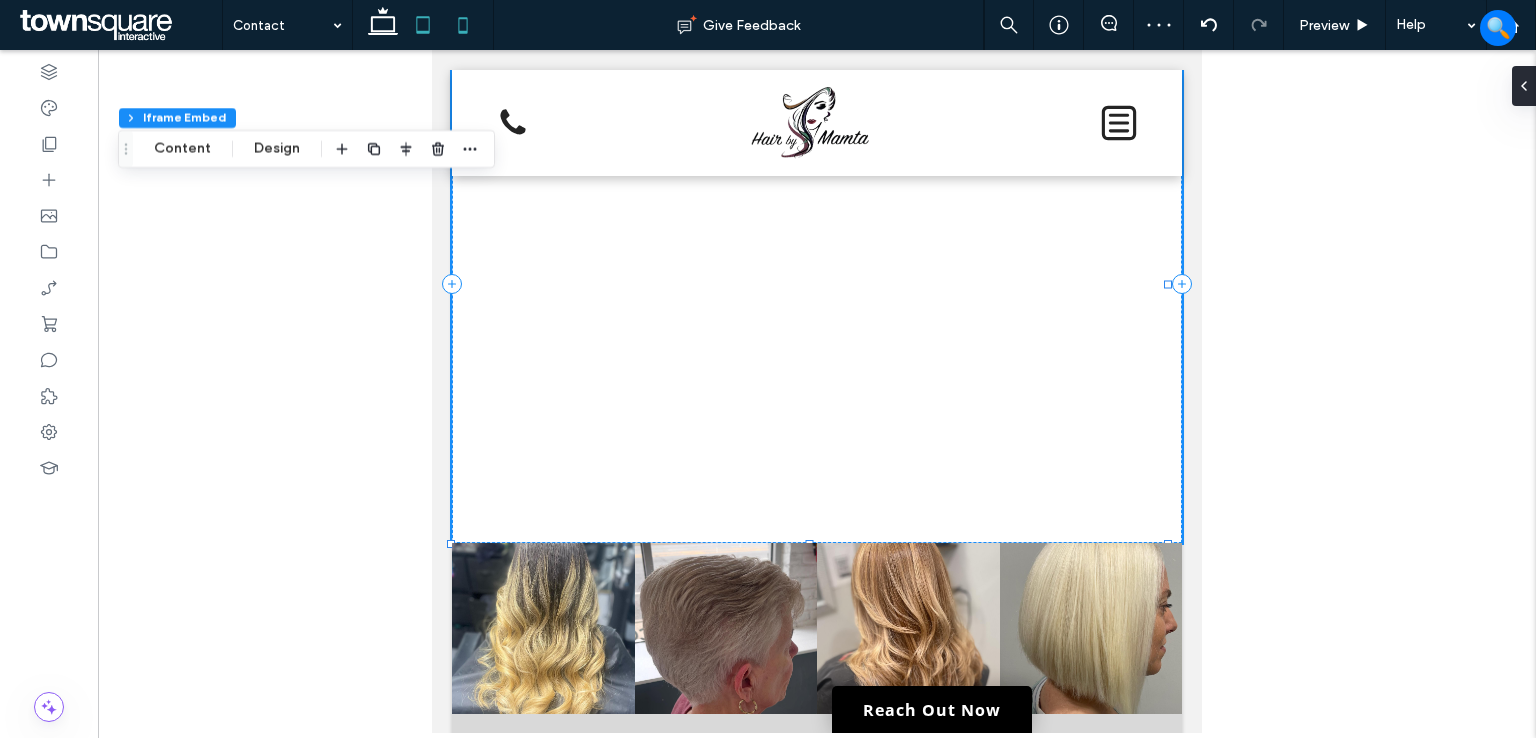 click 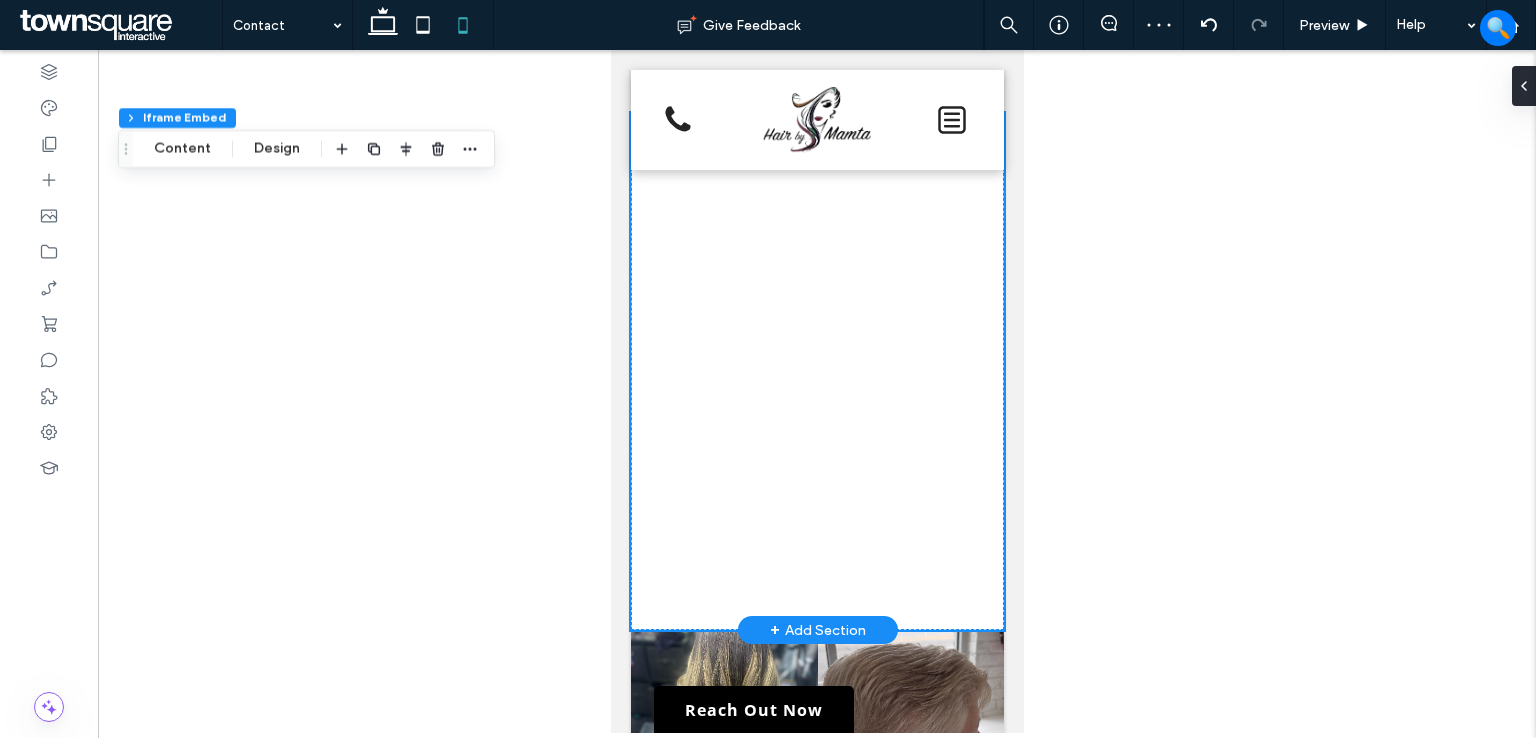 scroll, scrollTop: 1742, scrollLeft: 0, axis: vertical 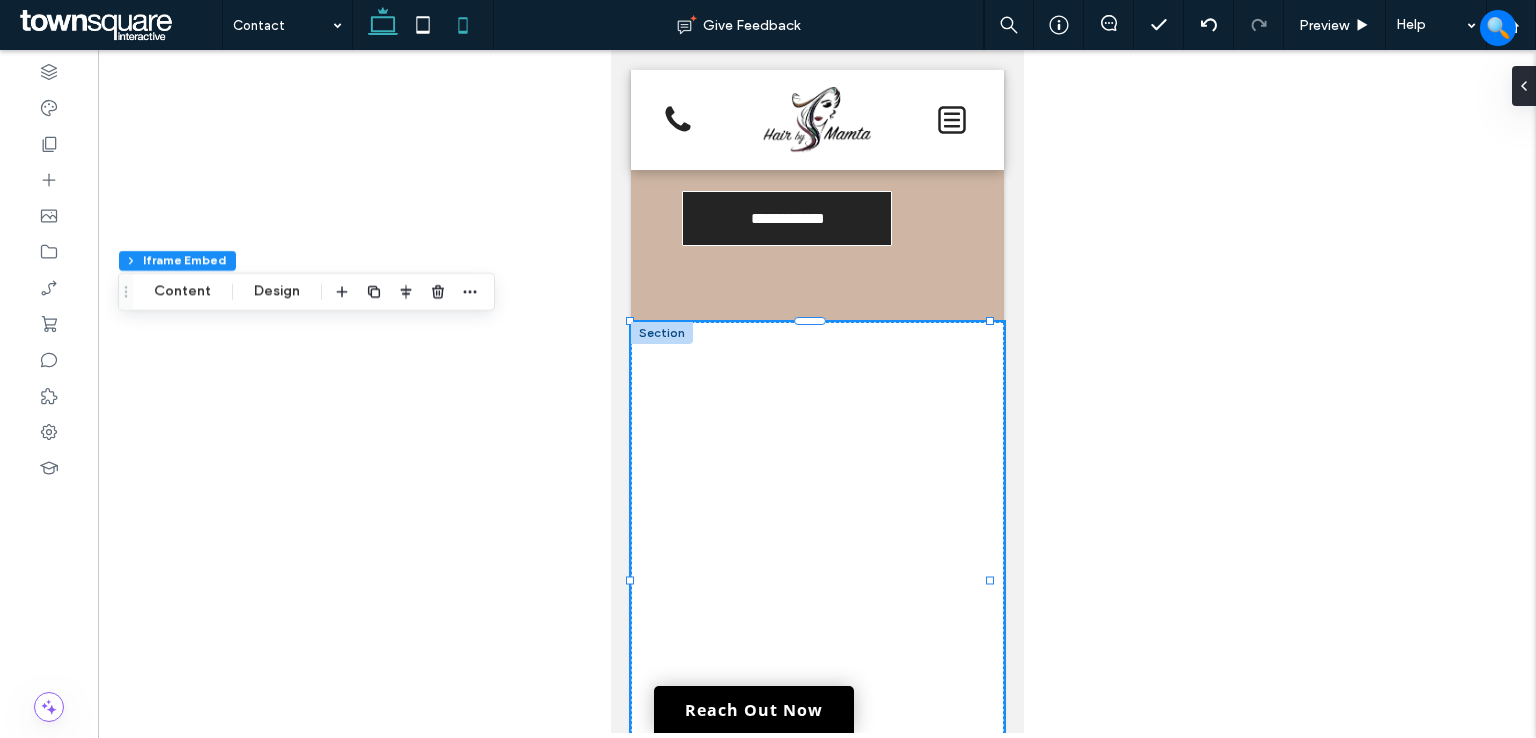 click 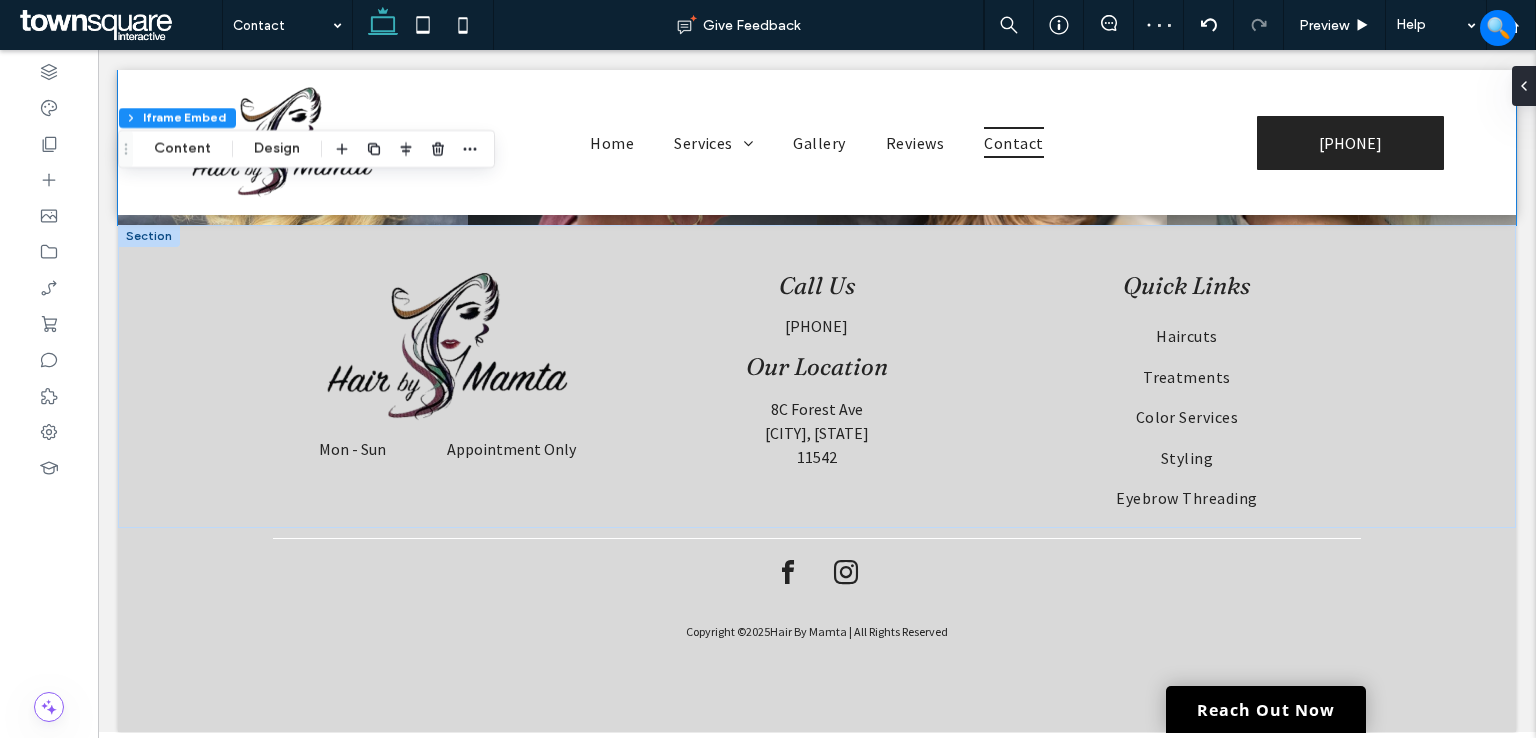 scroll, scrollTop: 2160, scrollLeft: 0, axis: vertical 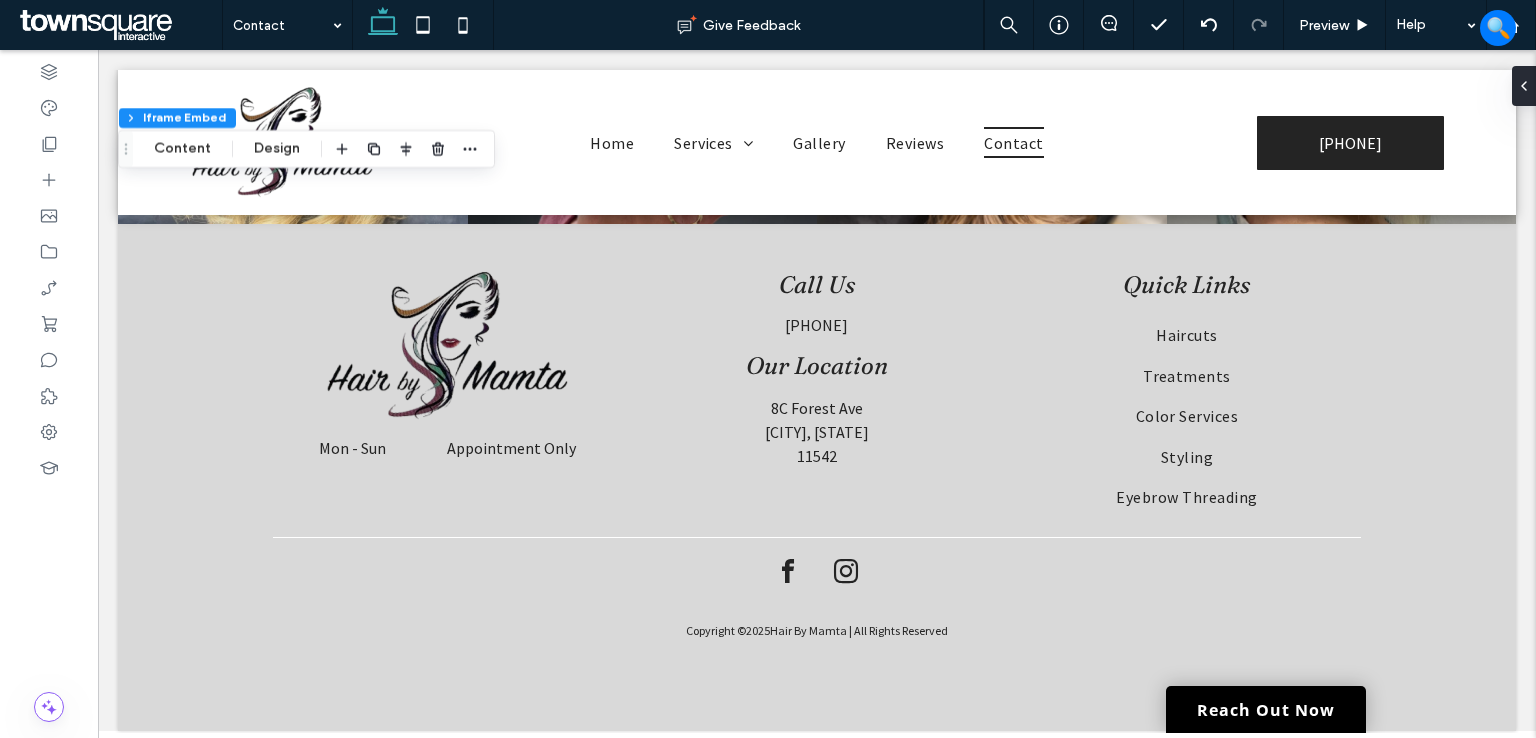 click at bounding box center [118, 25] 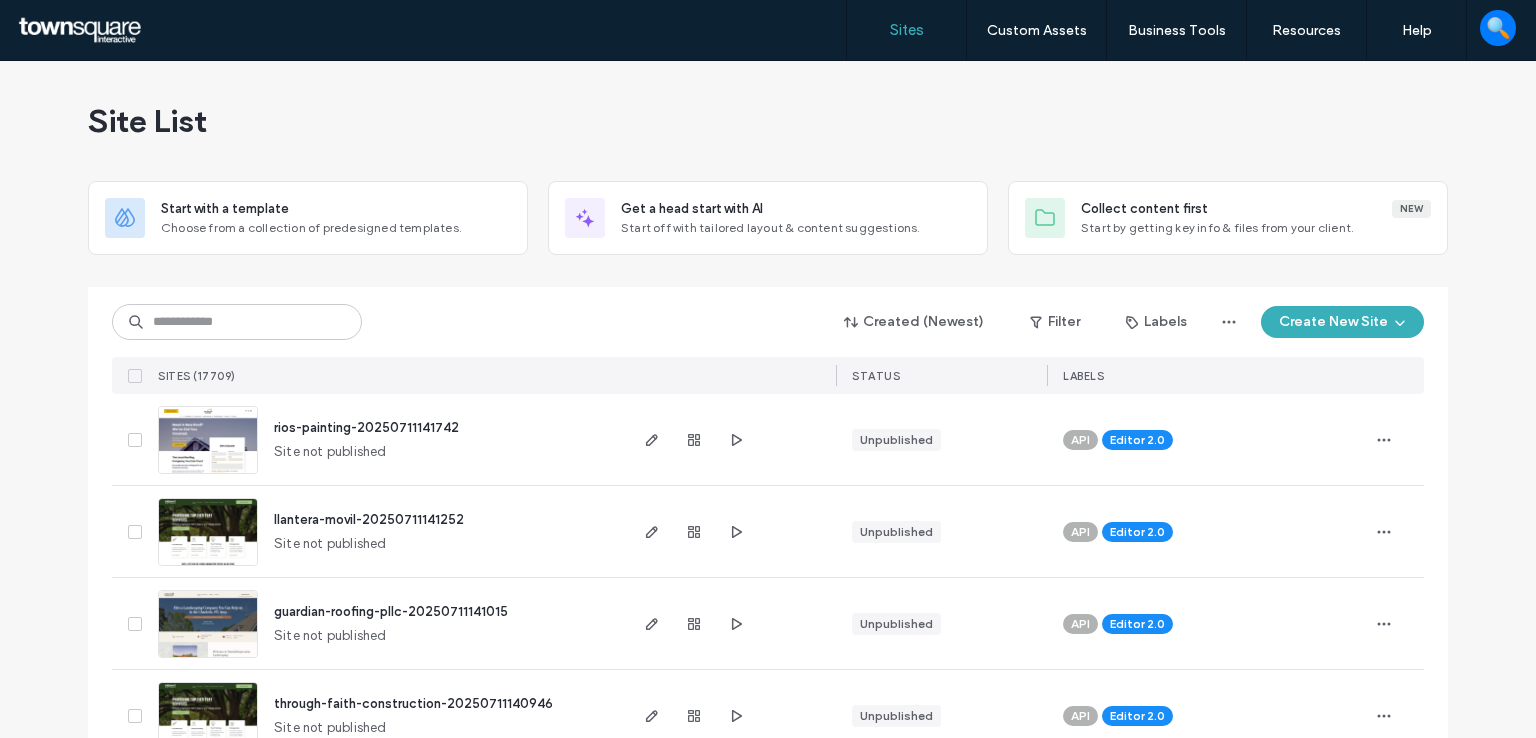 scroll, scrollTop: 0, scrollLeft: 0, axis: both 